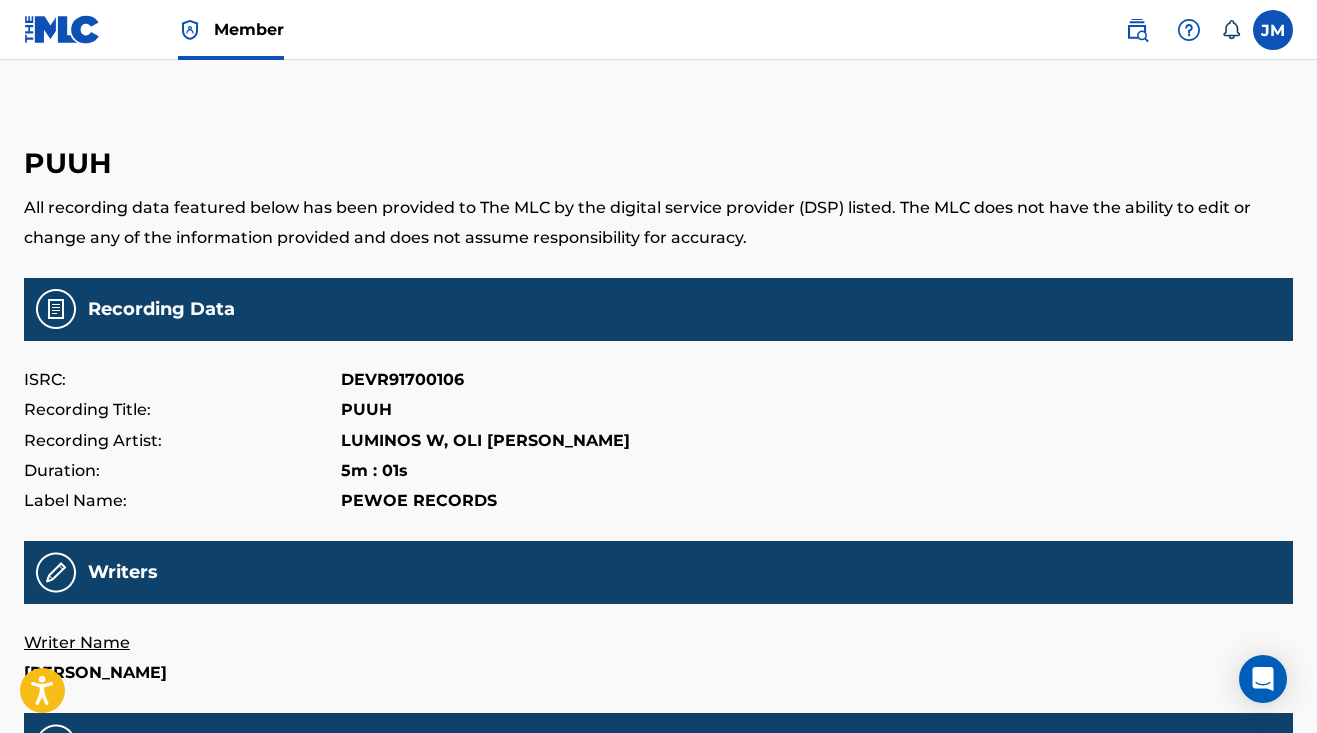 scroll, scrollTop: 71, scrollLeft: 0, axis: vertical 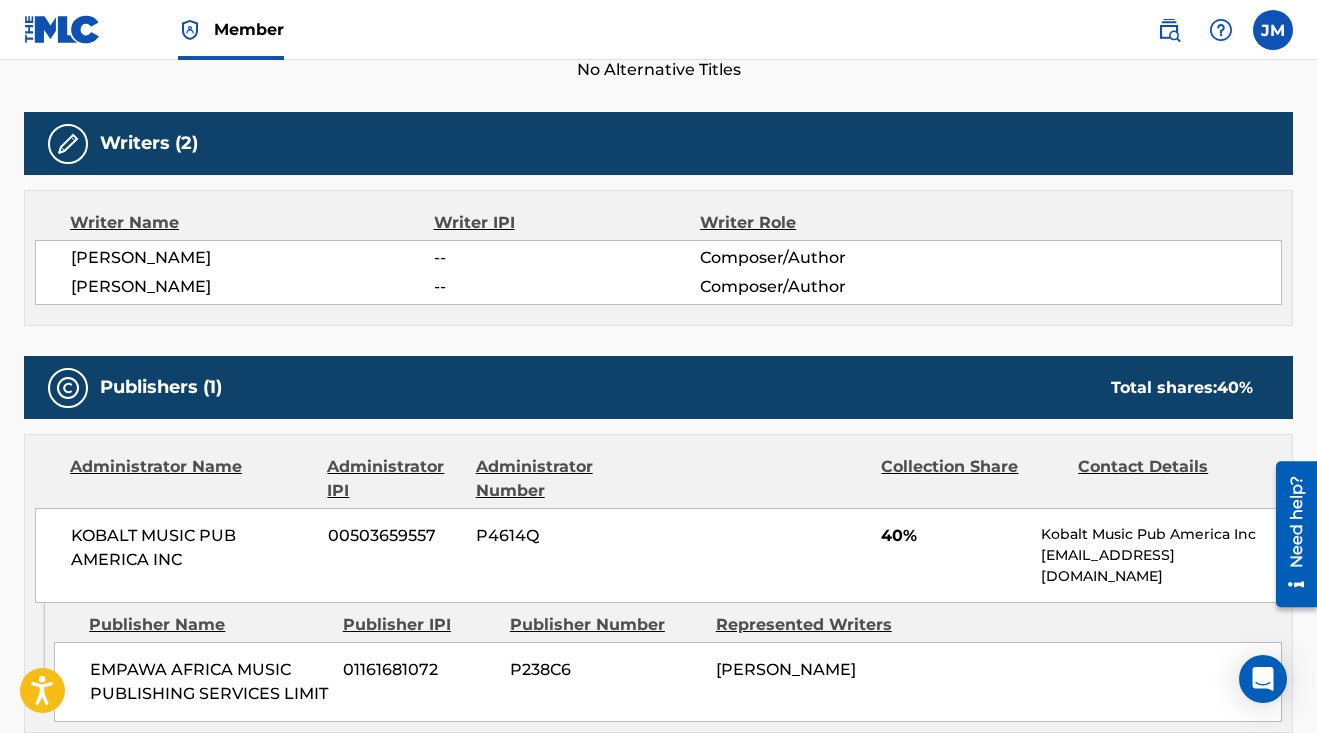 click on "00503659557" at bounding box center (394, 536) 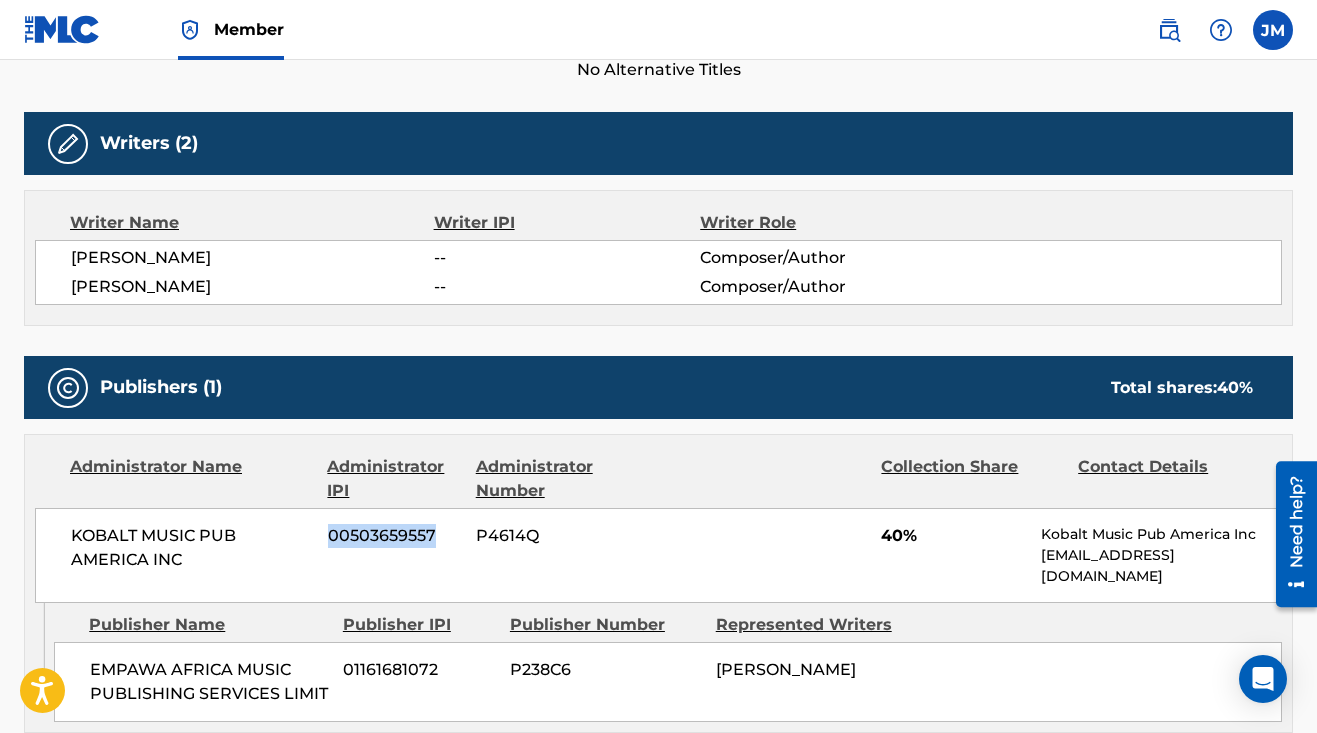click on "00503659557" at bounding box center (394, 536) 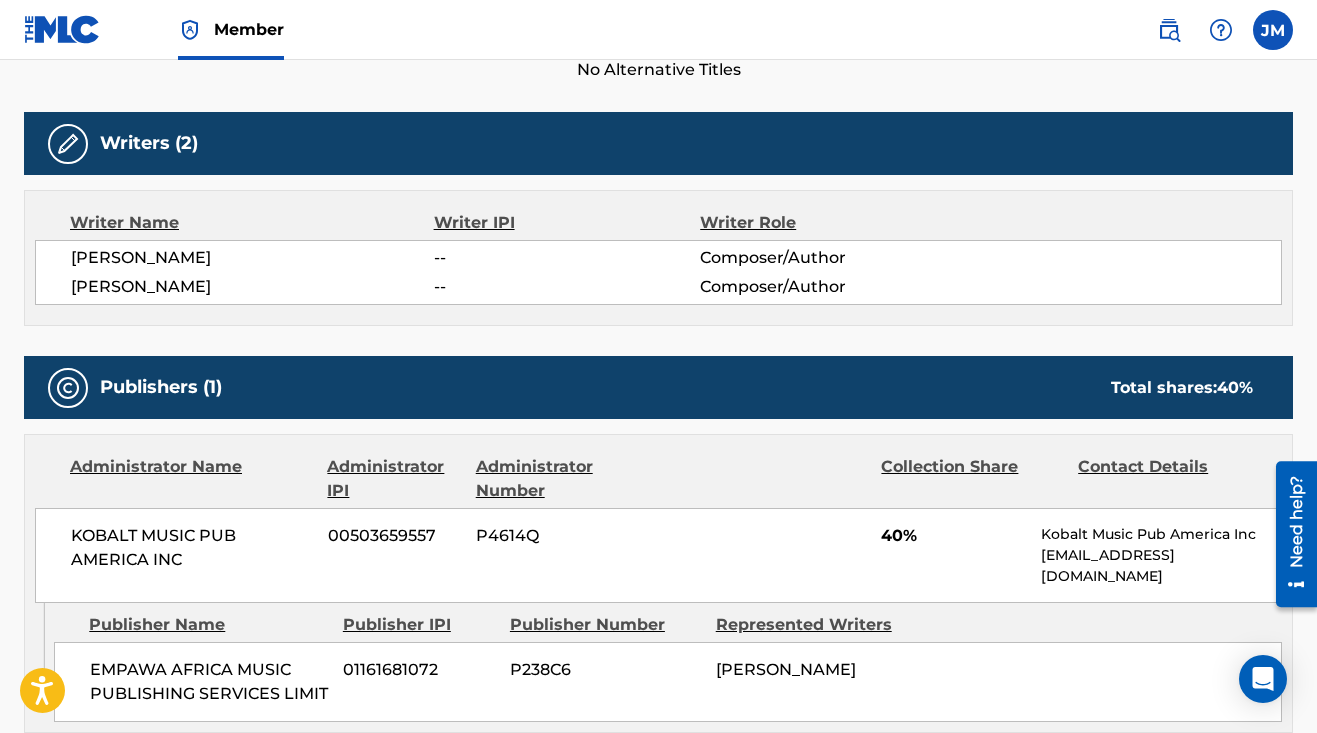 click on "P4614Q" at bounding box center [567, 536] 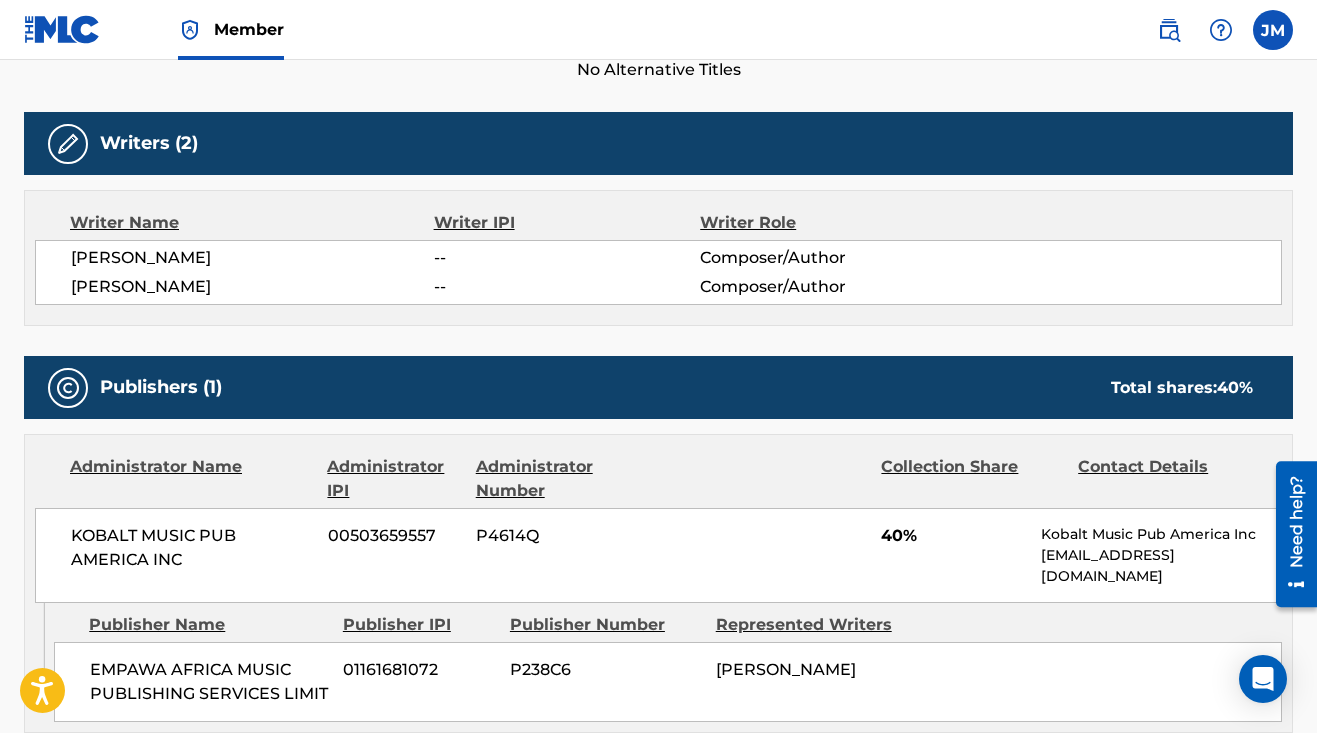 click on "00503659557" at bounding box center [394, 536] 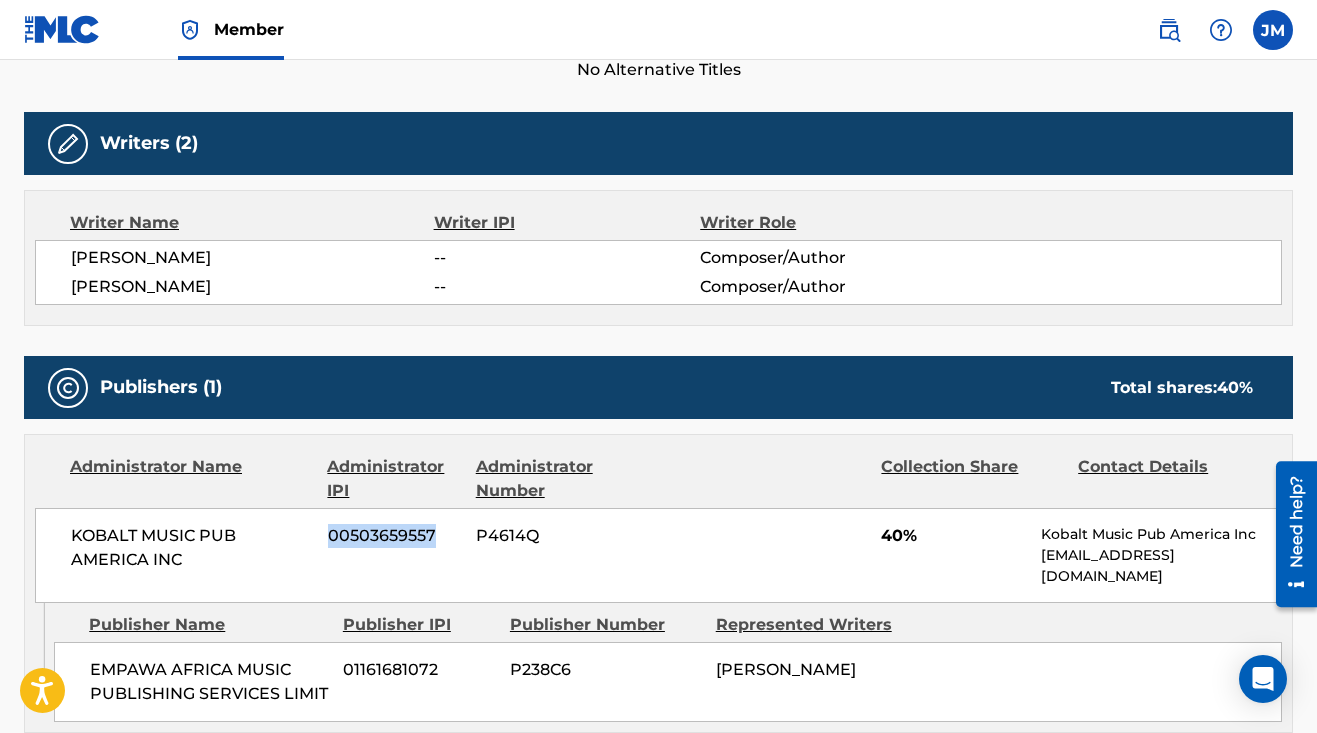 click on "00503659557" at bounding box center (394, 536) 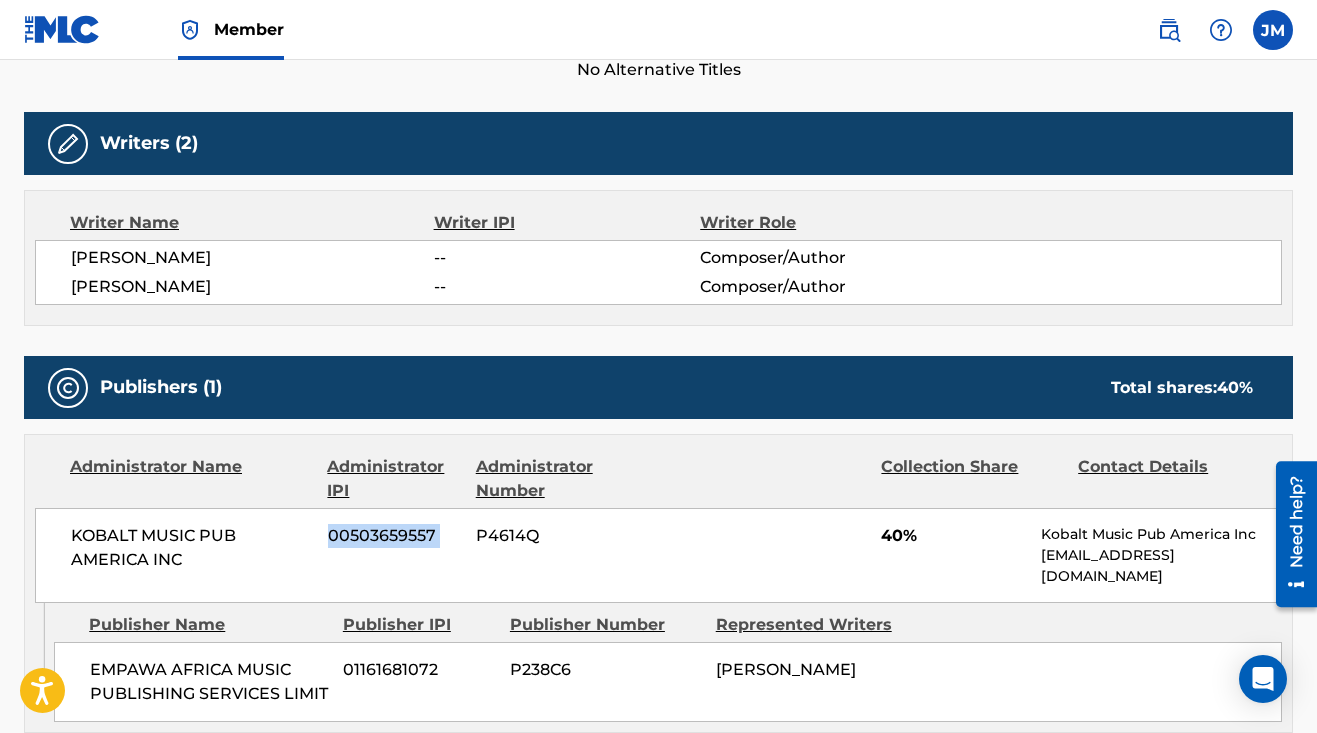 click on "00503659557" at bounding box center [394, 536] 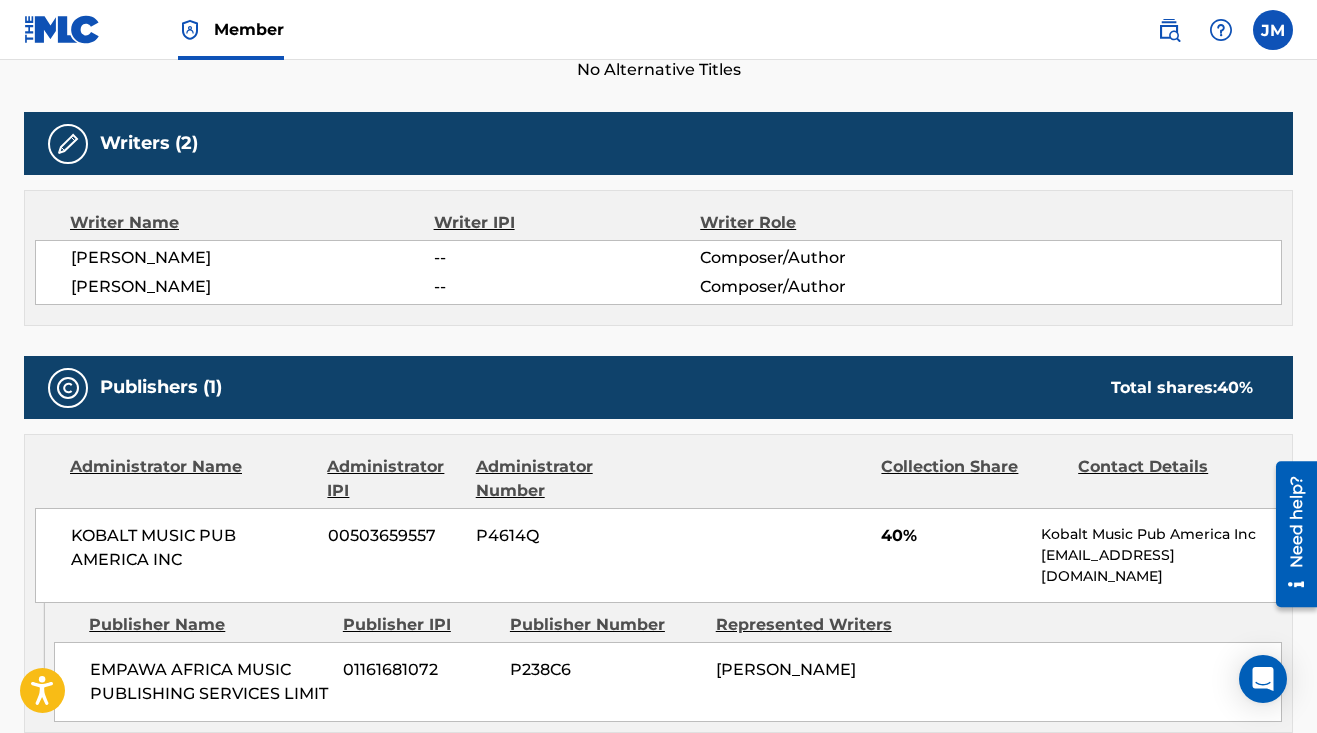 click on "pub.registrations@kobaltmusic.com" at bounding box center (1161, 566) 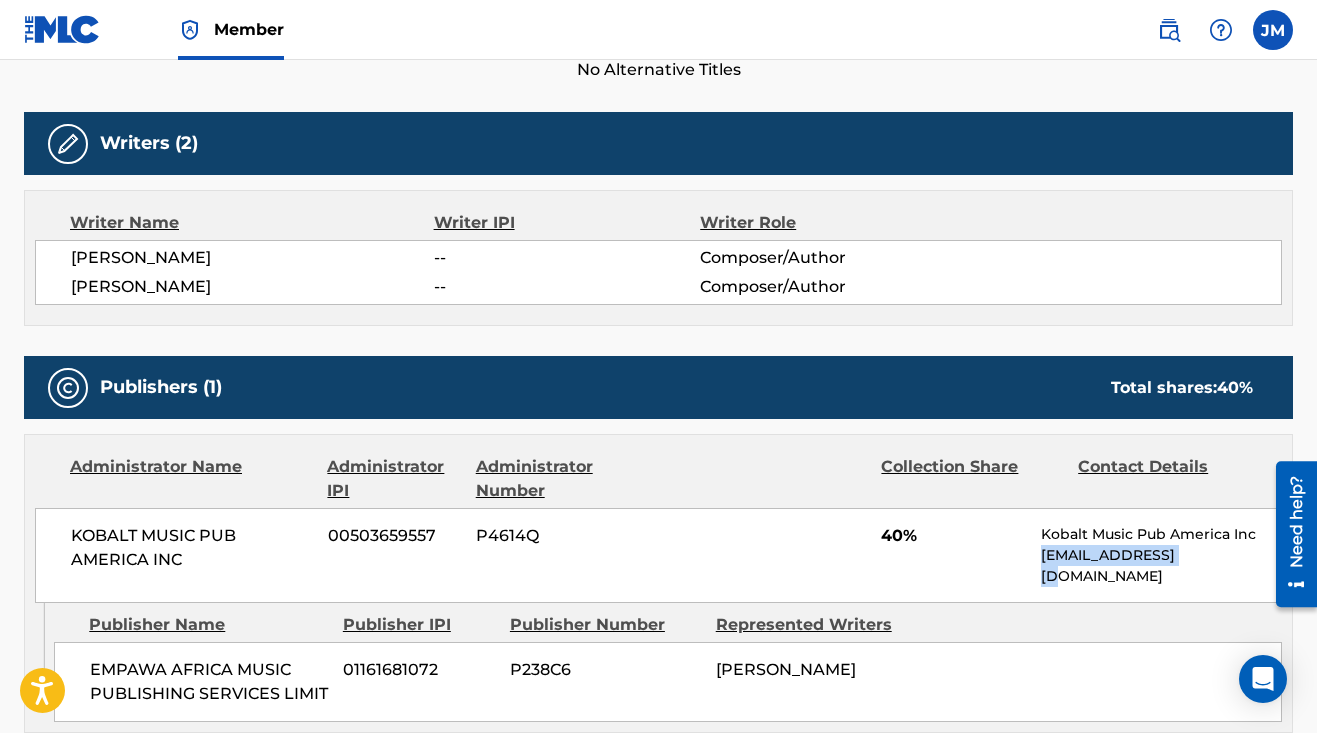 click on "pub.registrations@kobaltmusic.com" at bounding box center [1161, 566] 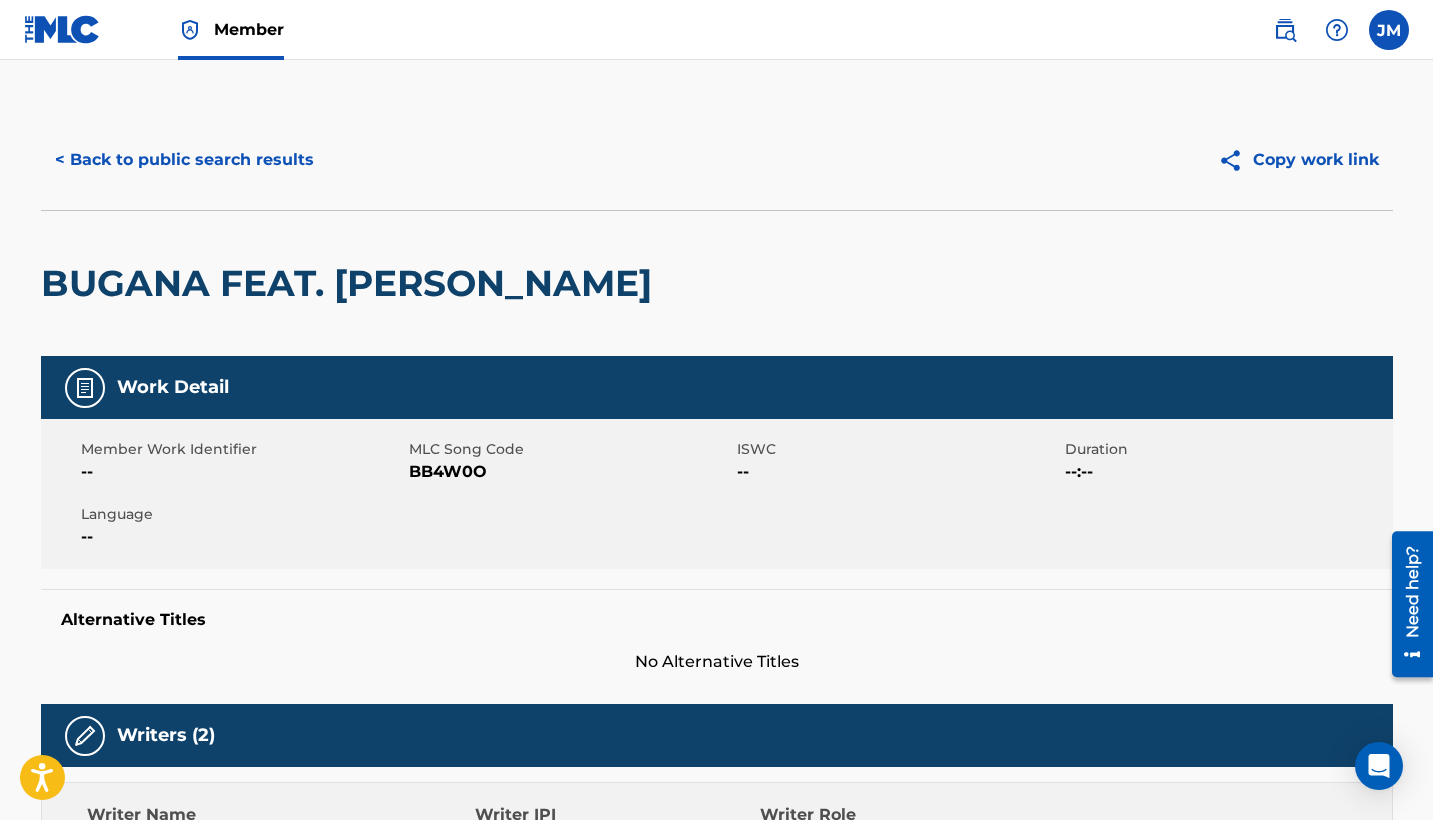 scroll, scrollTop: 0, scrollLeft: 0, axis: both 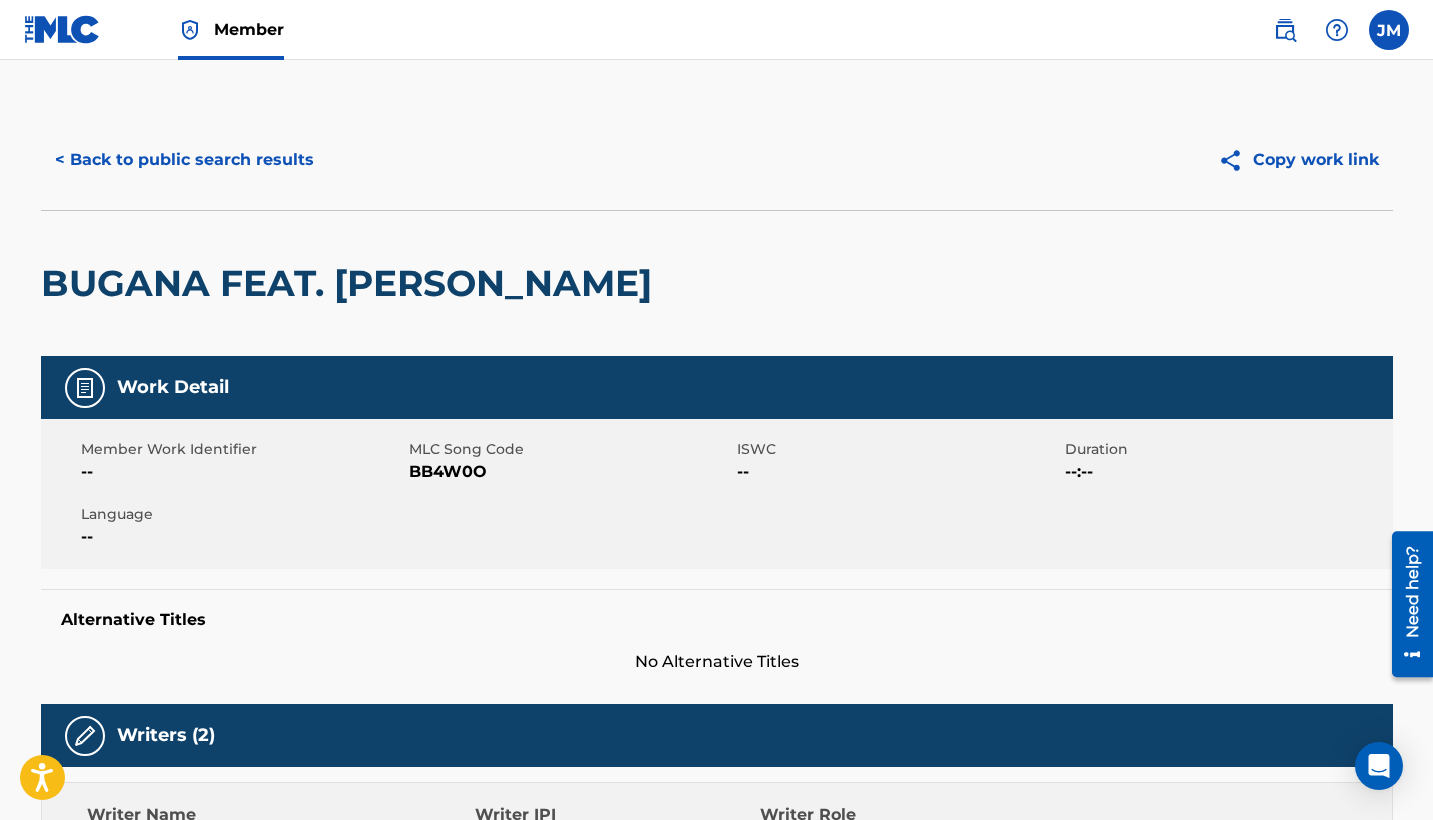 click on "< Back to public search results" at bounding box center (184, 160) 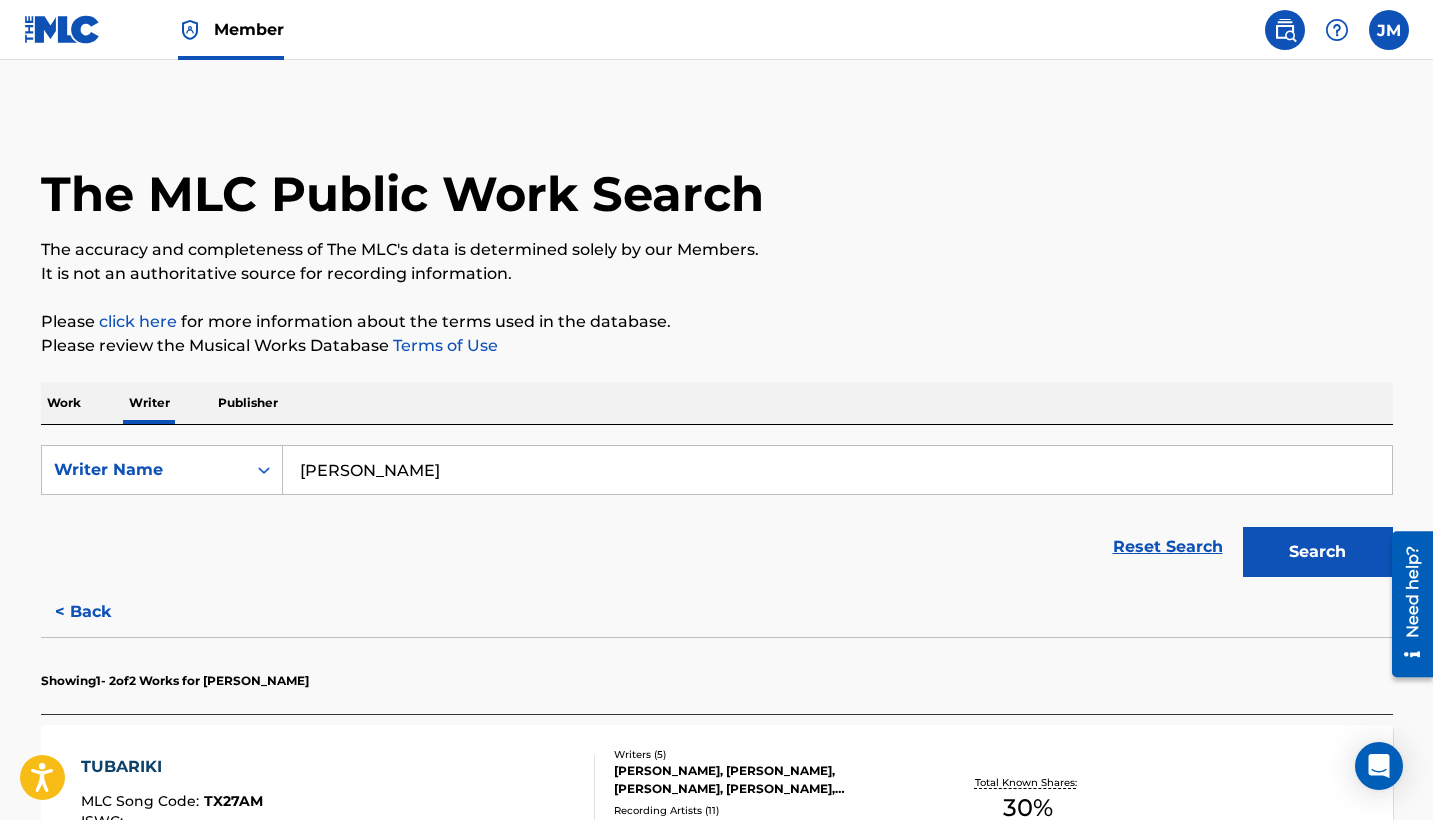 click on "WILLIAM LYIMO" at bounding box center [837, 470] 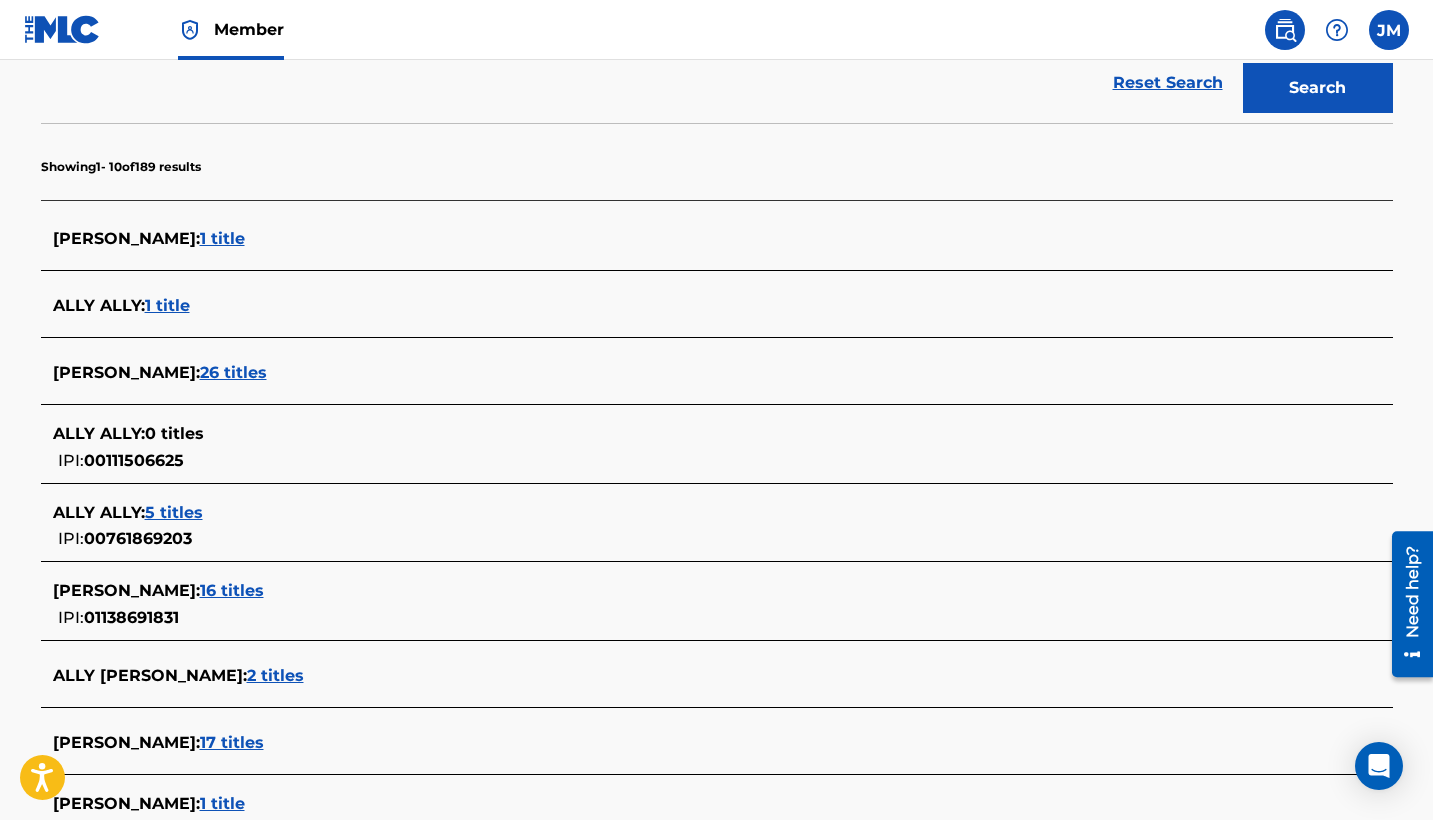 scroll, scrollTop: 465, scrollLeft: 0, axis: vertical 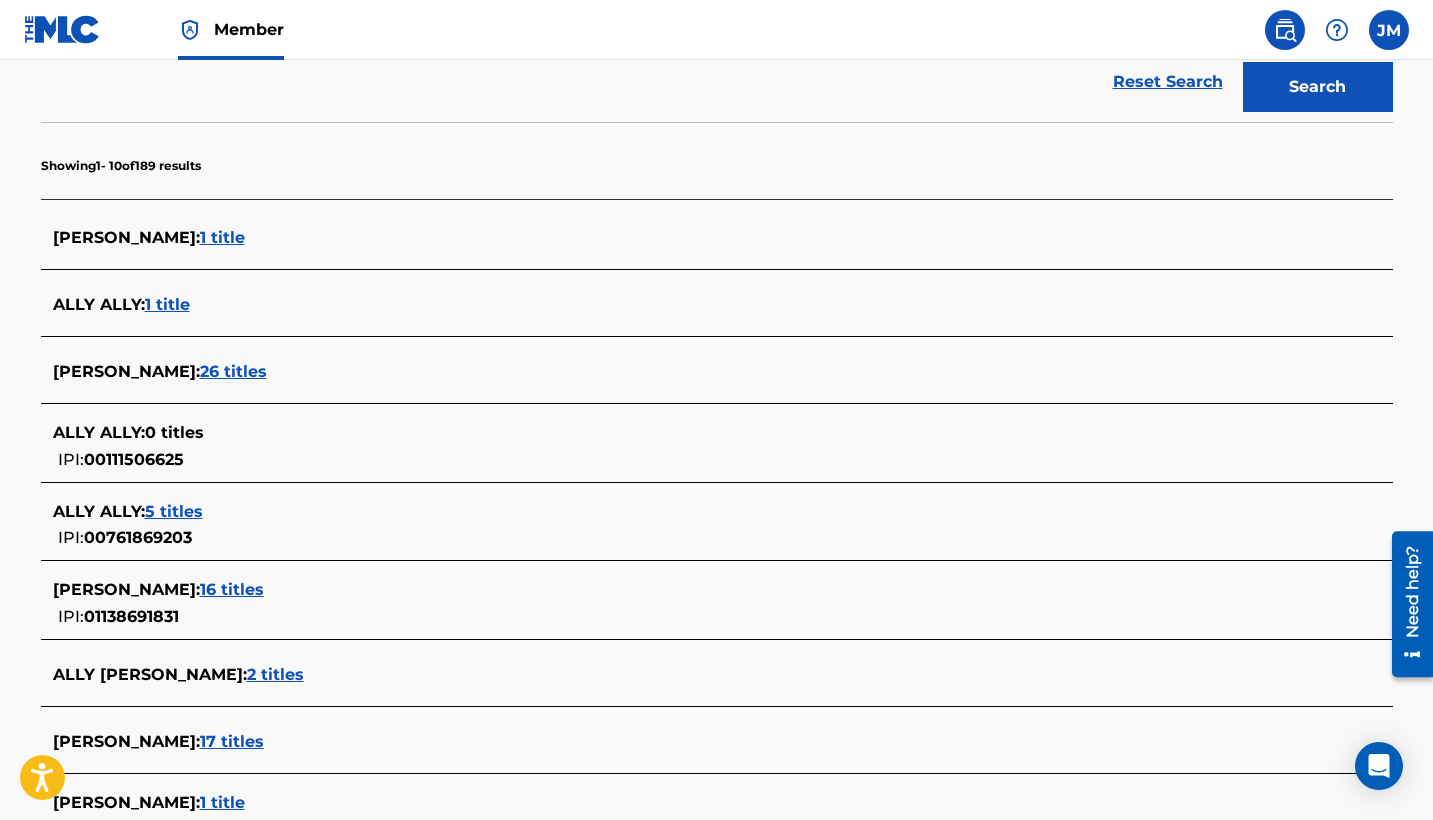 type on "Omary ally Mwanga" 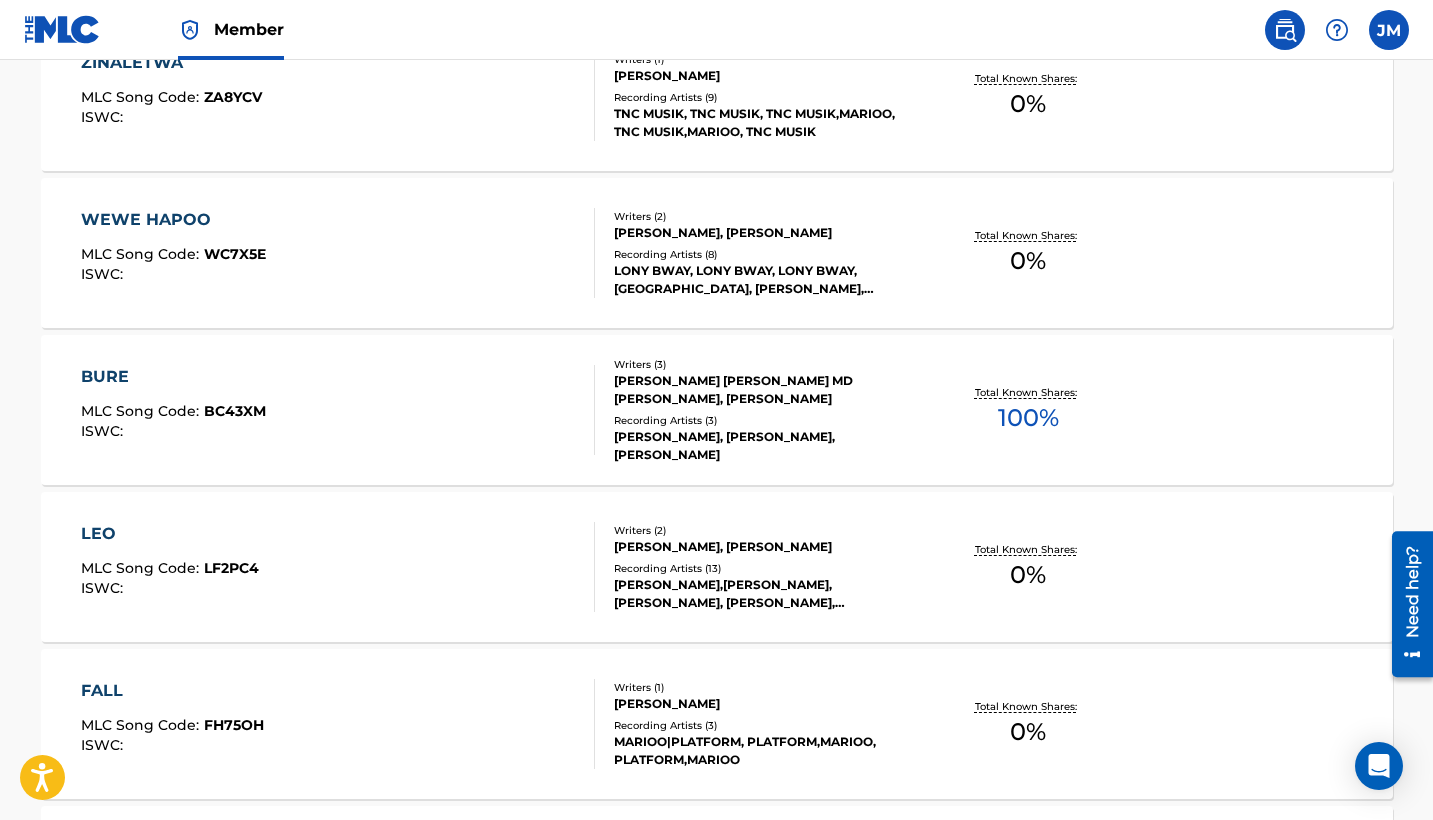 scroll, scrollTop: 867, scrollLeft: 0, axis: vertical 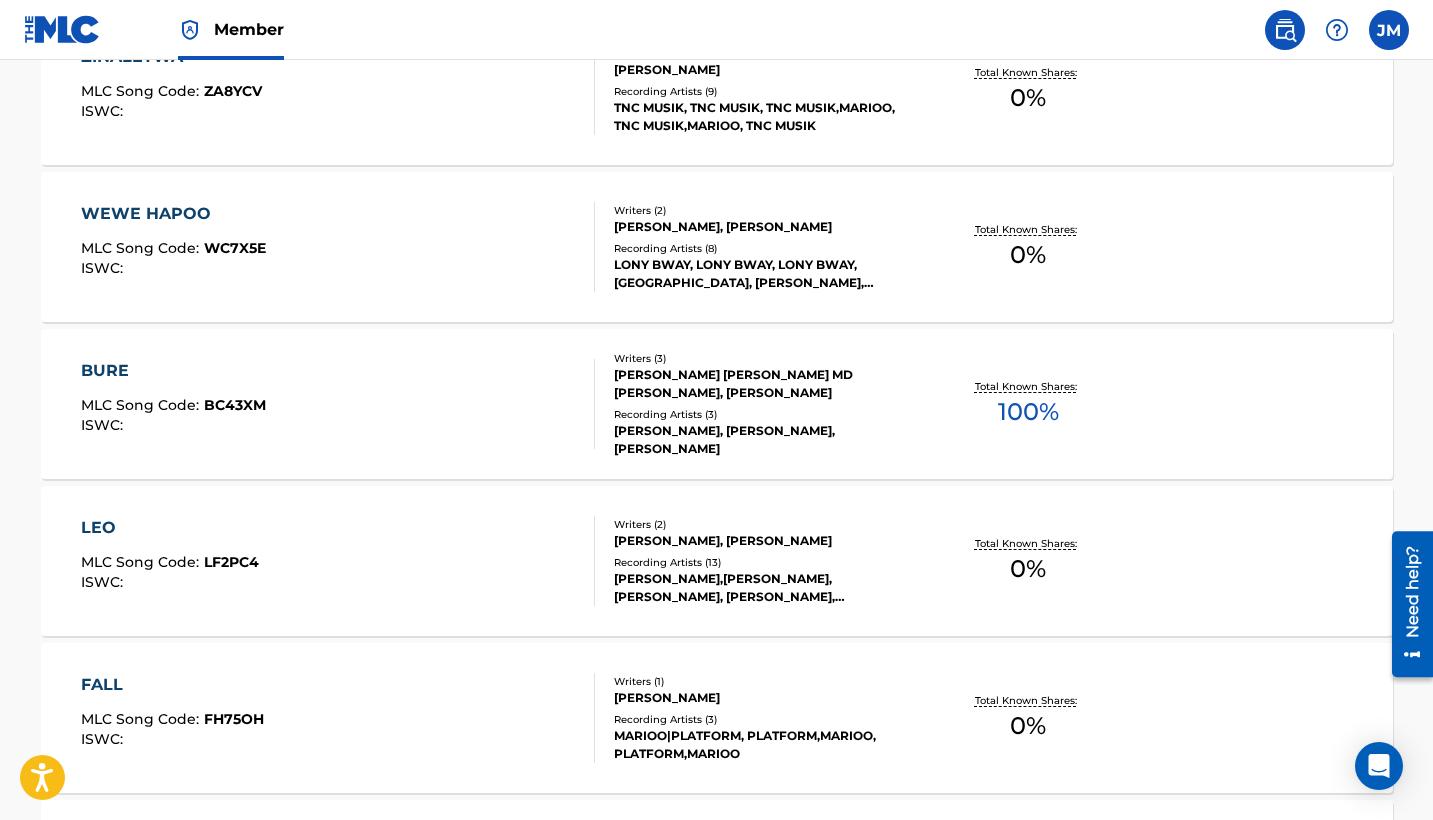 click on "Total Known Shares: 100 %" at bounding box center (1028, 404) 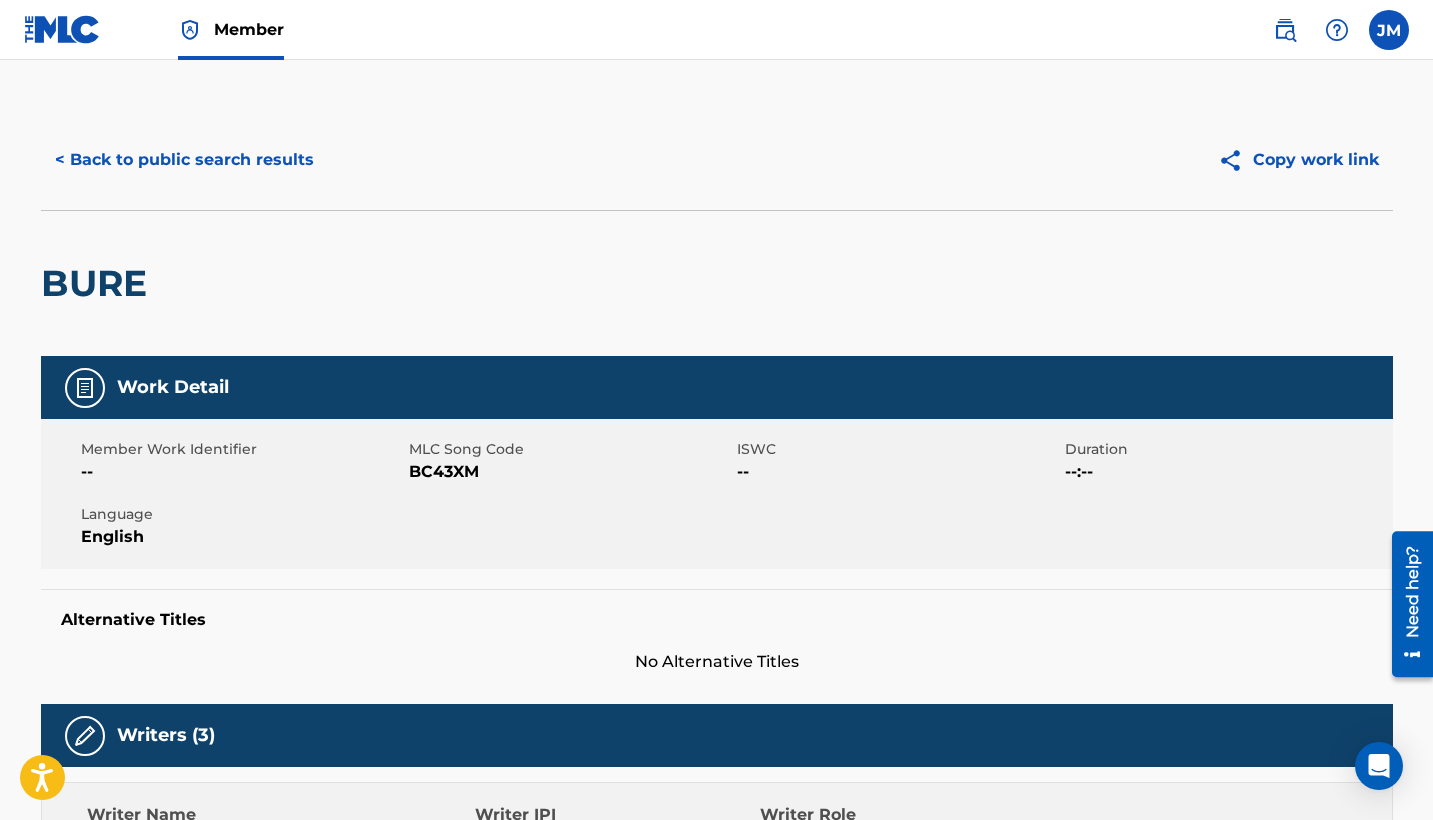 scroll, scrollTop: 0, scrollLeft: 0, axis: both 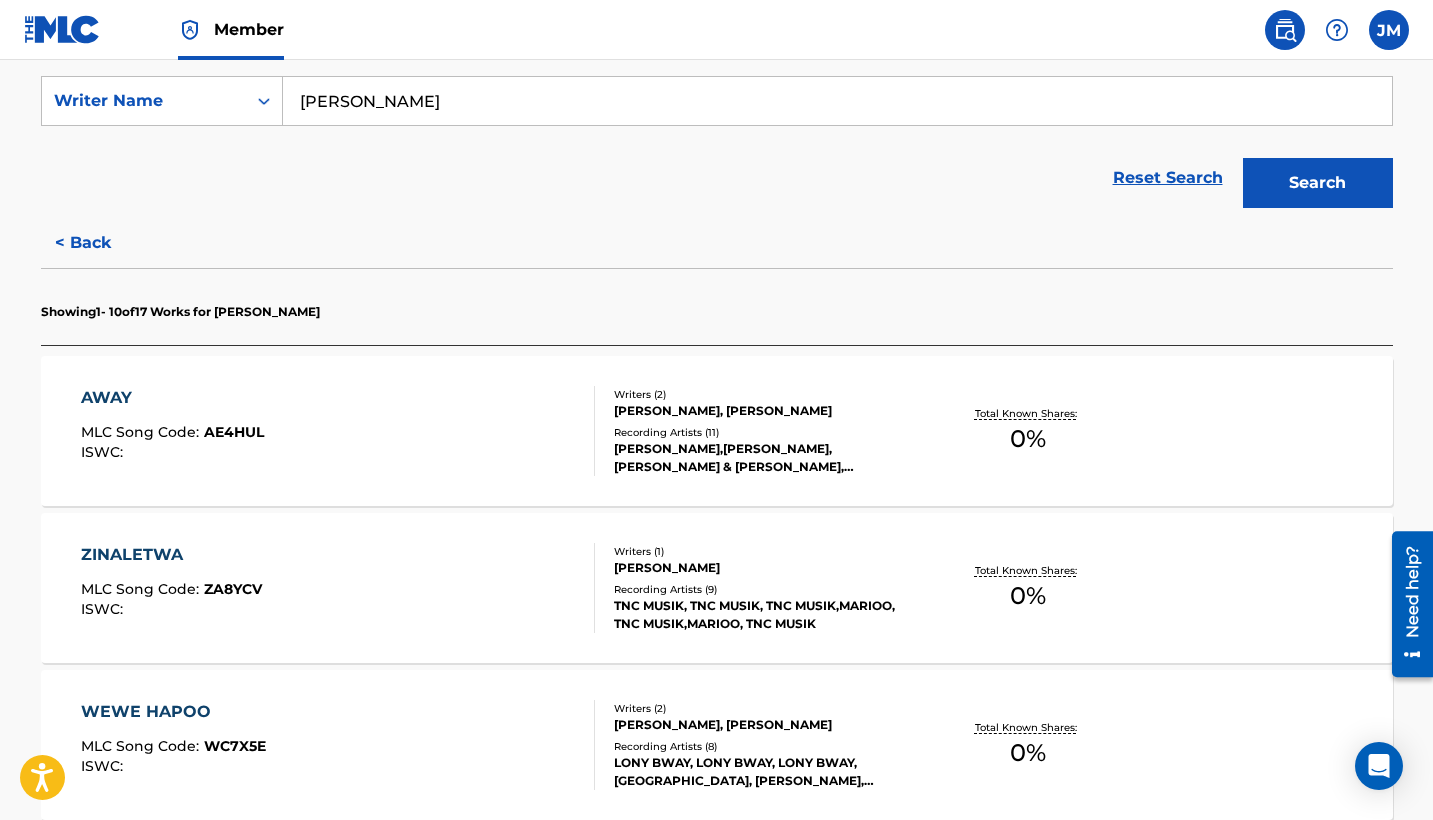 click on "Search" at bounding box center [1318, 183] 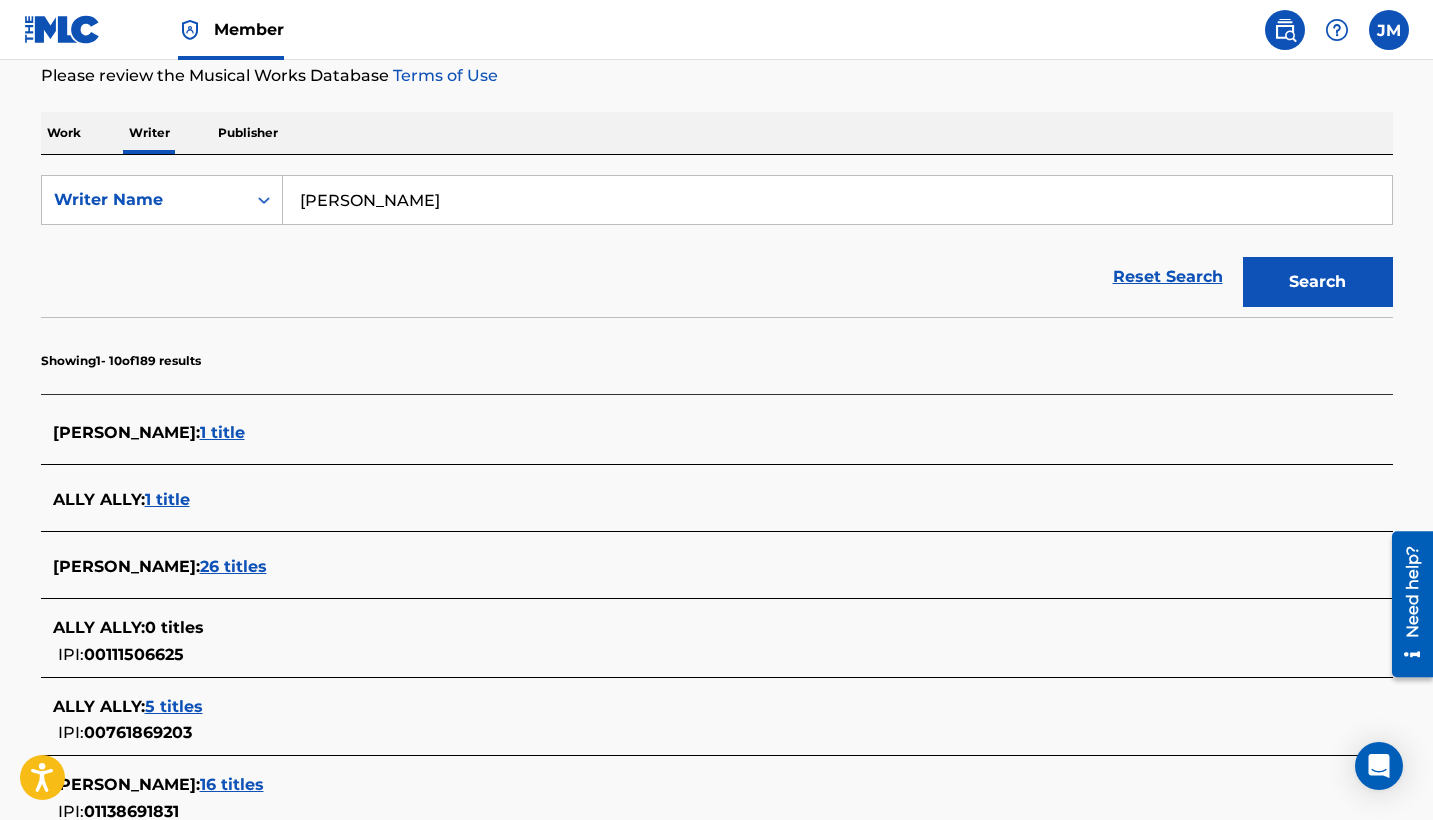 scroll, scrollTop: 271, scrollLeft: 0, axis: vertical 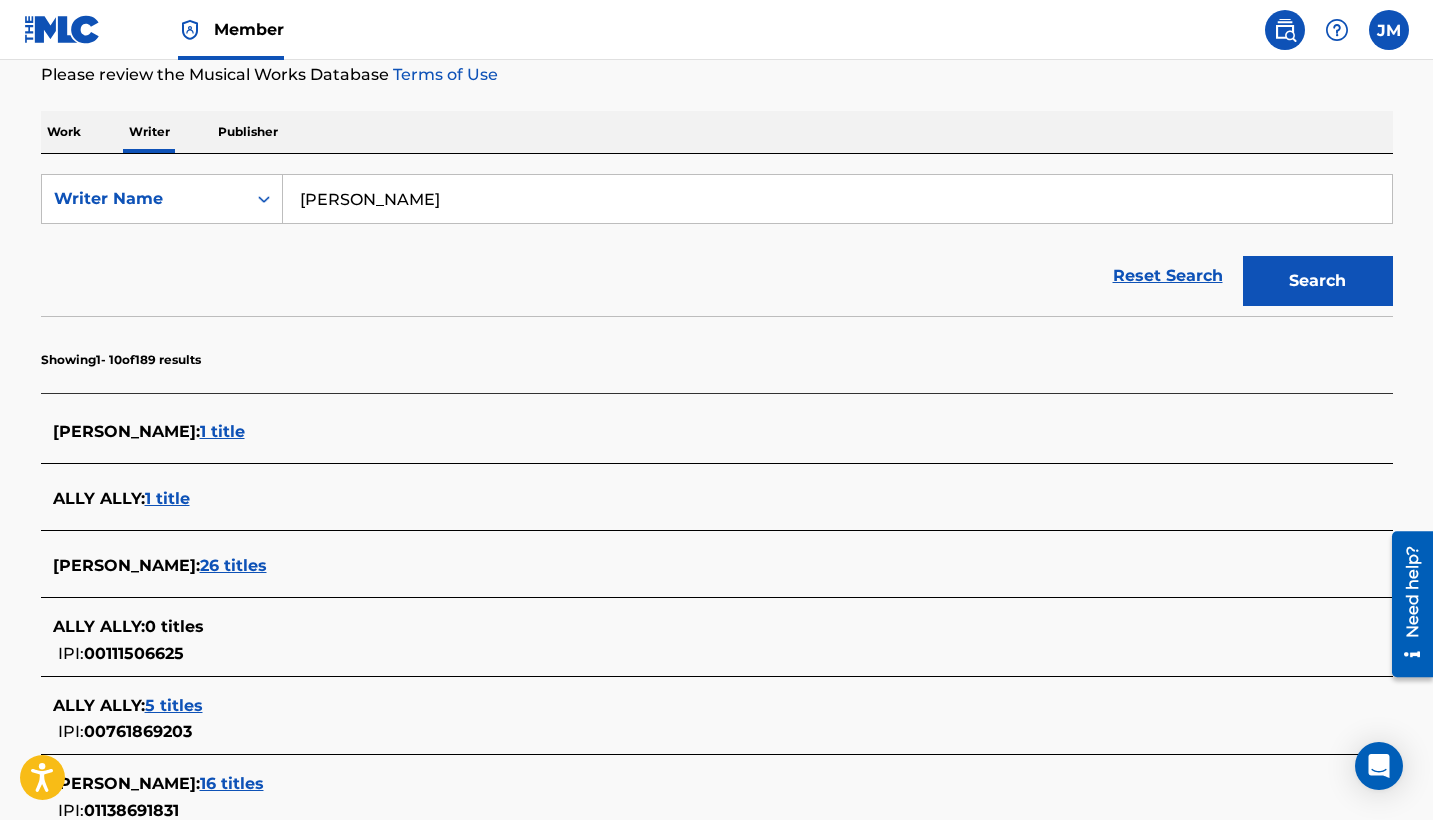 click on "26 titles" at bounding box center [233, 565] 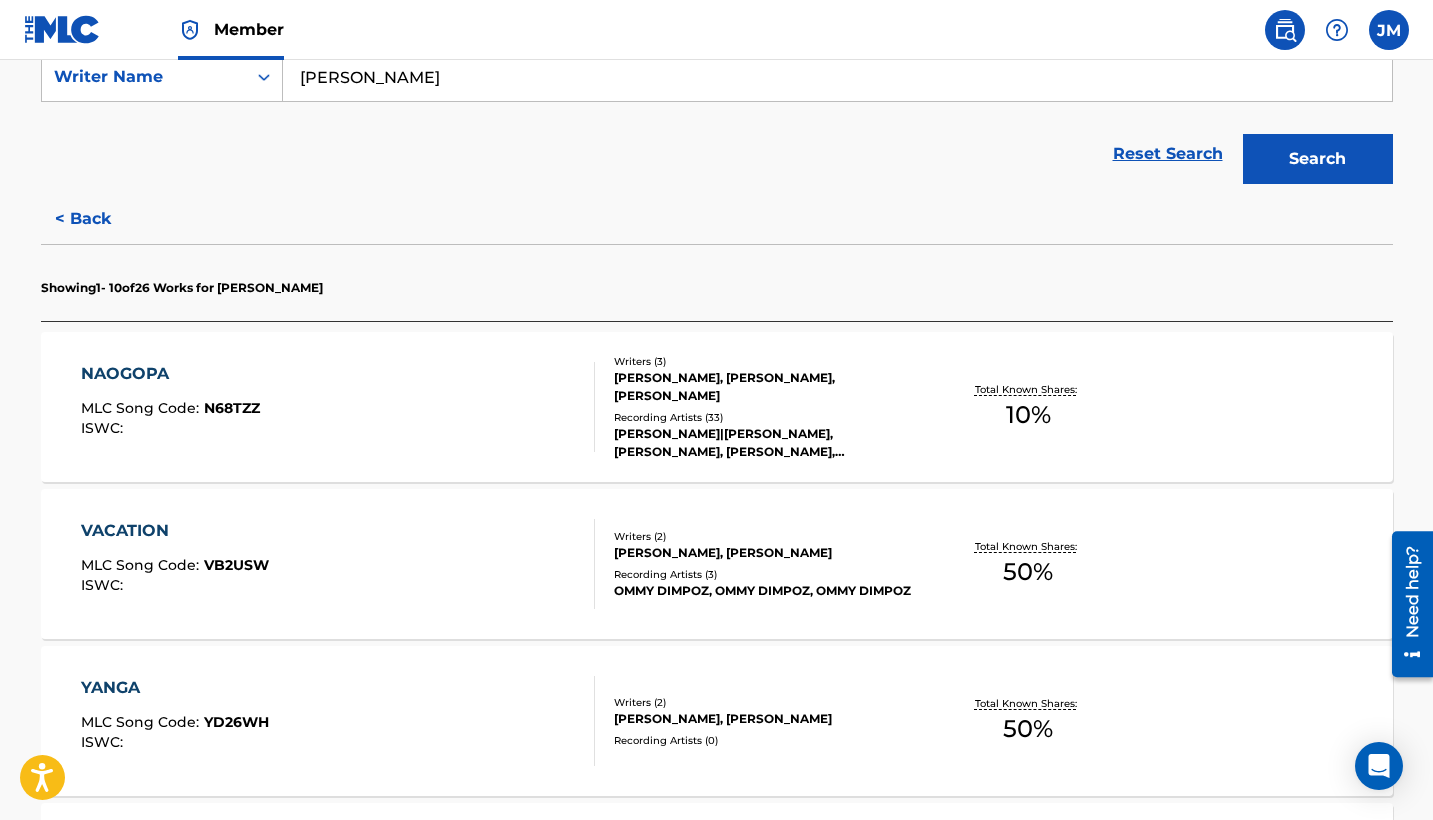scroll, scrollTop: 404, scrollLeft: 0, axis: vertical 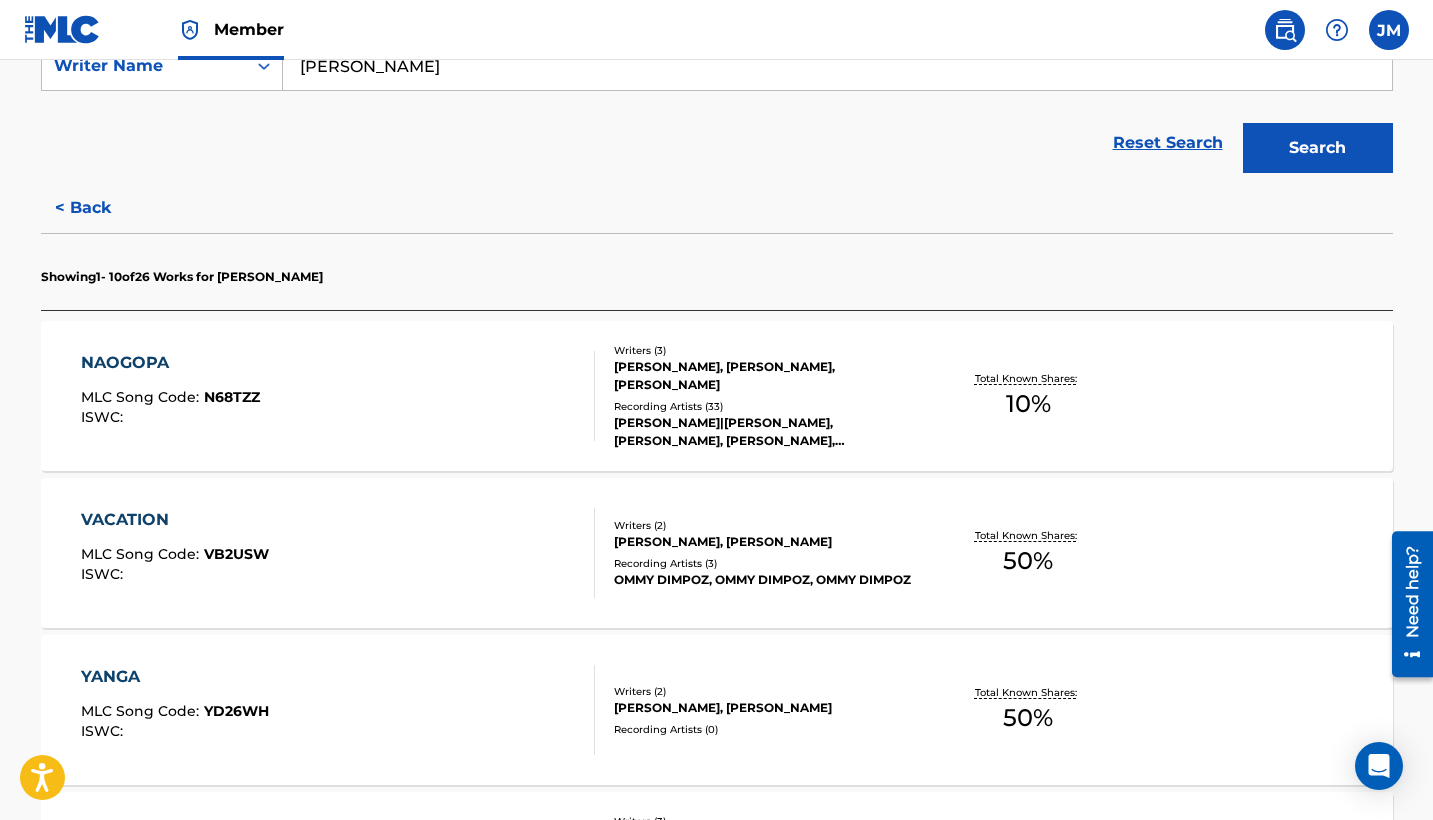 click on "Recording Artists ( 33 )" at bounding box center [765, 406] 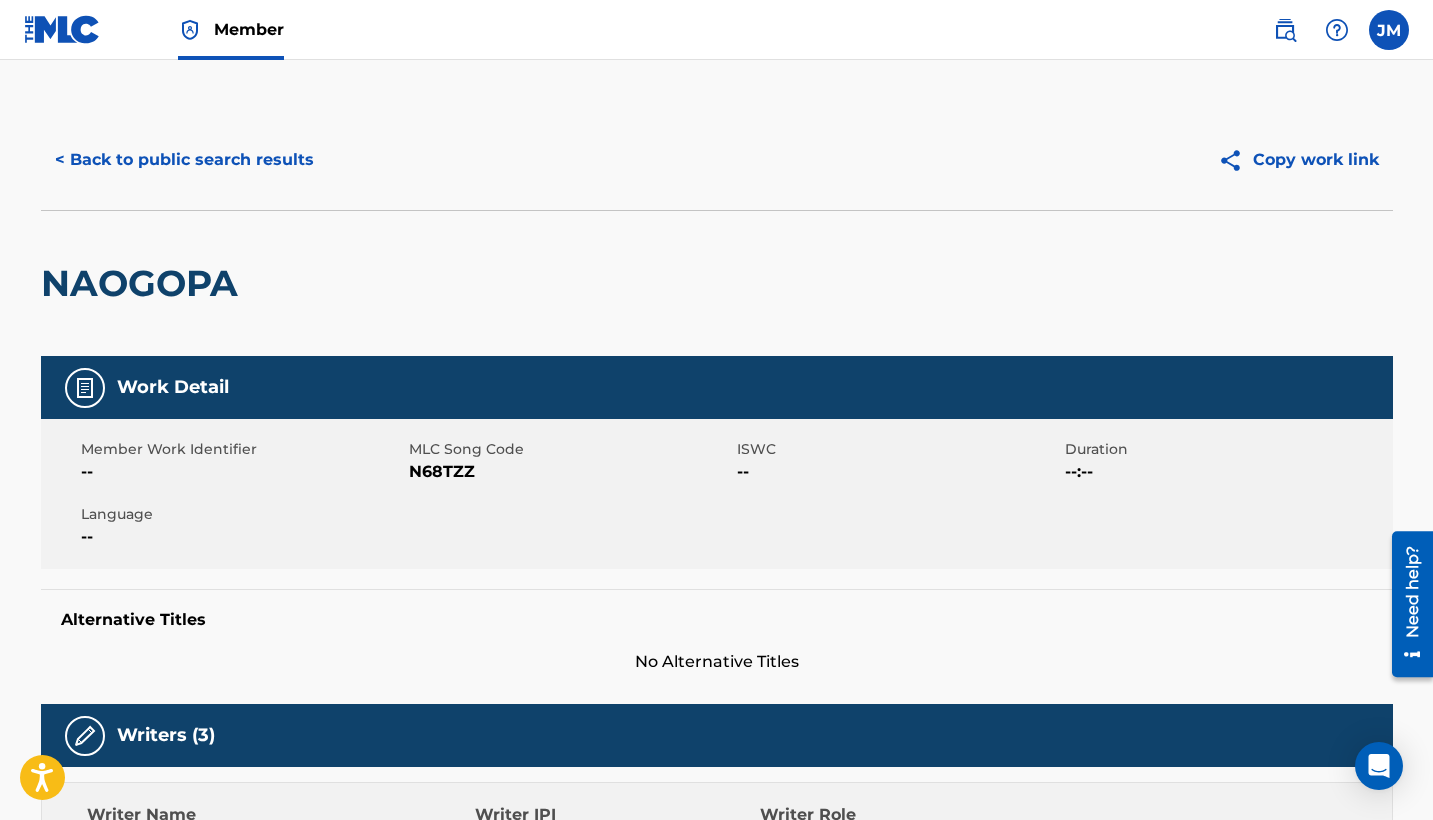 scroll, scrollTop: 0, scrollLeft: 0, axis: both 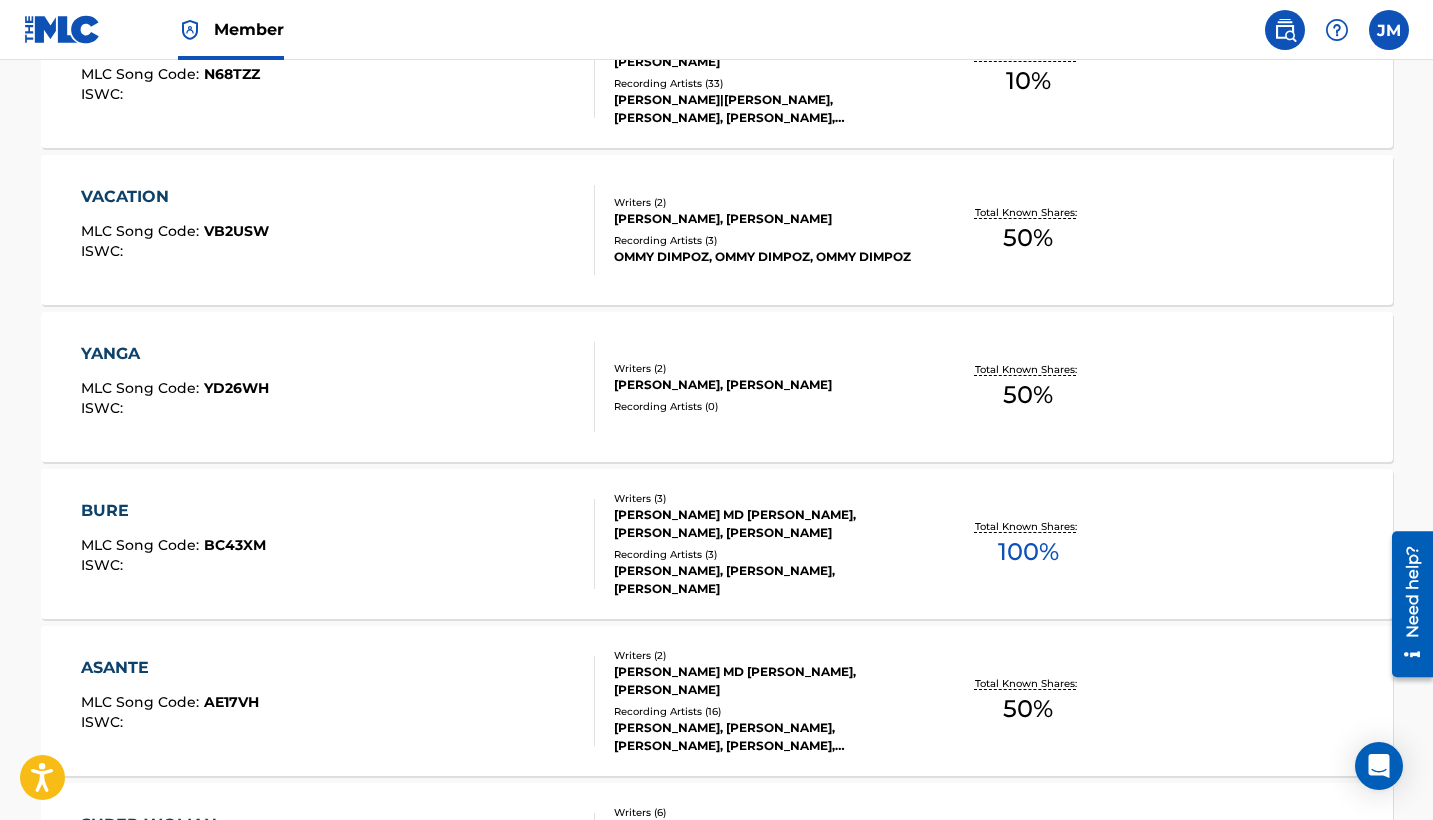 click on "OMMY DIMPOZ, OMMY DIMPOZ, OMMY DIMPOZ" at bounding box center [765, 257] 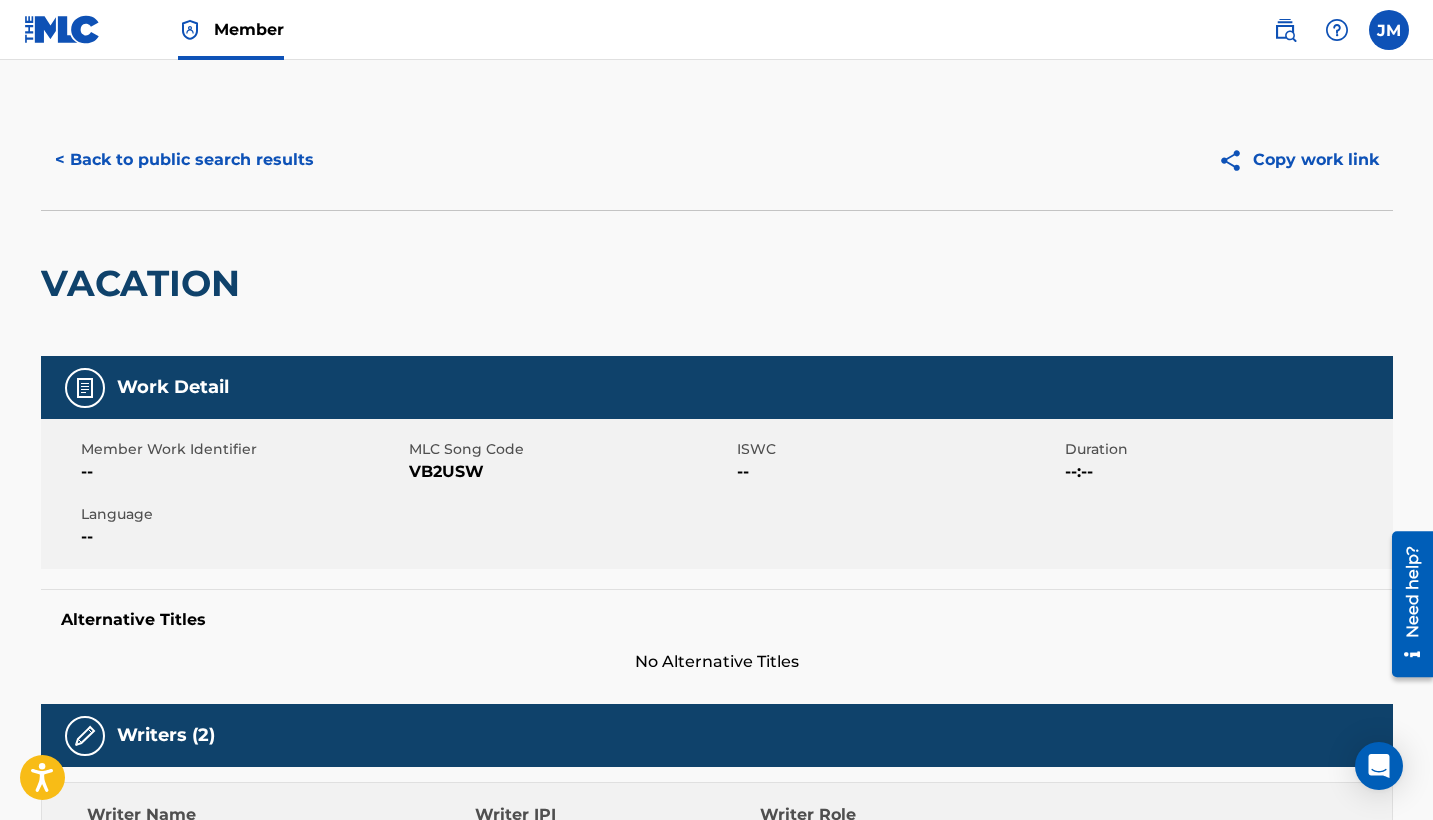 scroll, scrollTop: 0, scrollLeft: 0, axis: both 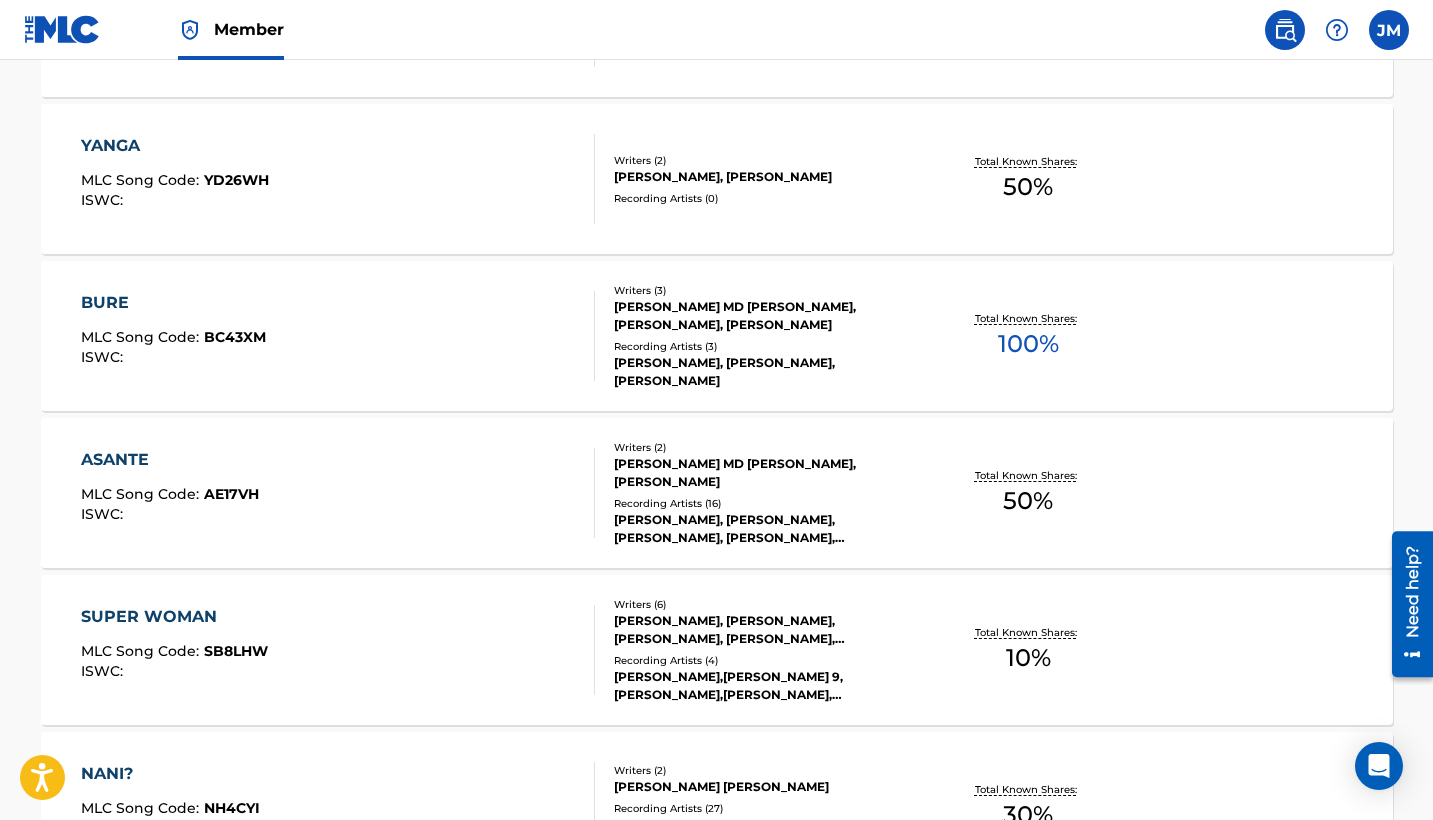 click on "JOHN ENEZA MD KIMAMBO, OMARY MWANGA" at bounding box center (765, 473) 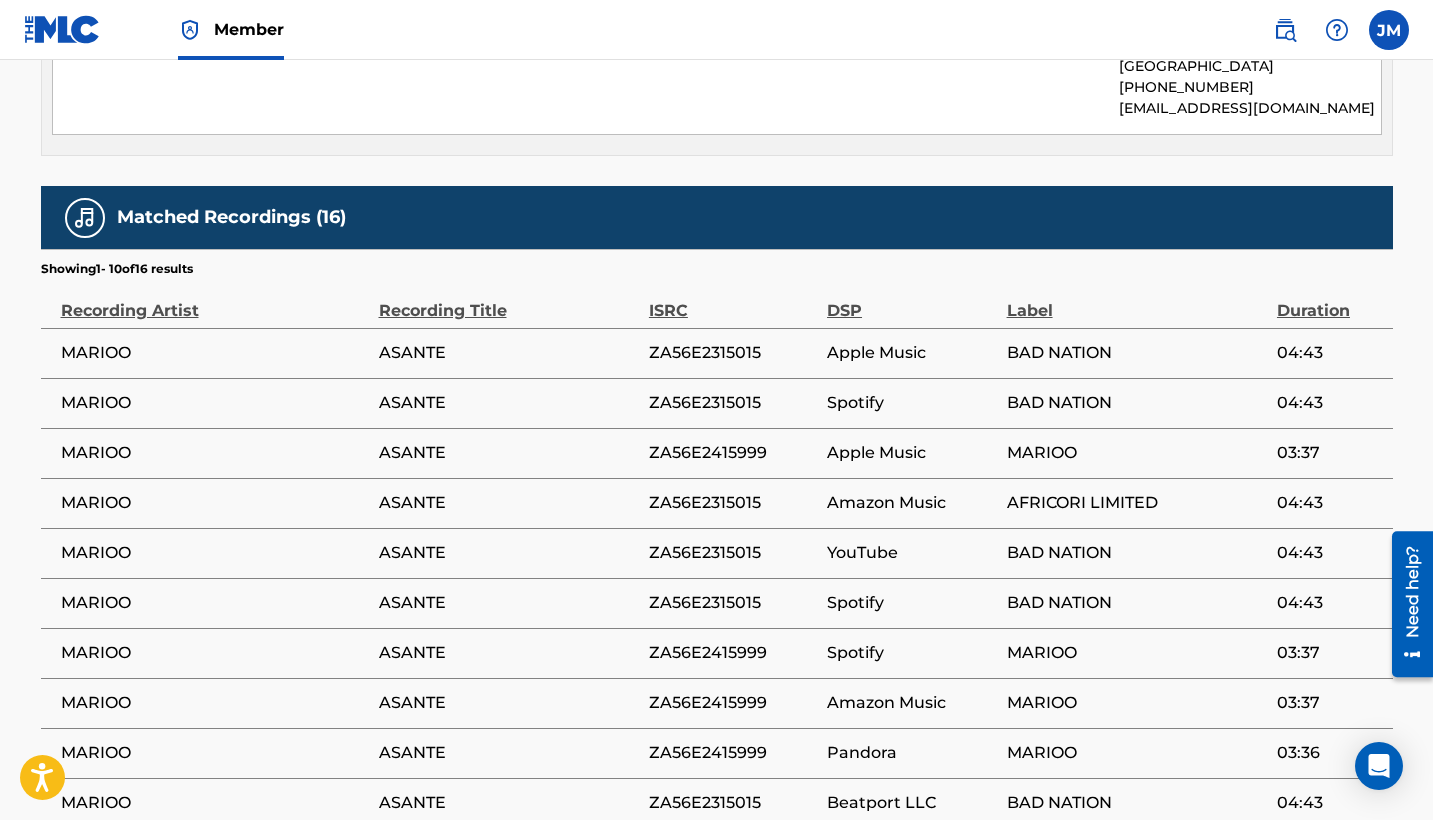 scroll, scrollTop: 1178, scrollLeft: 0, axis: vertical 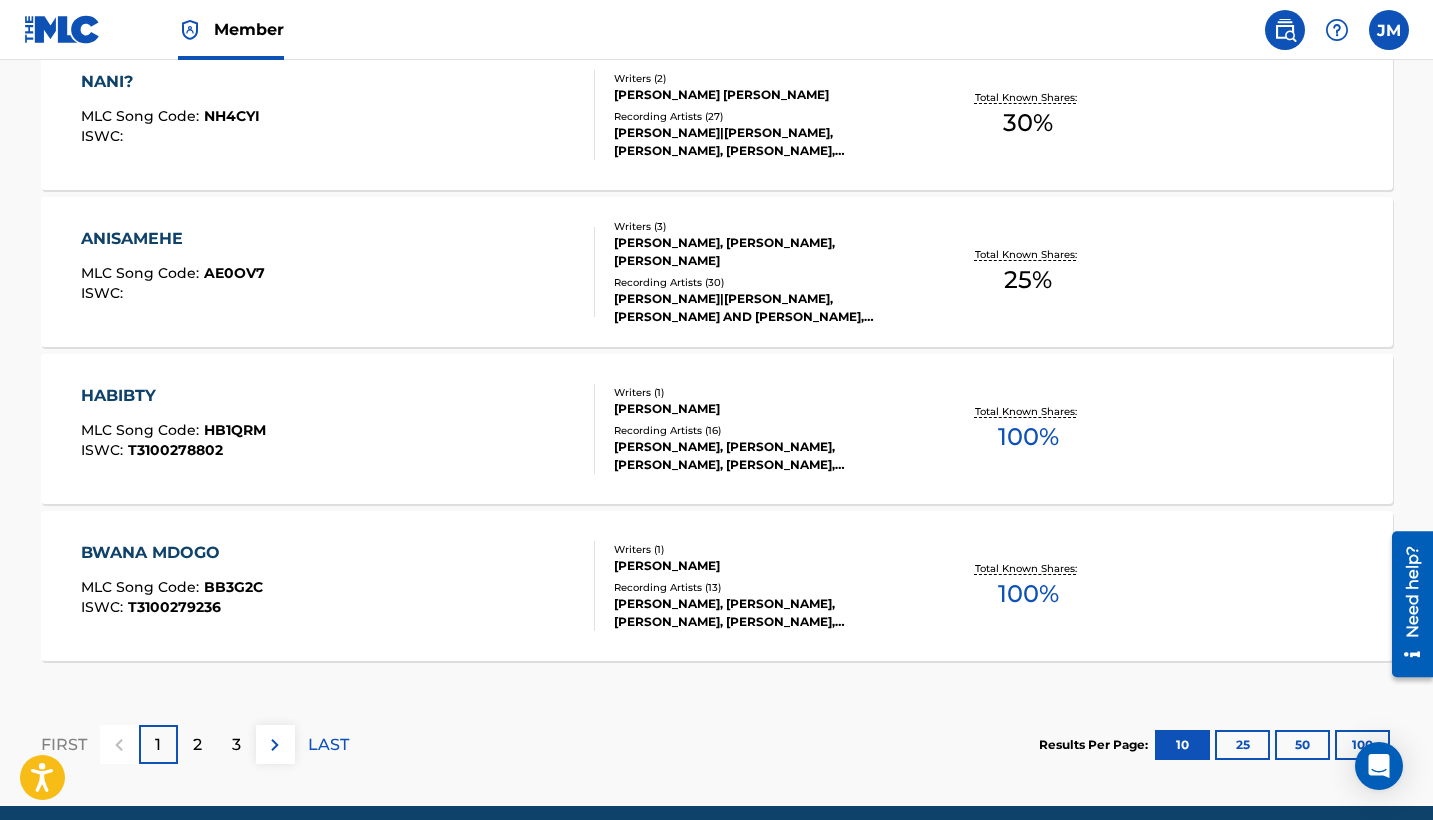 click on "Recording Artists ( 13 )" at bounding box center (765, 587) 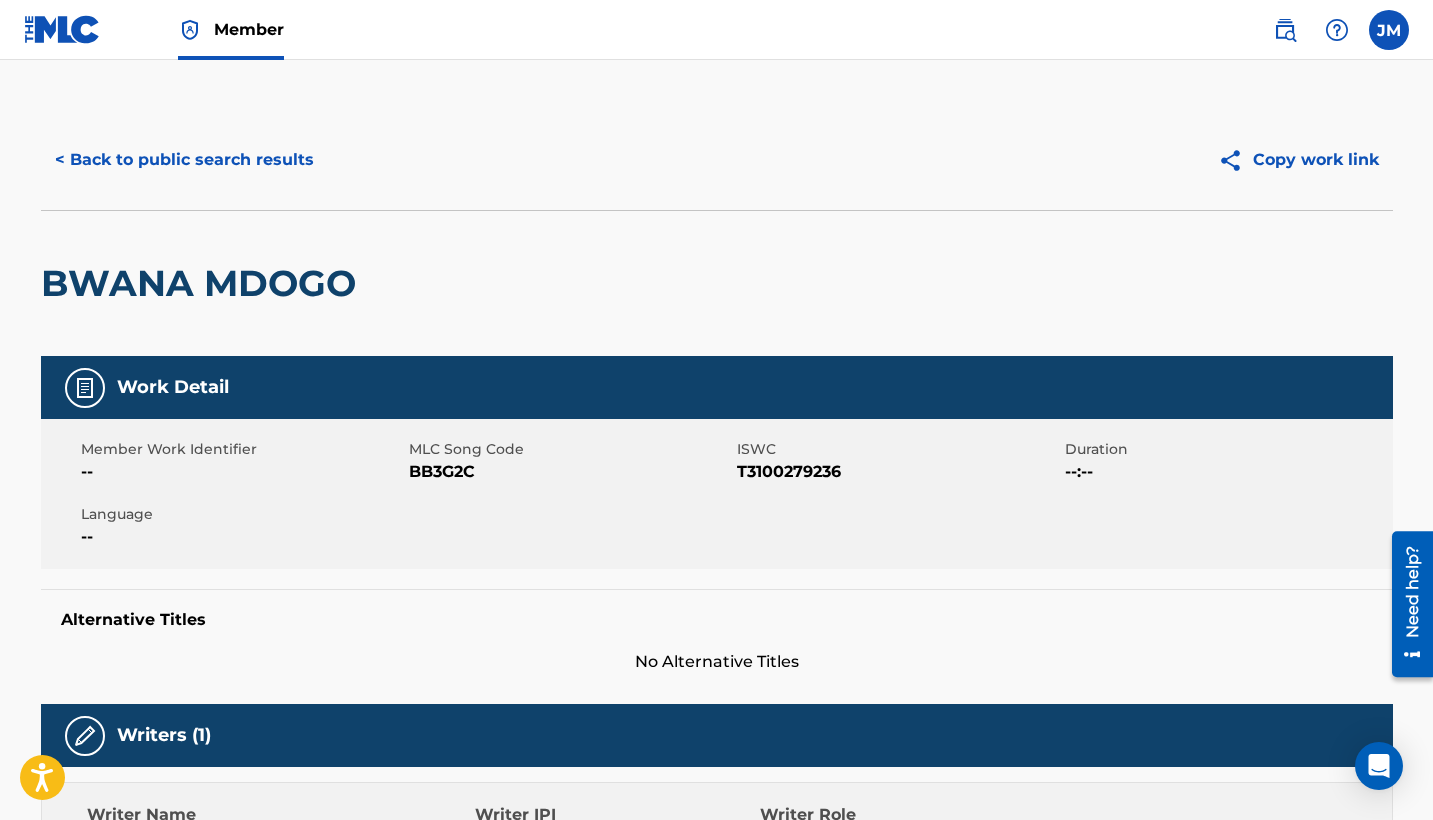 scroll, scrollTop: 0, scrollLeft: 0, axis: both 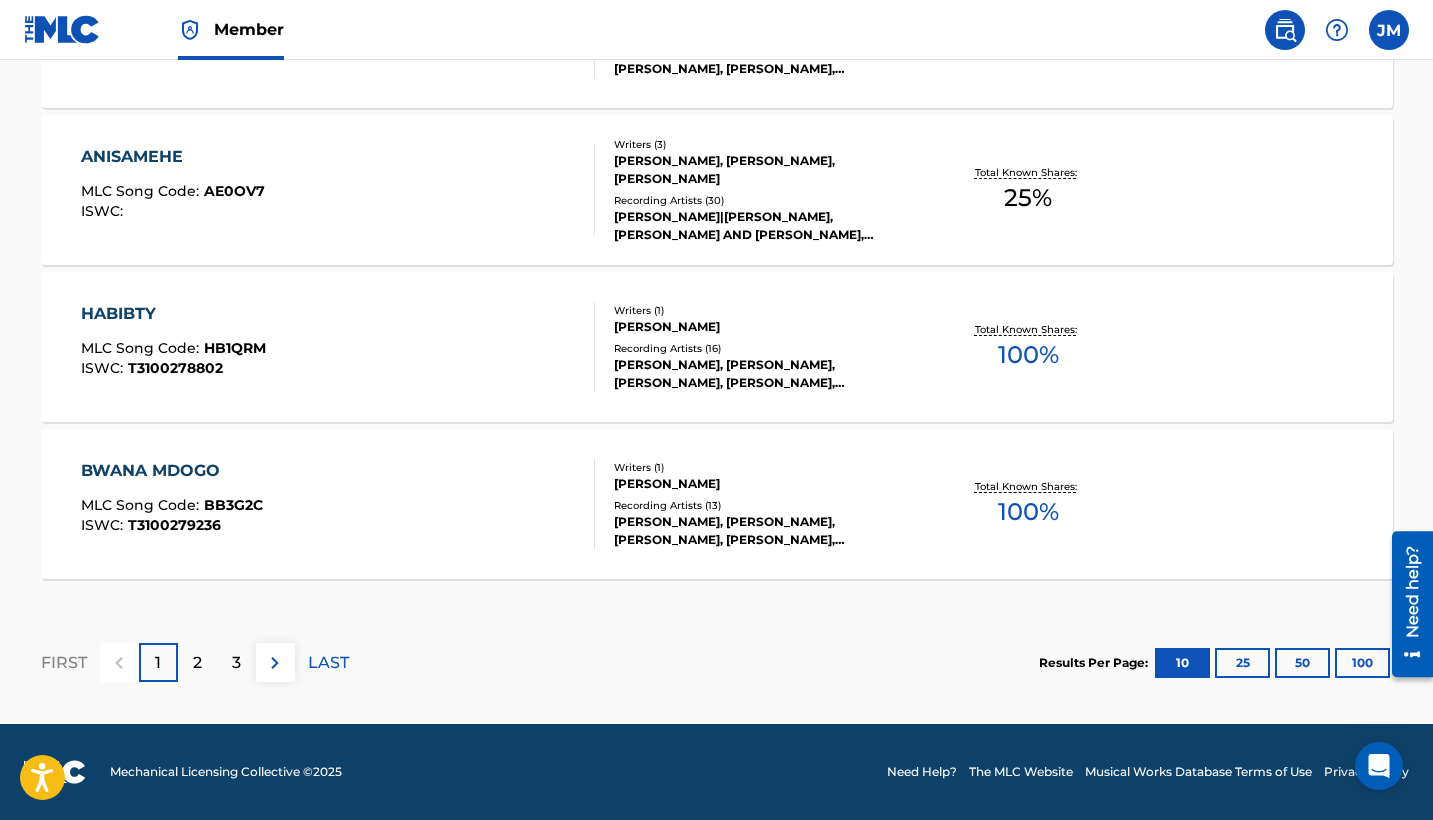 click on "2" at bounding box center (197, 663) 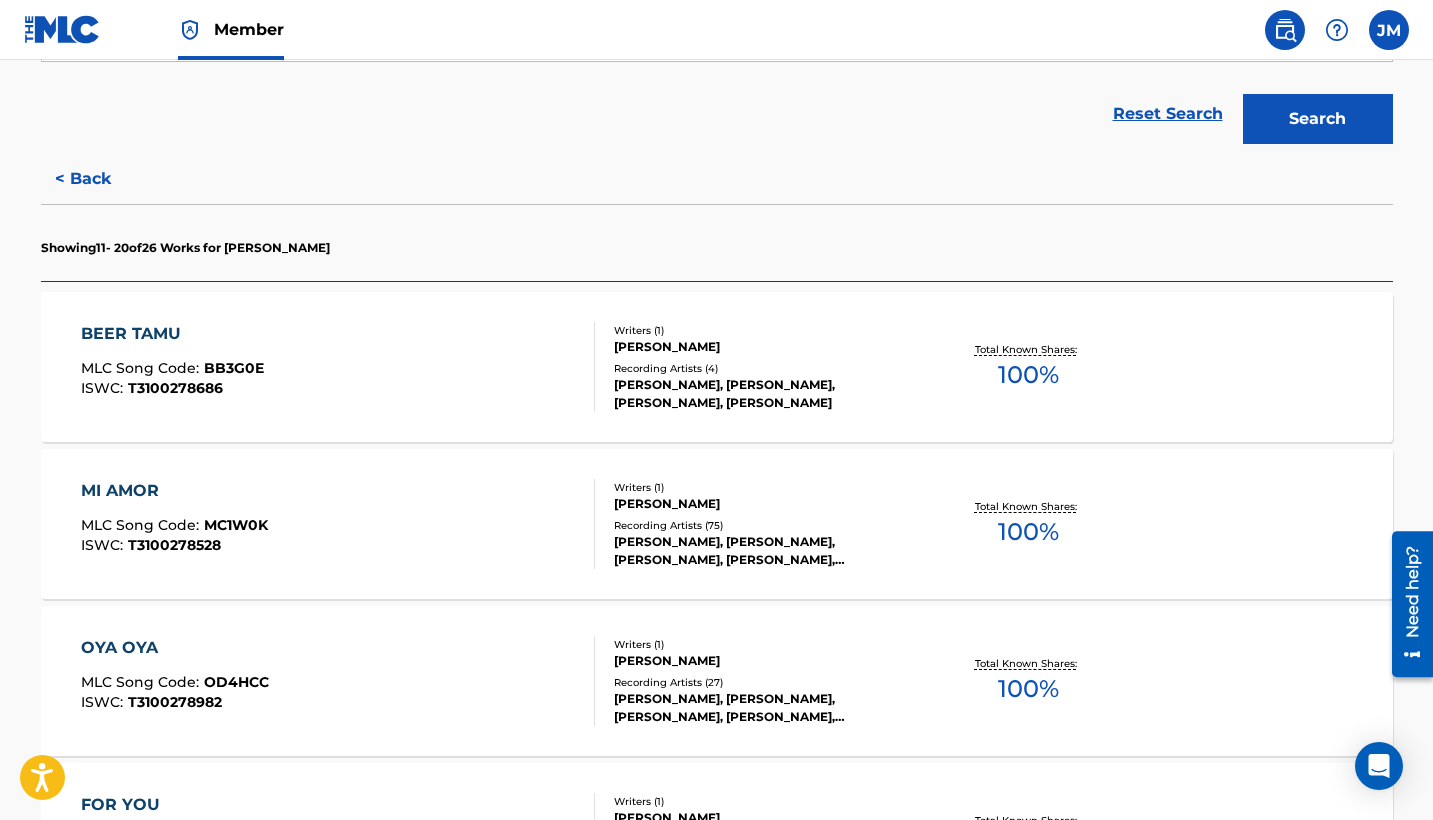 scroll, scrollTop: 395, scrollLeft: 0, axis: vertical 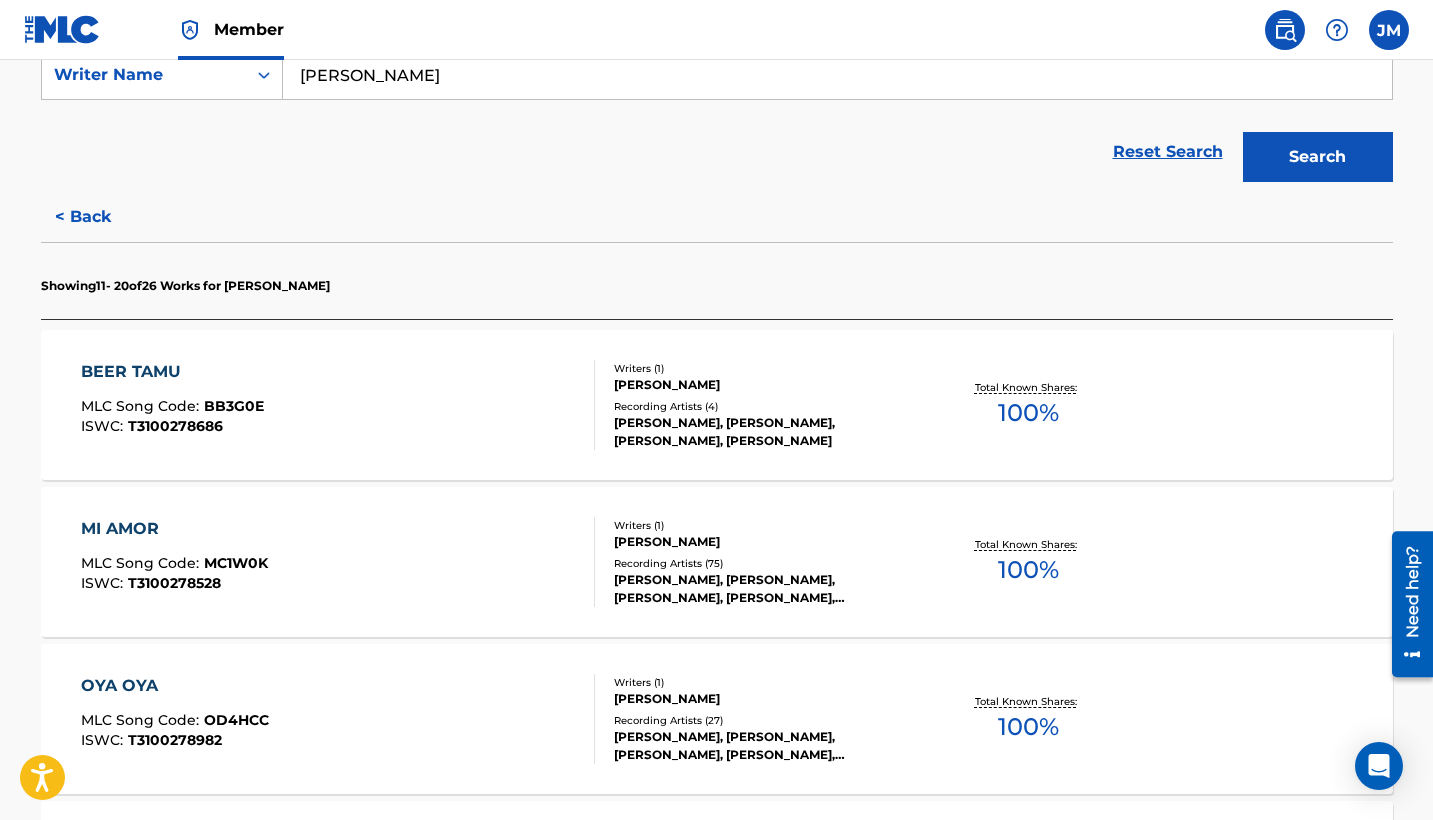 click on "OMARY MWANGA" at bounding box center [765, 385] 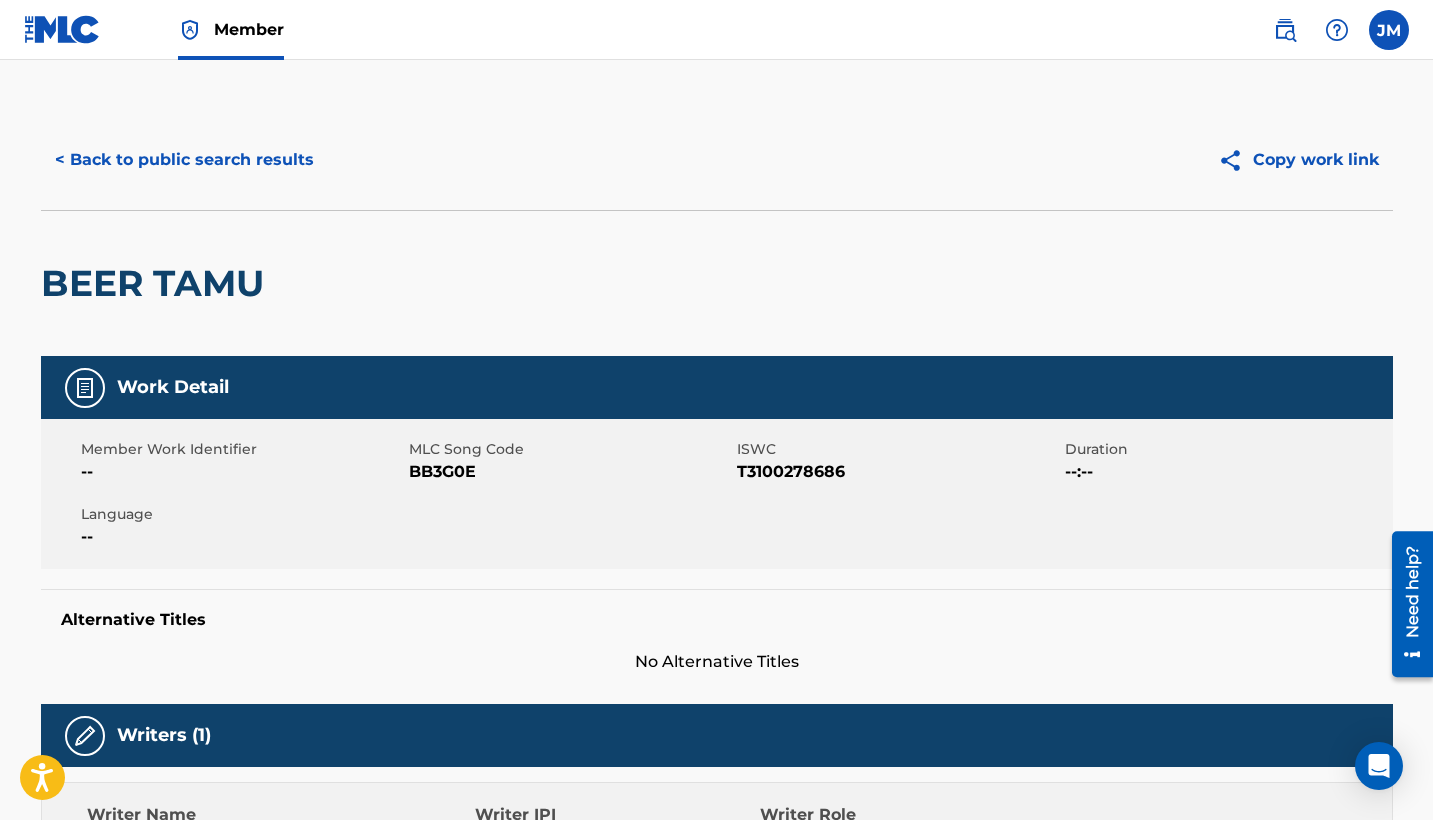 scroll, scrollTop: 0, scrollLeft: 0, axis: both 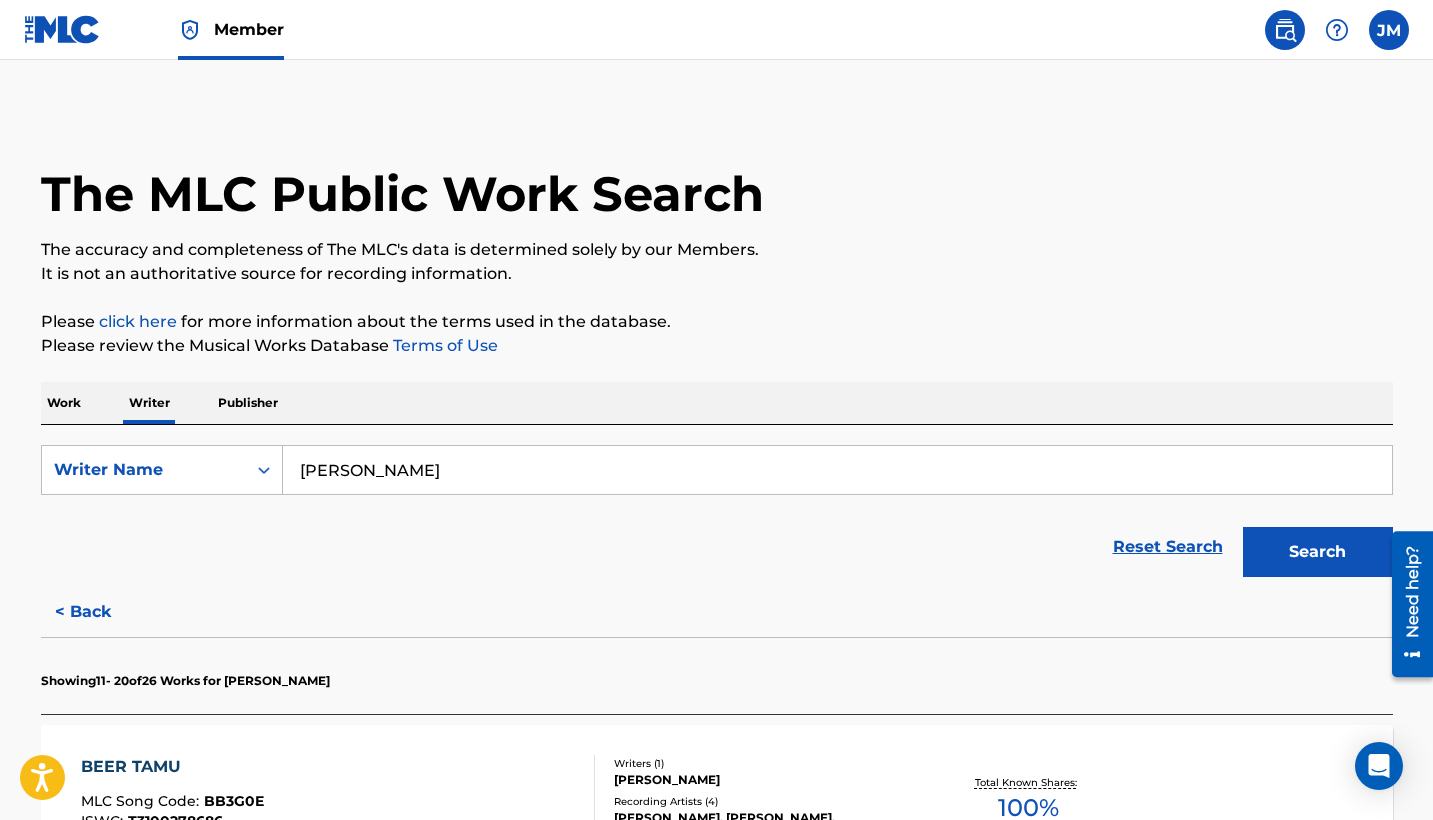 drag, startPoint x: 581, startPoint y: 482, endPoint x: 283, endPoint y: 457, distance: 299.0468 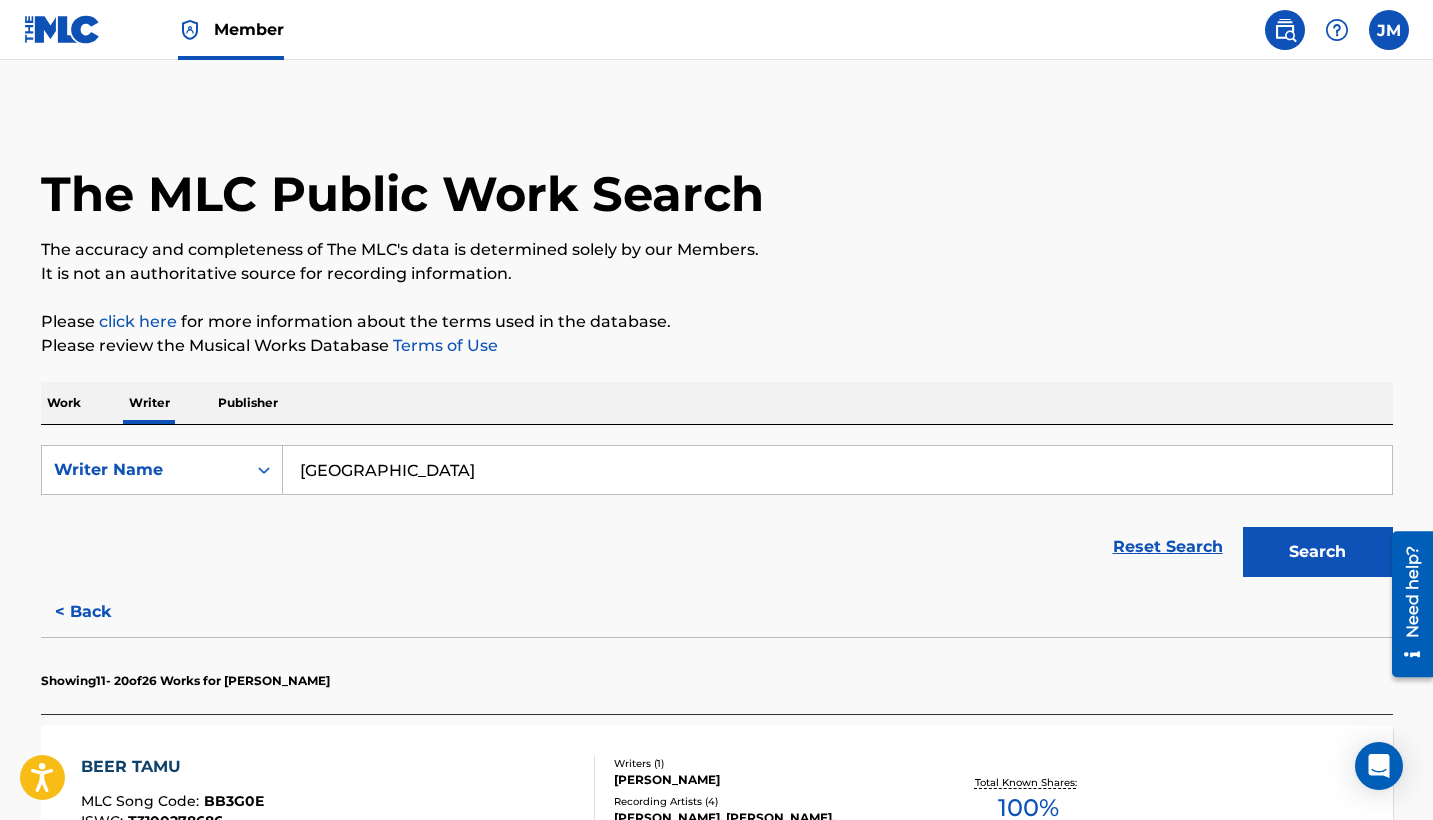 click on "Search" at bounding box center (1318, 552) 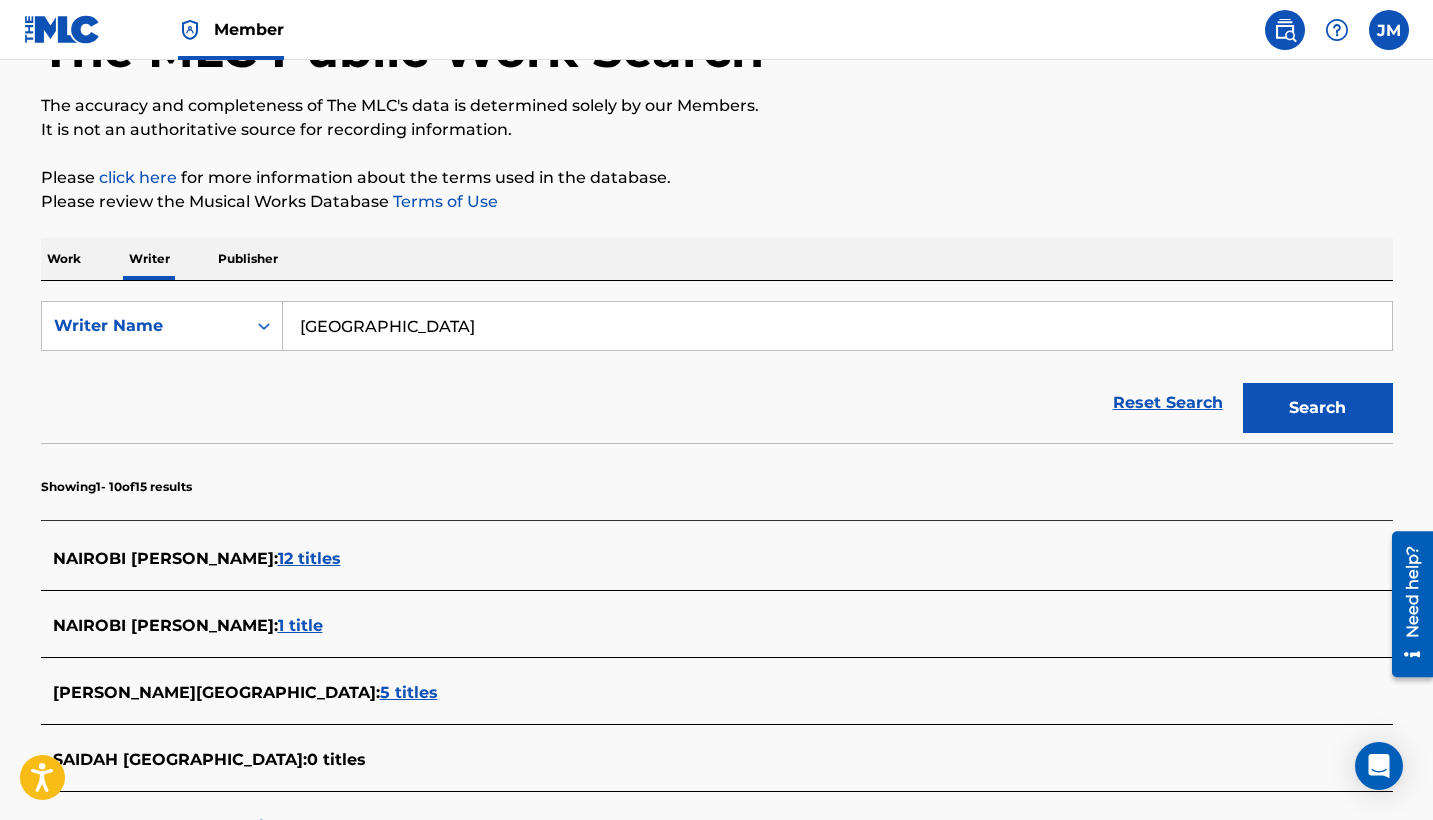 scroll, scrollTop: 138, scrollLeft: 0, axis: vertical 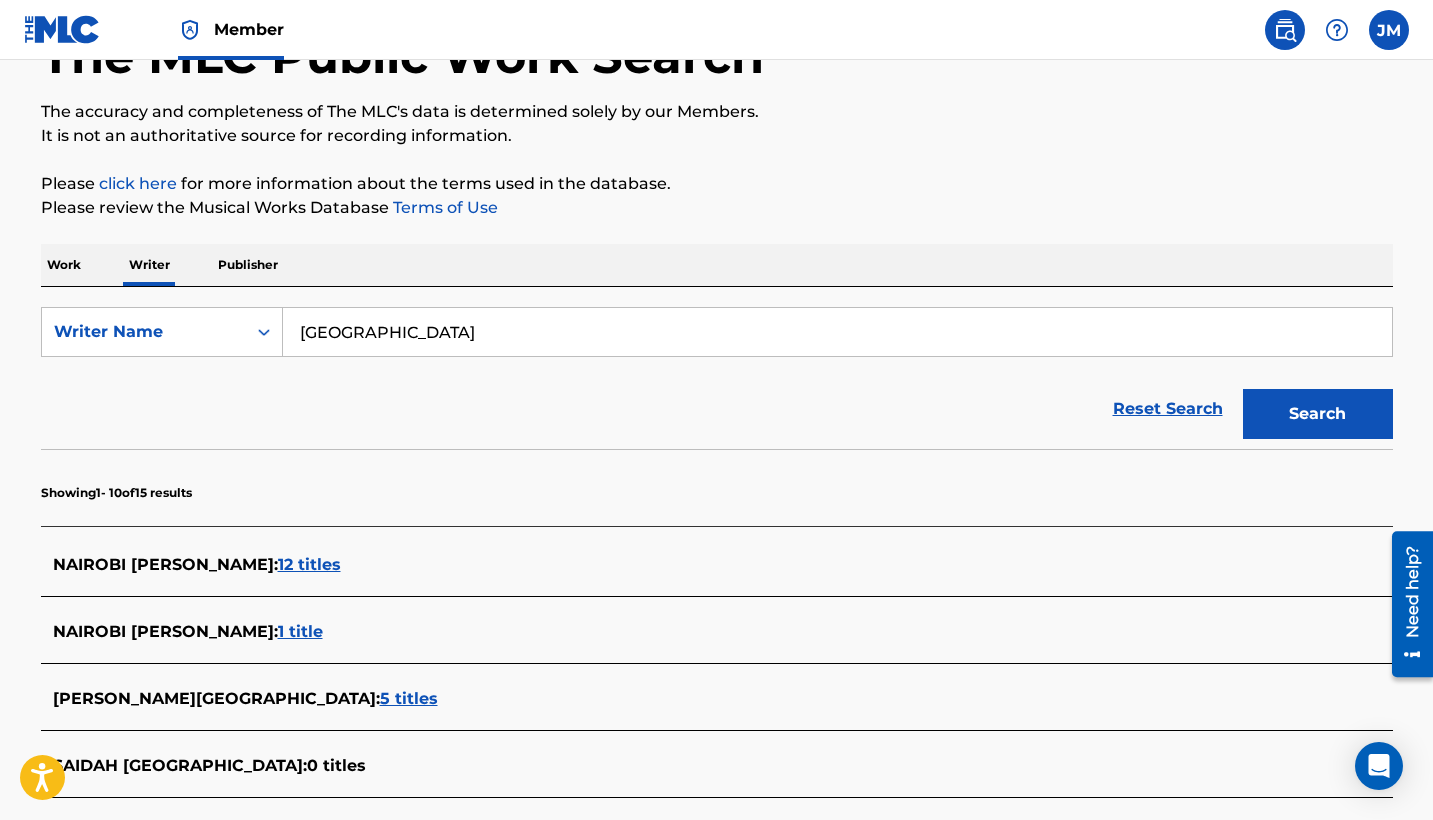 type on "Nairobi" 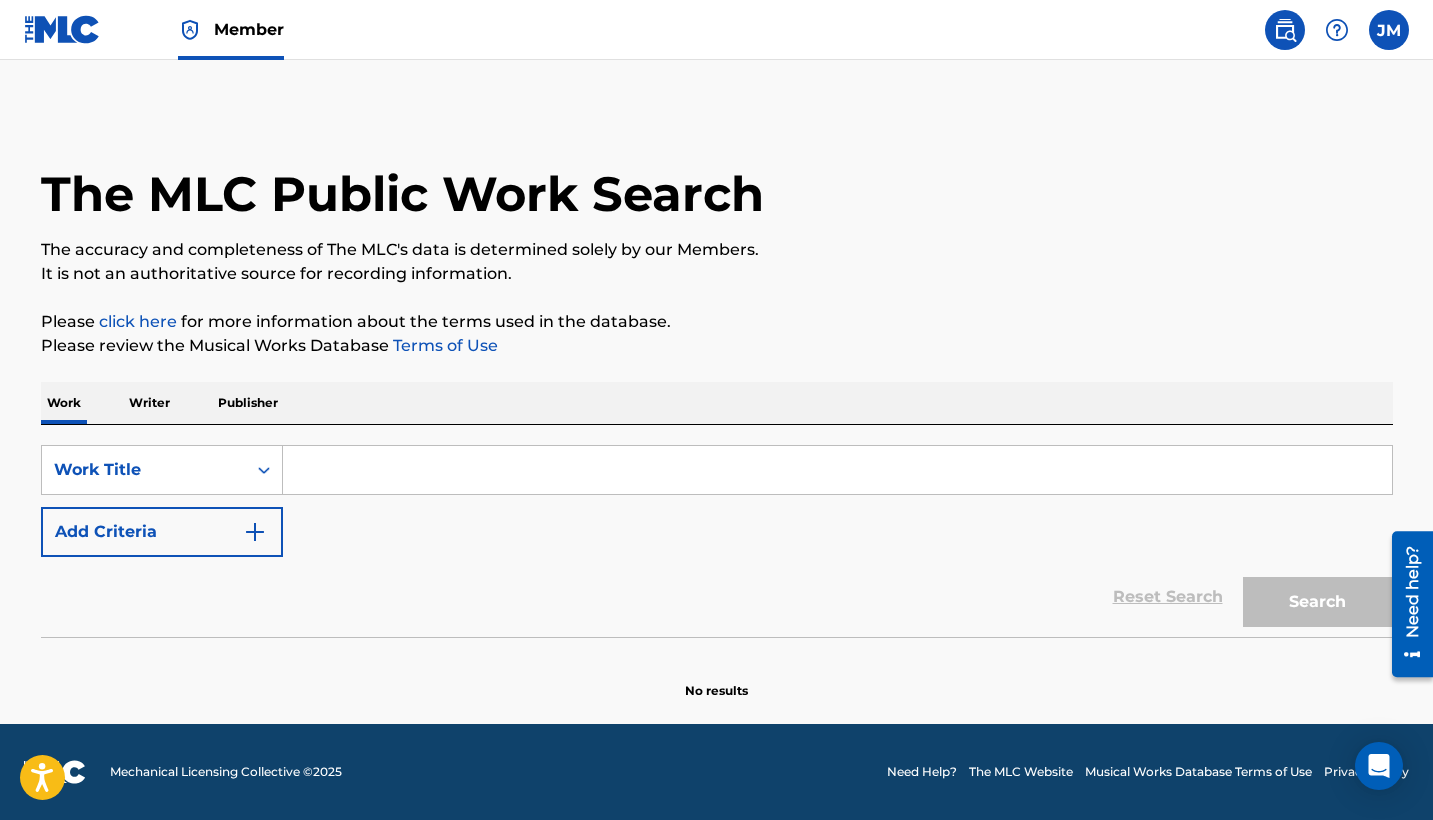 scroll, scrollTop: 0, scrollLeft: 0, axis: both 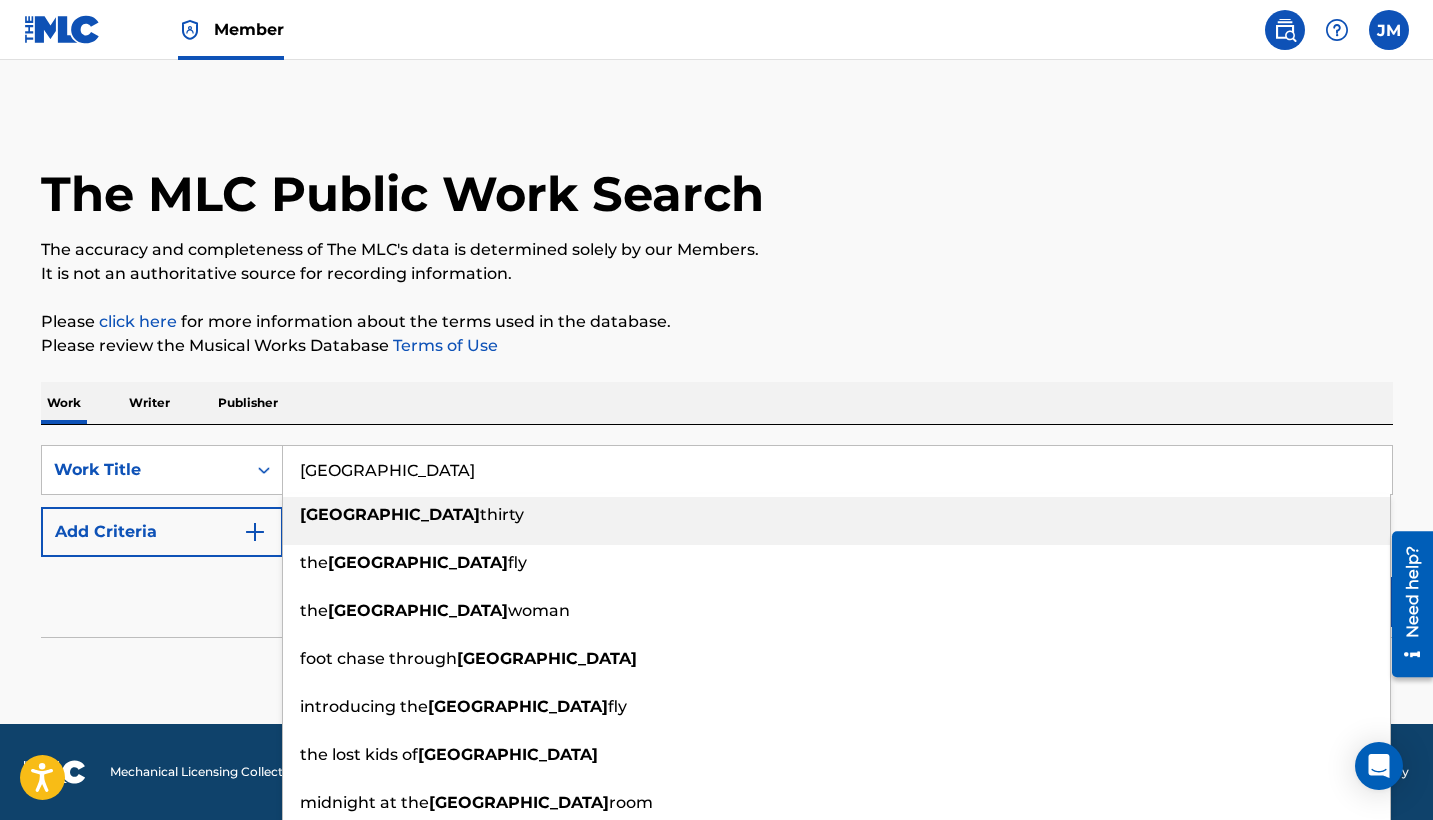 type on "nairobi" 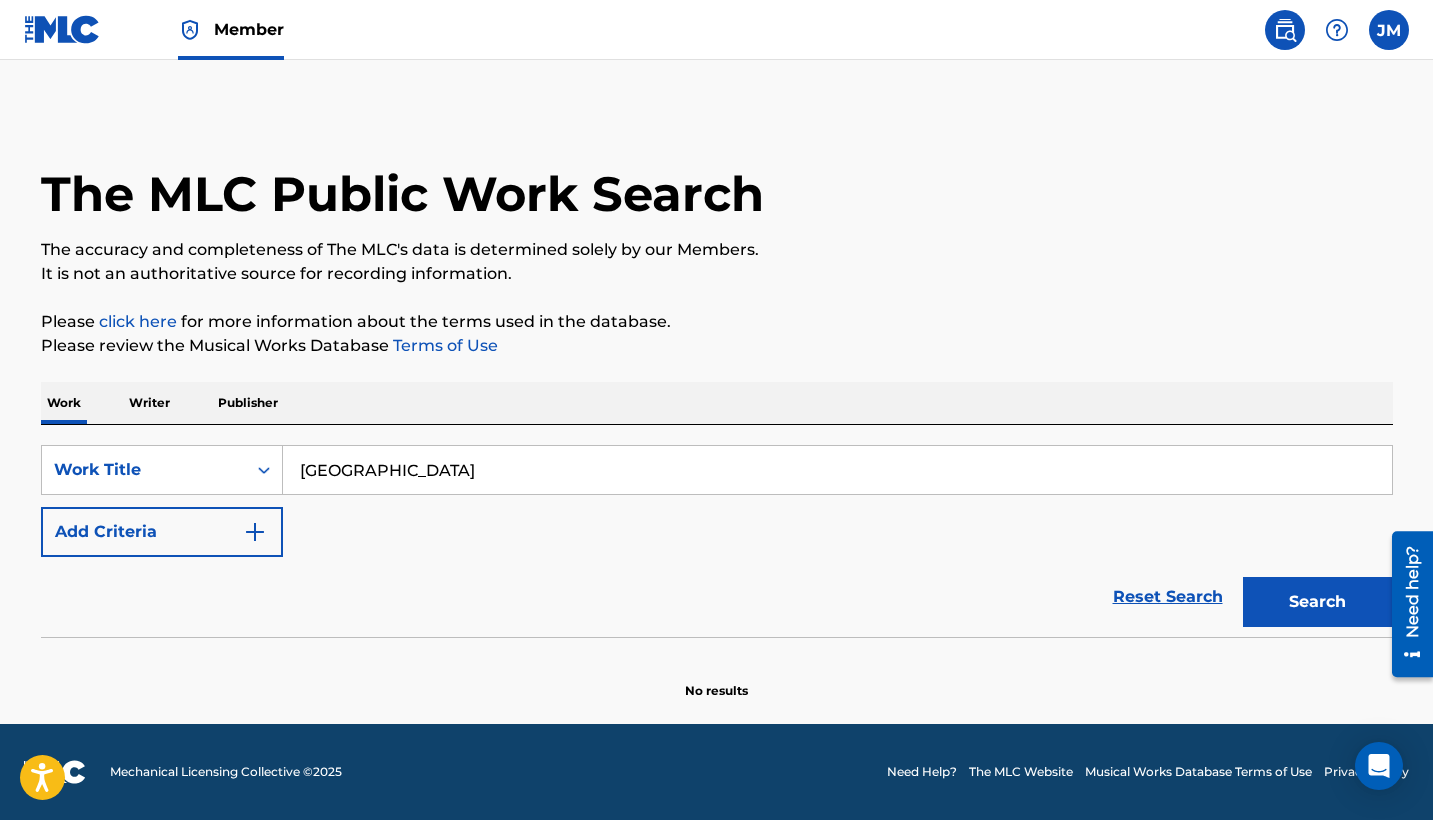 drag, startPoint x: 464, startPoint y: 537, endPoint x: 600, endPoint y: 372, distance: 213.82469 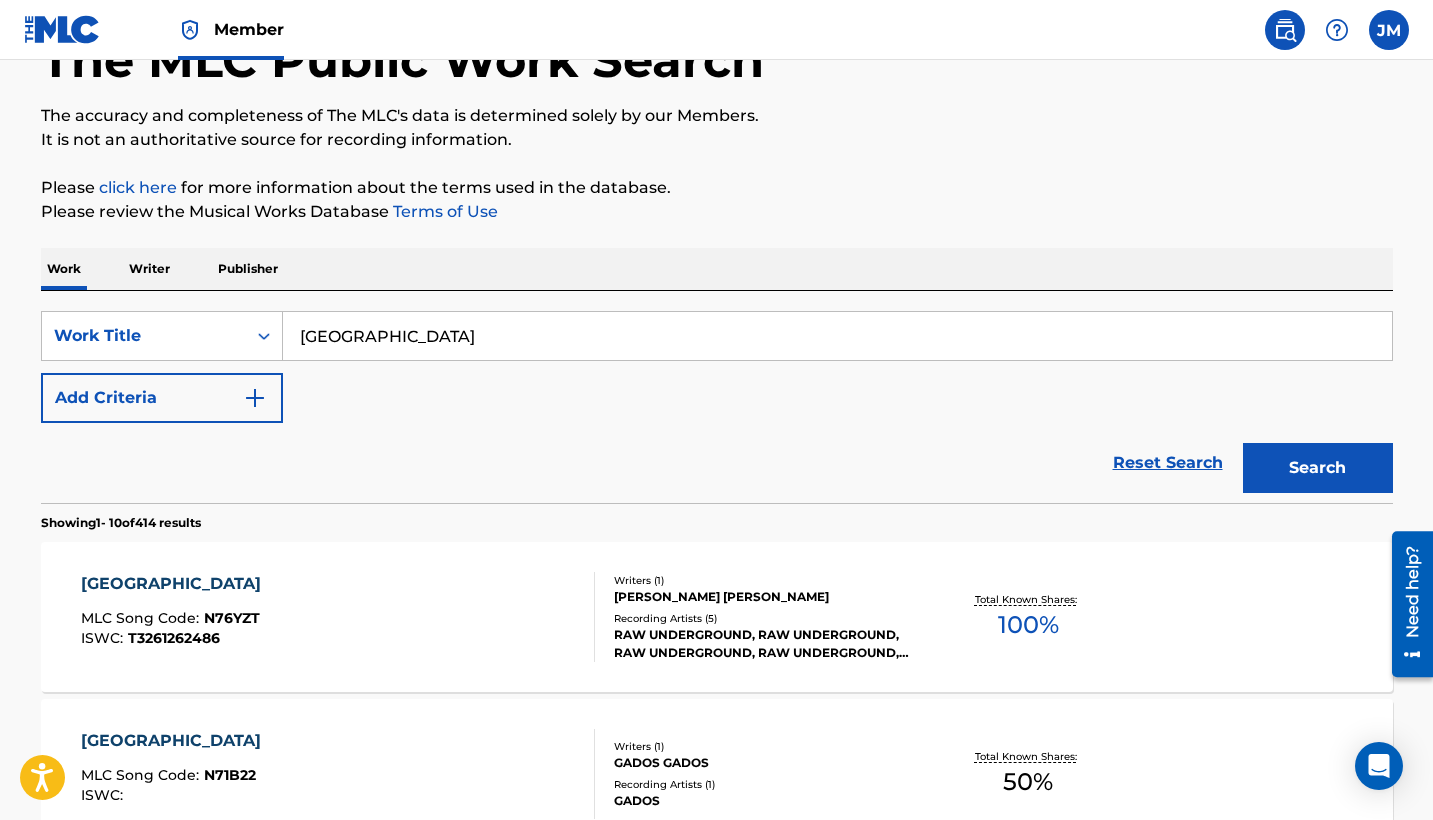scroll, scrollTop: 97, scrollLeft: 0, axis: vertical 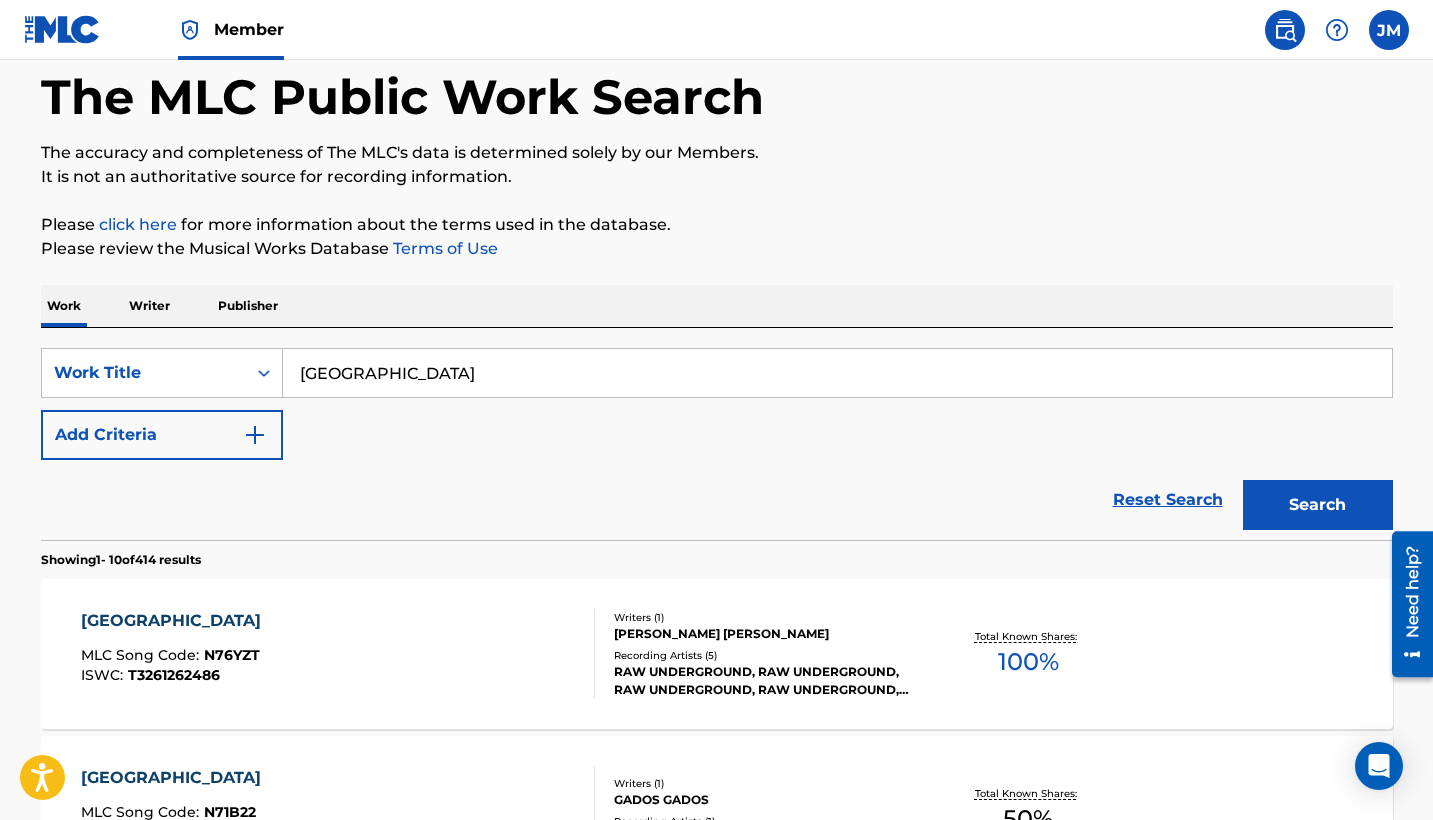 click at bounding box center [255, 435] 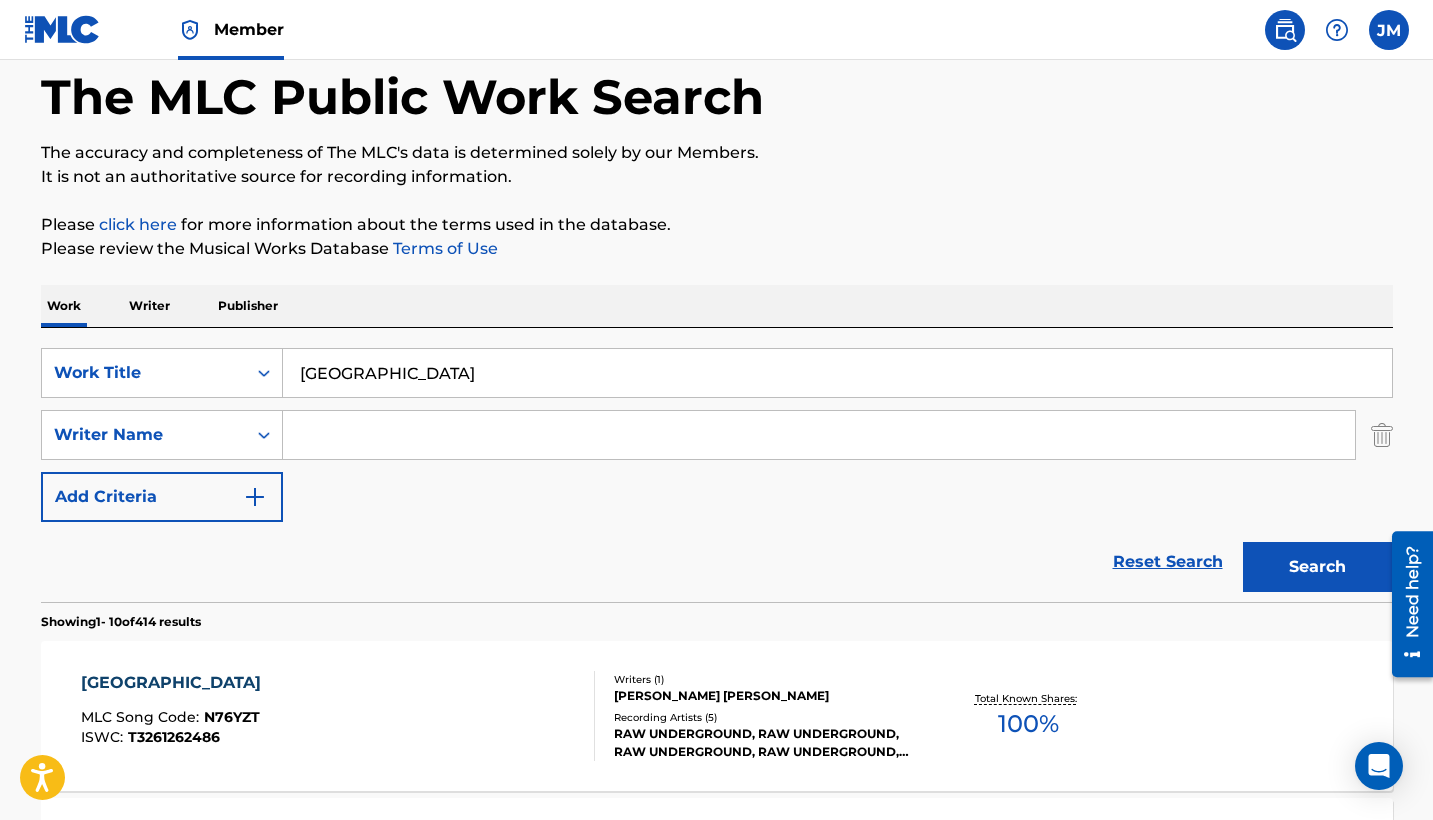 click at bounding box center [819, 435] 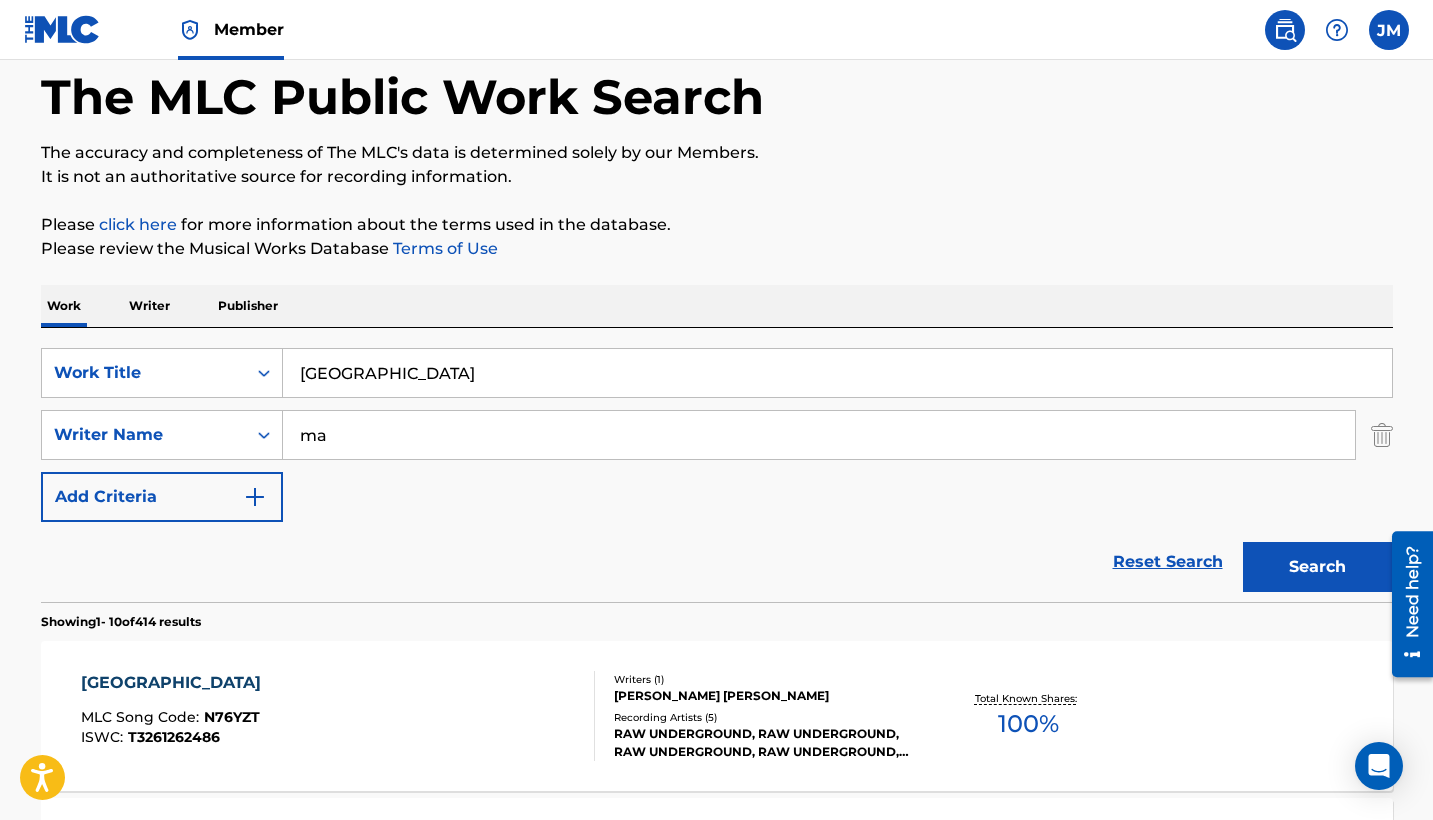 type on "m" 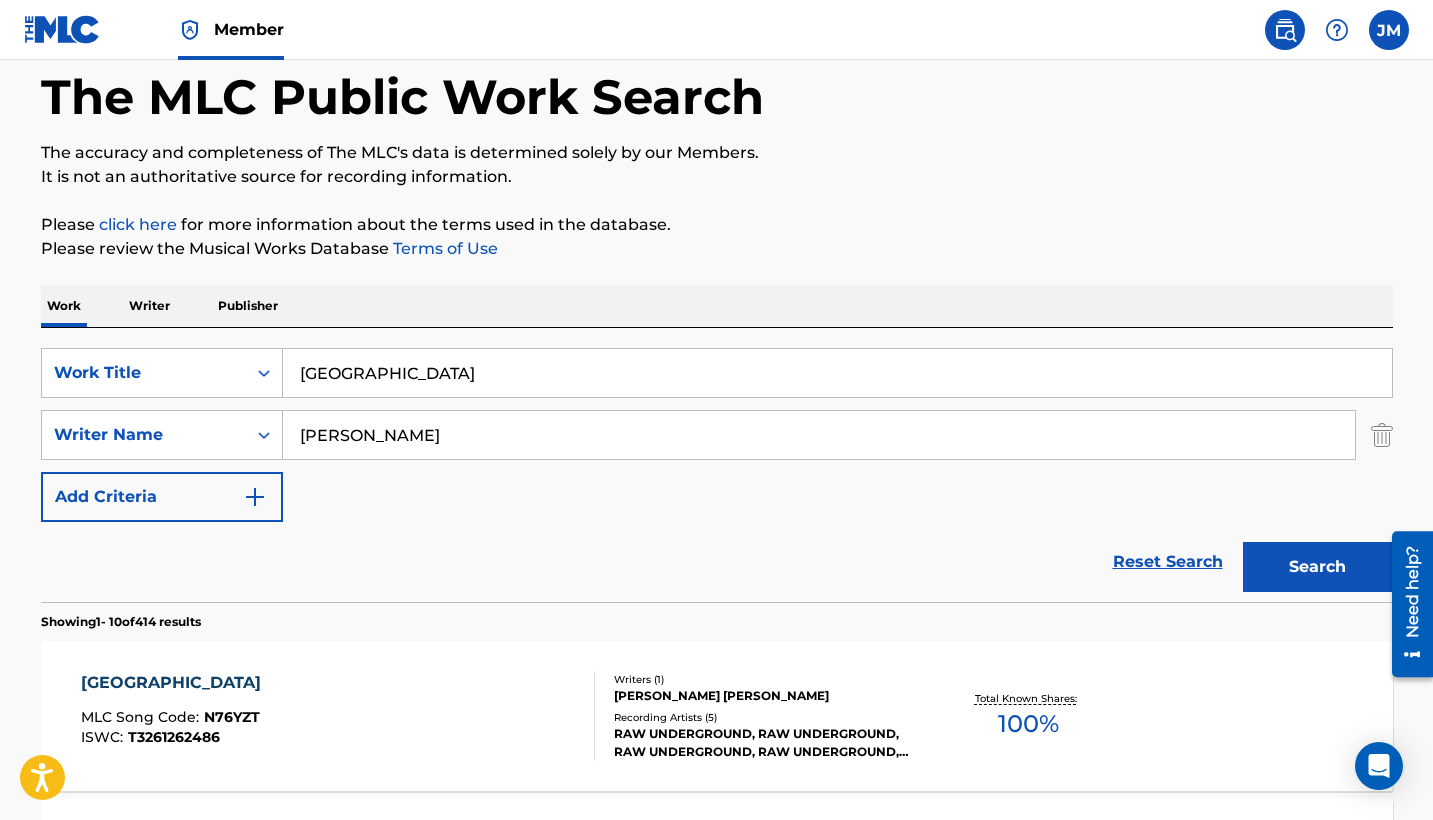 type on "Omary Mwanga" 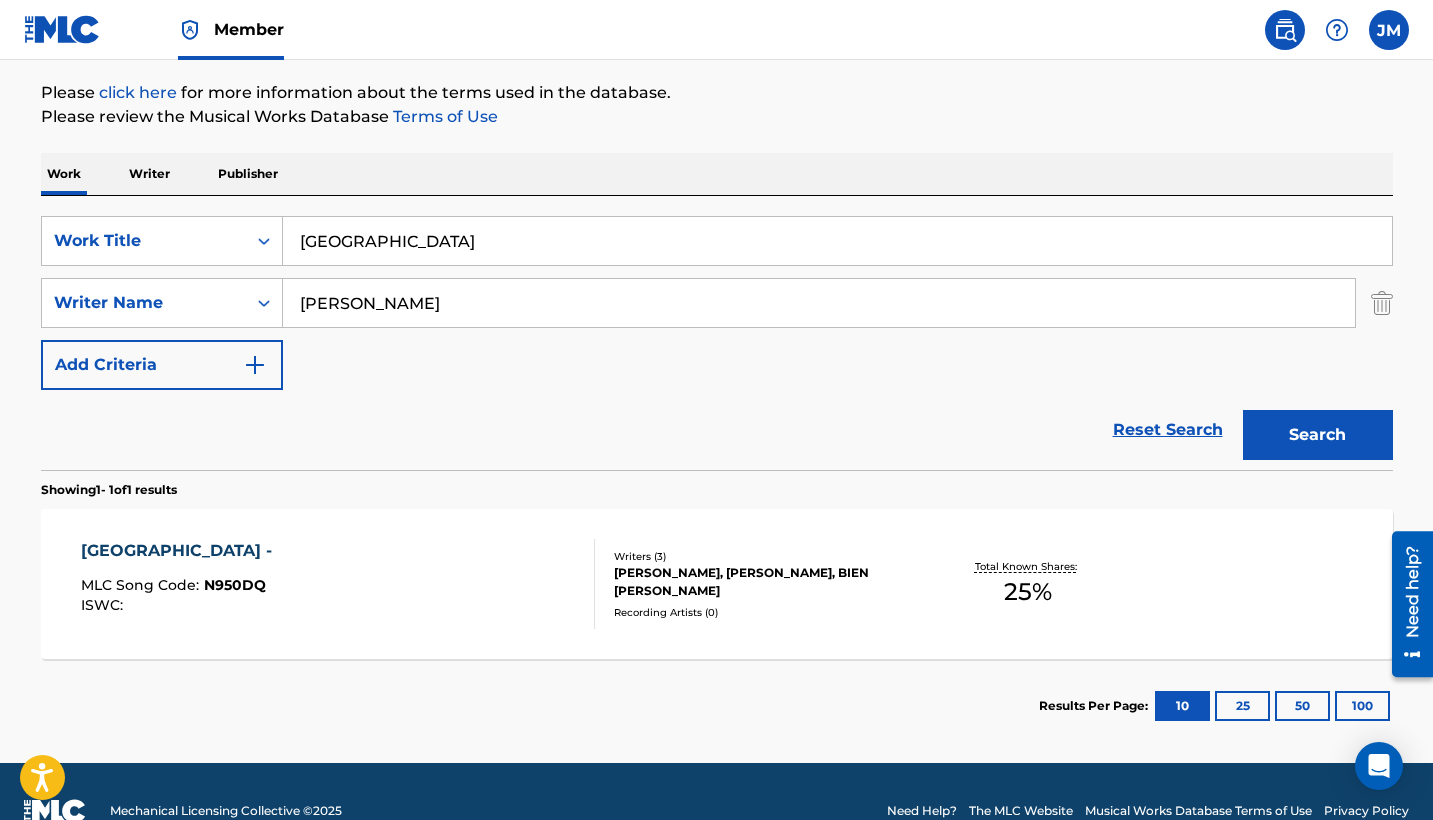scroll, scrollTop: 234, scrollLeft: 0, axis: vertical 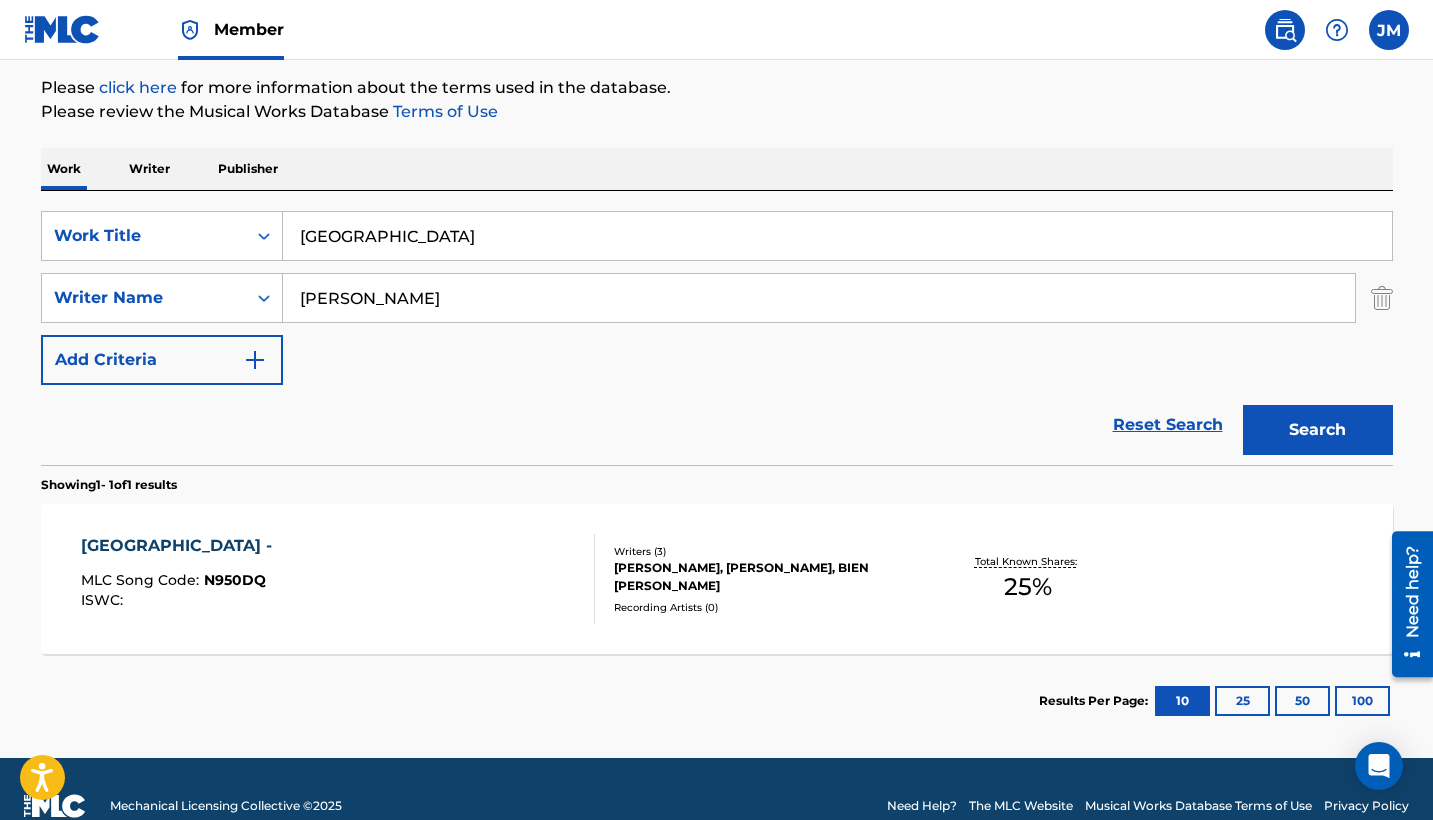 click on "25 %" at bounding box center (1028, 587) 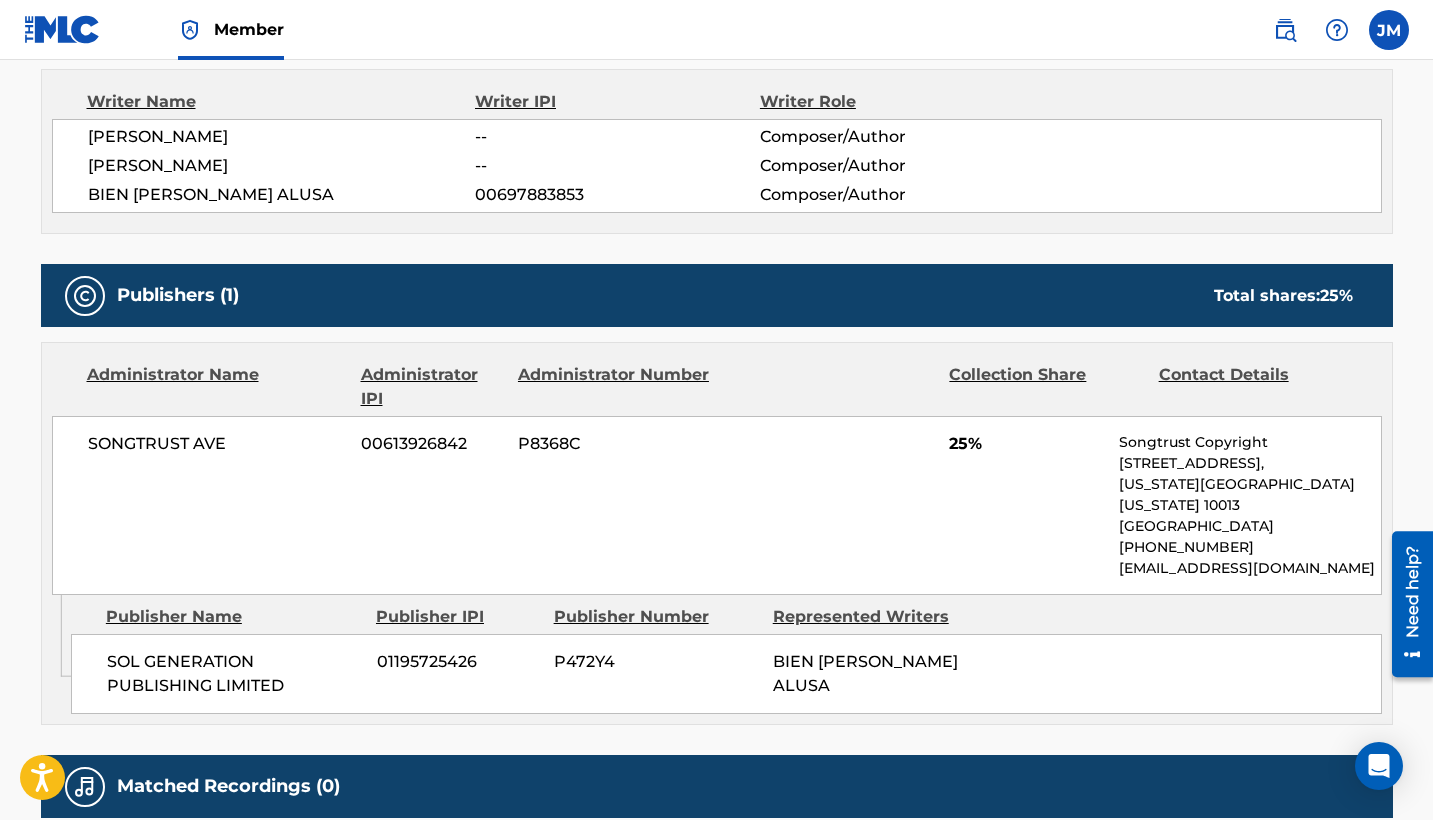 scroll, scrollTop: 664, scrollLeft: 0, axis: vertical 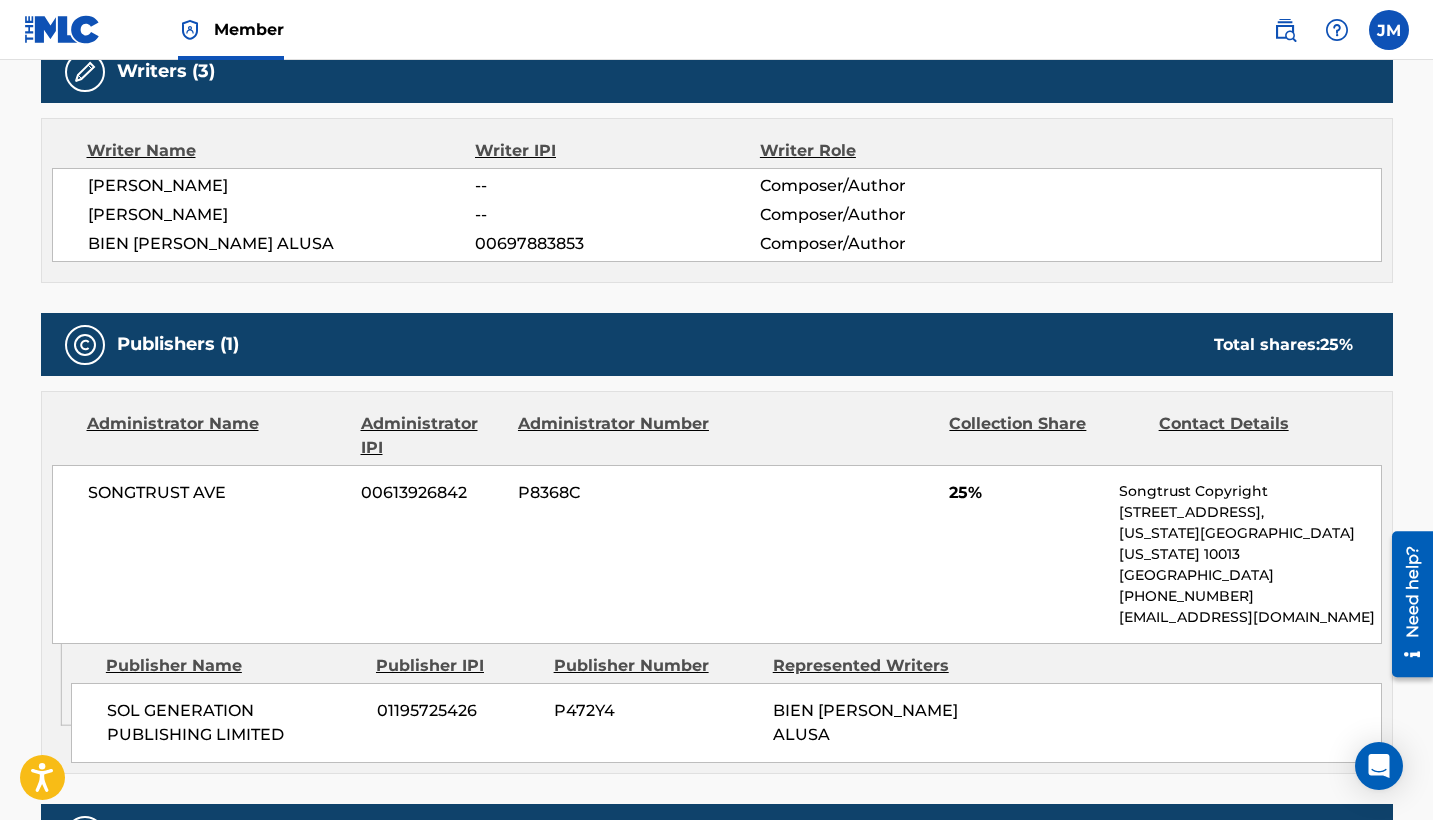 drag, startPoint x: 733, startPoint y: 793, endPoint x: 923, endPoint y: 585, distance: 281.71616 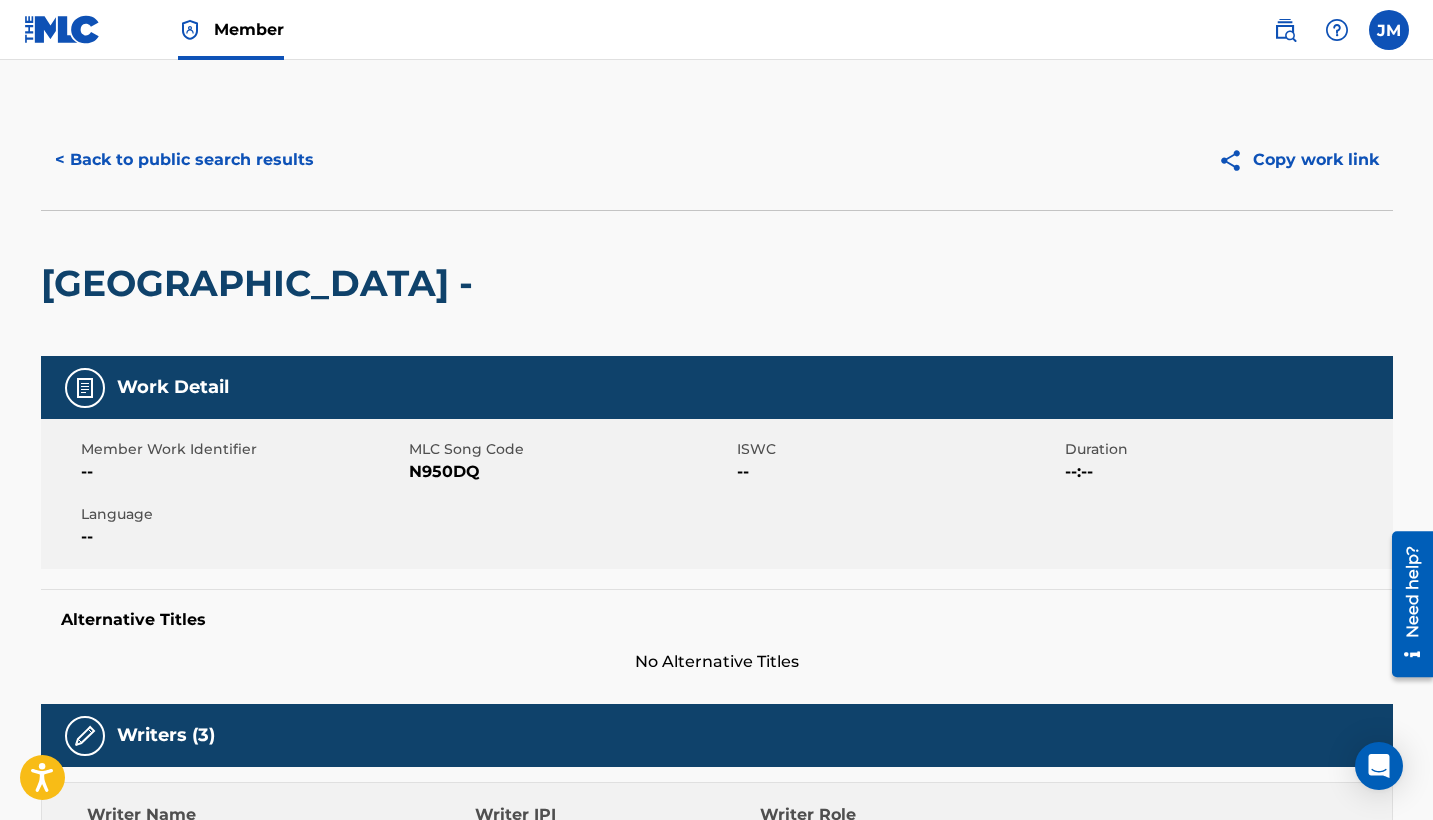 scroll, scrollTop: 0, scrollLeft: 0, axis: both 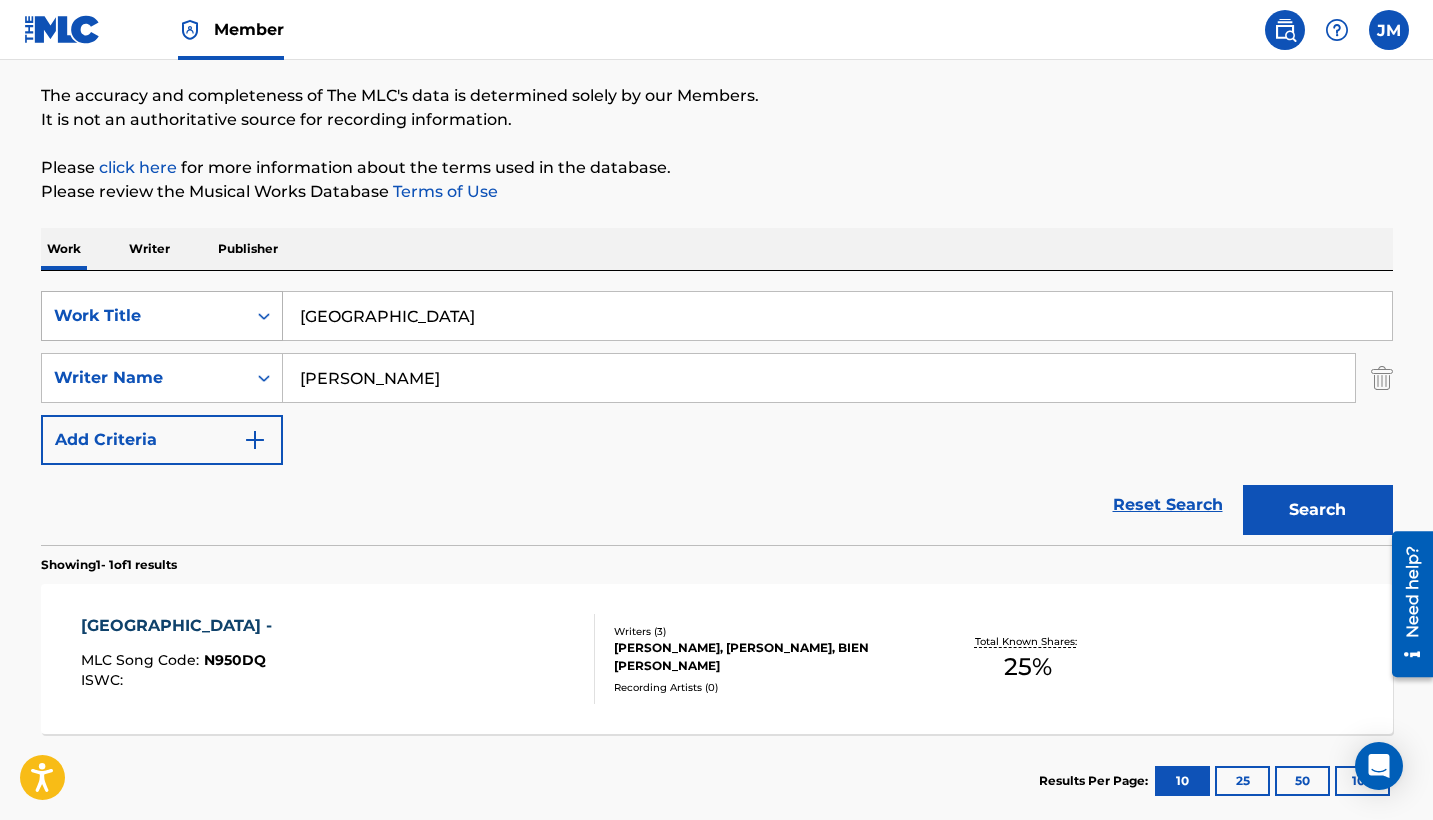 drag, startPoint x: 370, startPoint y: 318, endPoint x: 274, endPoint y: 313, distance: 96.13012 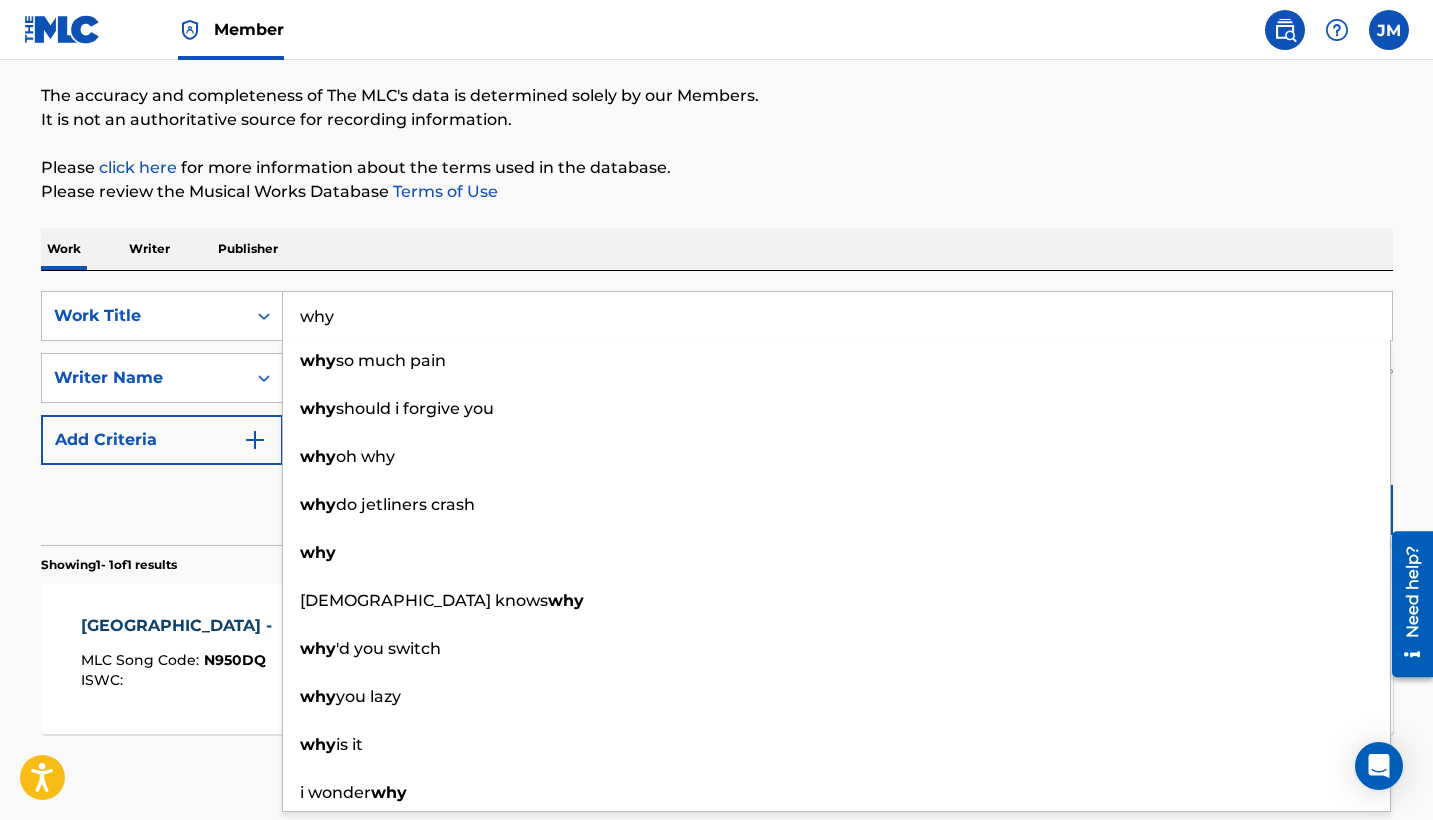 type on "why" 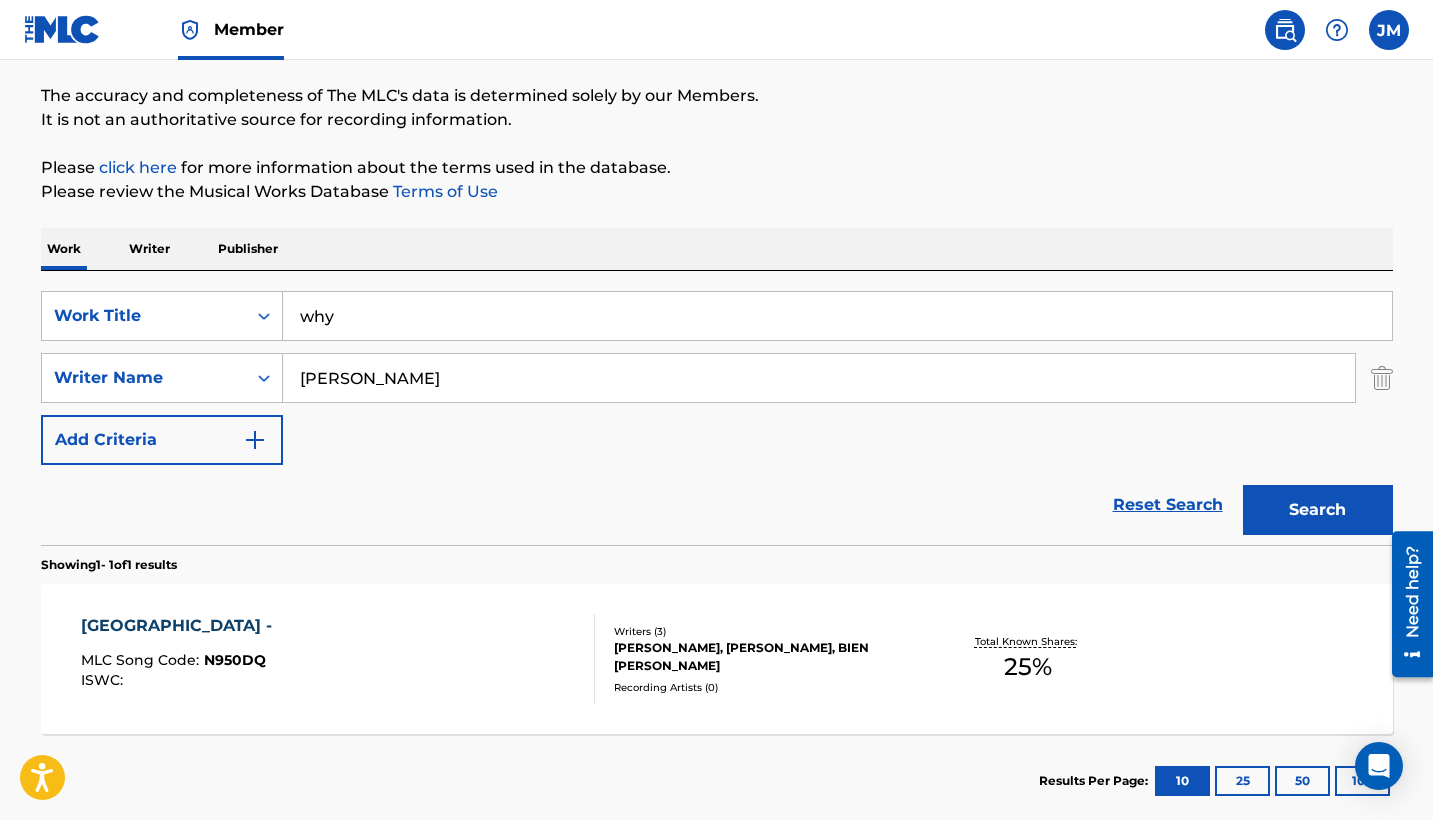 click on "Search" at bounding box center (1318, 510) 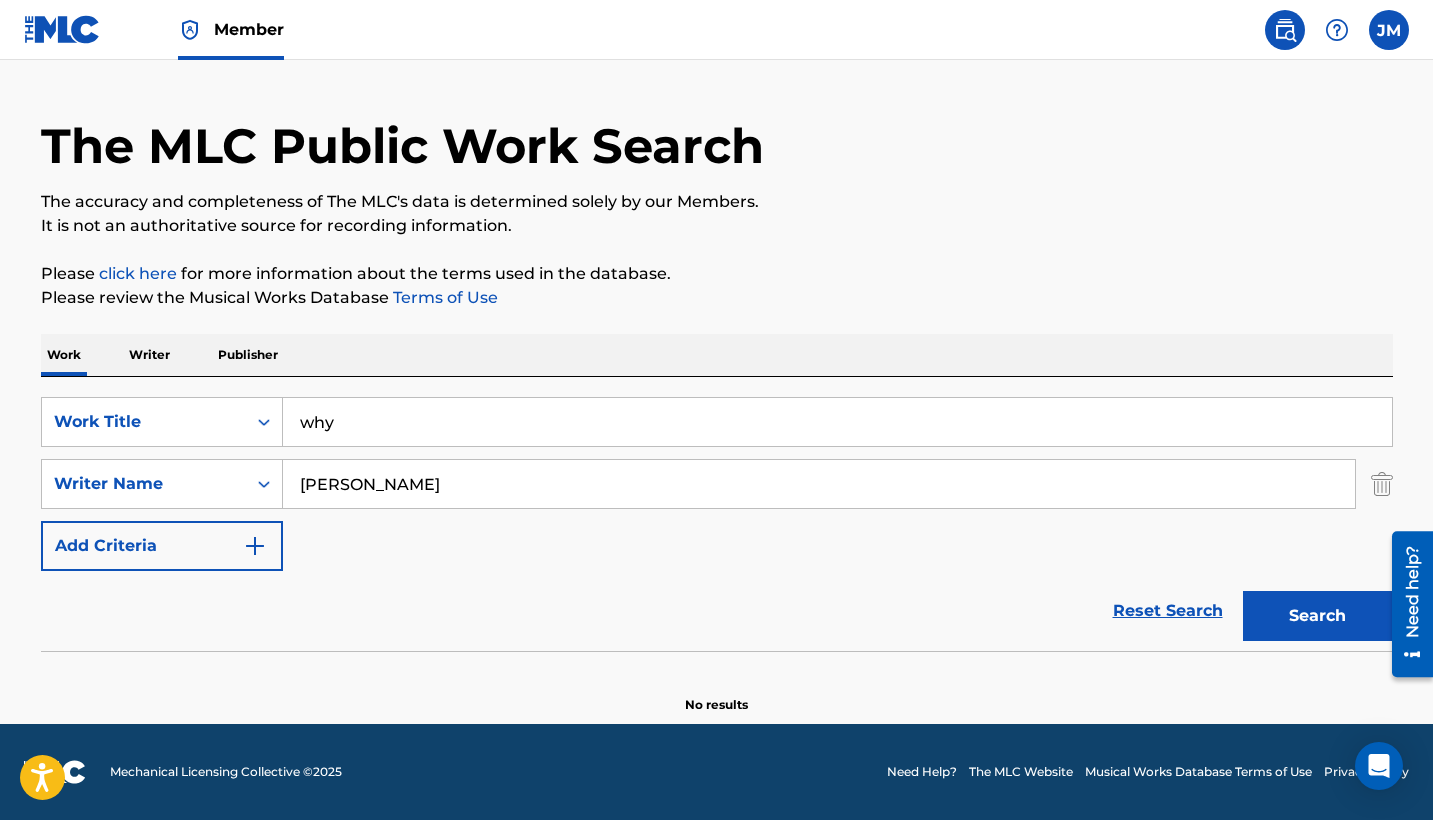 scroll, scrollTop: 48, scrollLeft: 0, axis: vertical 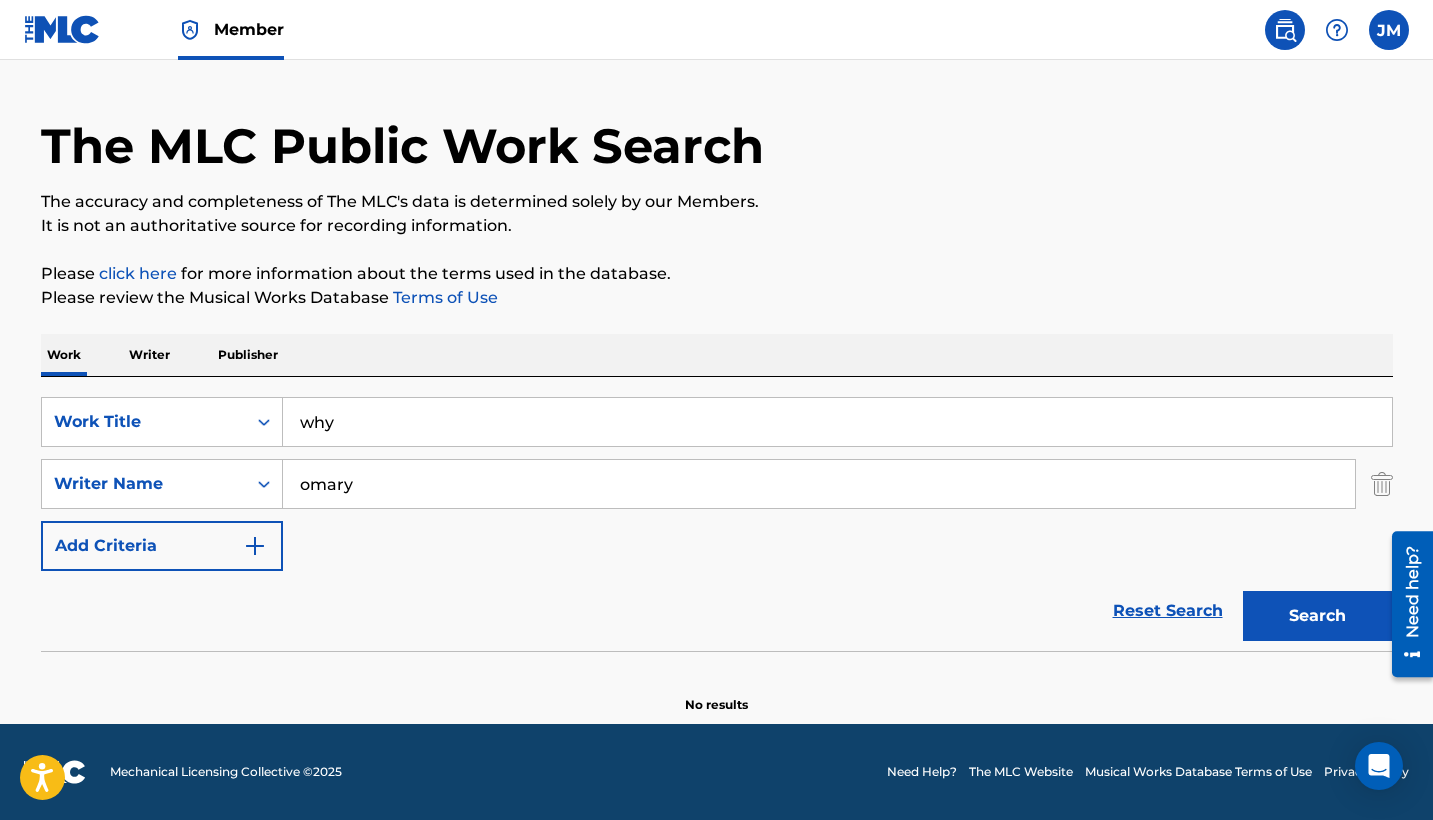 type on "omary" 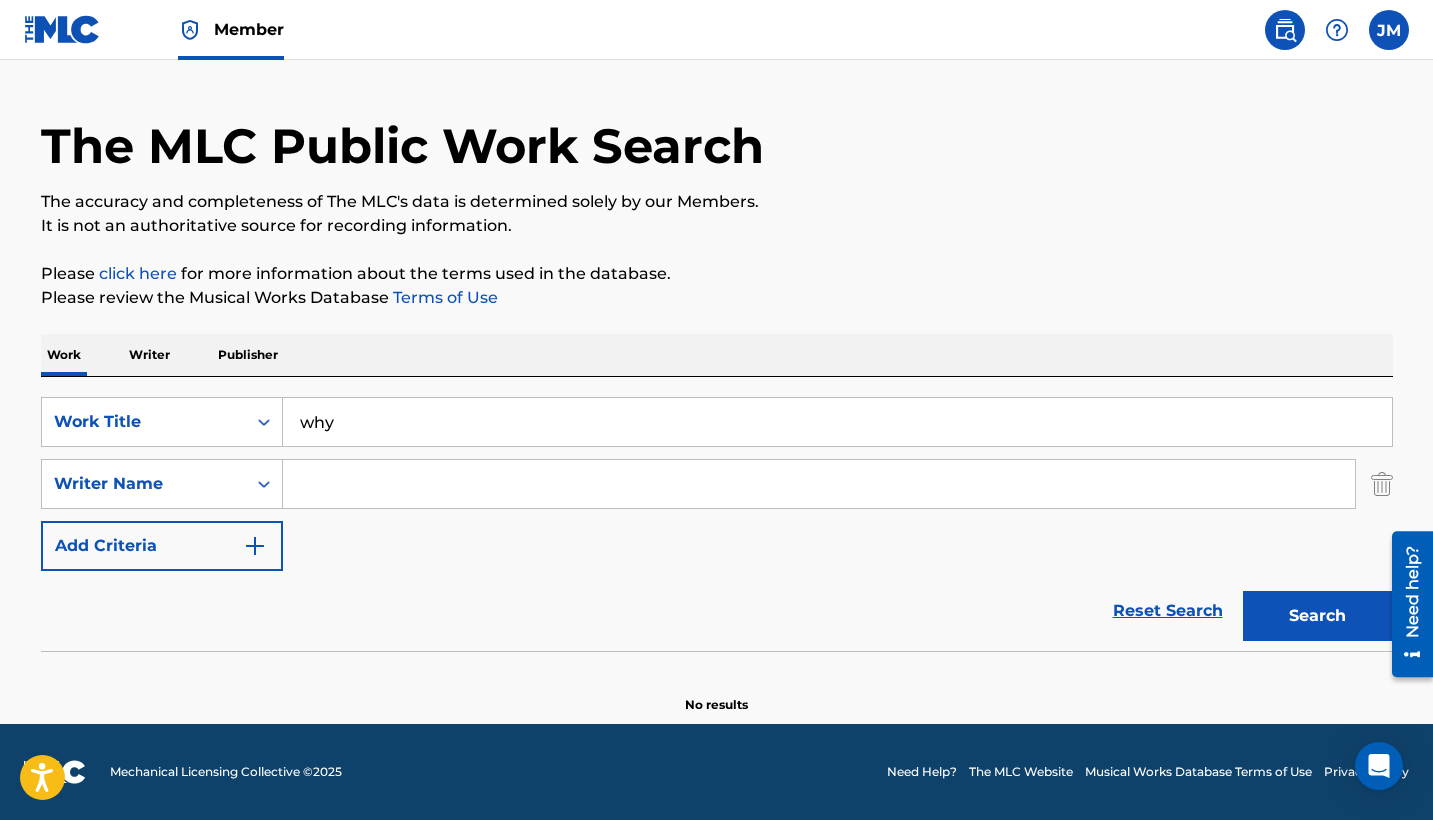 type 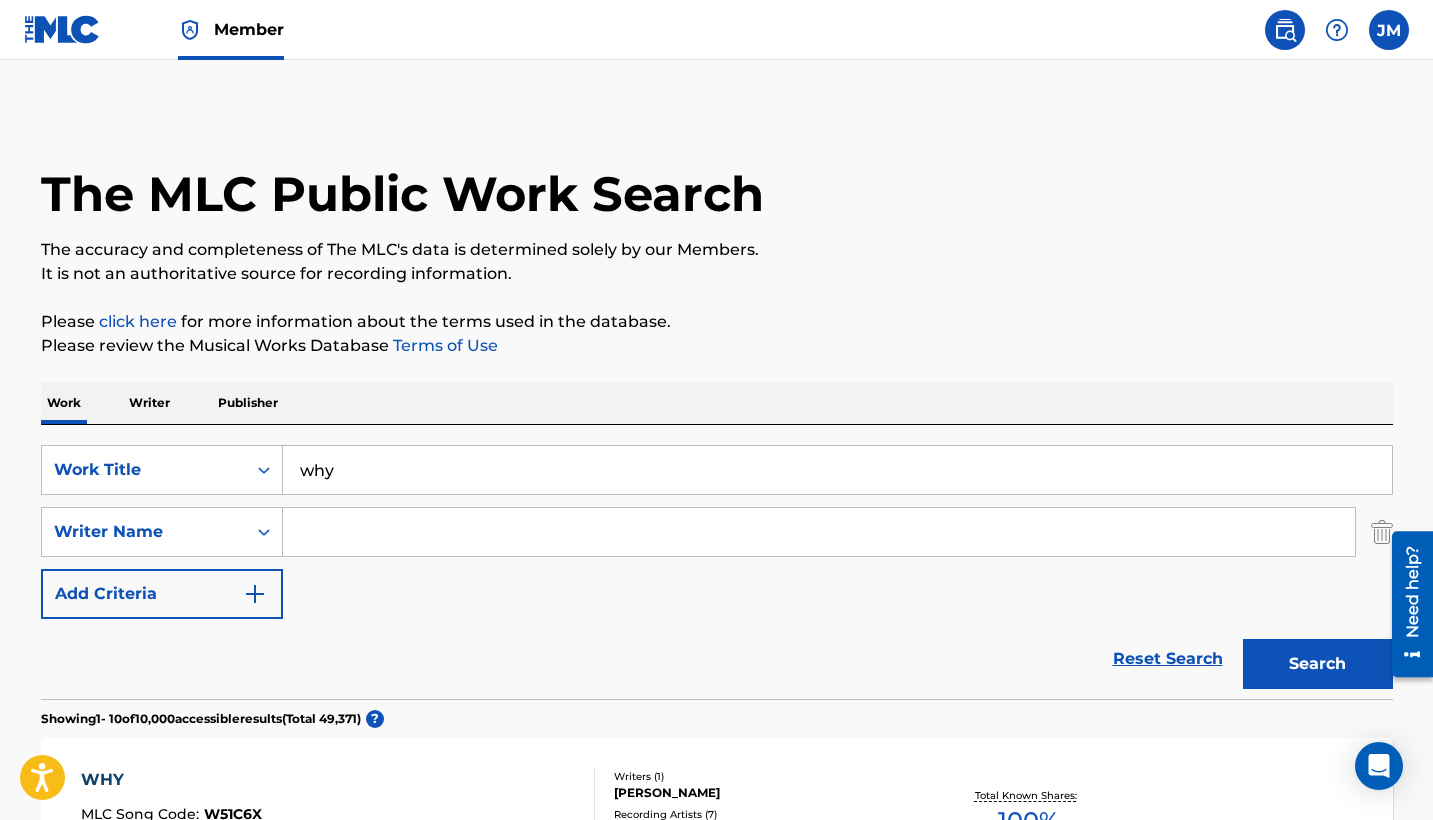 scroll, scrollTop: 0, scrollLeft: 0, axis: both 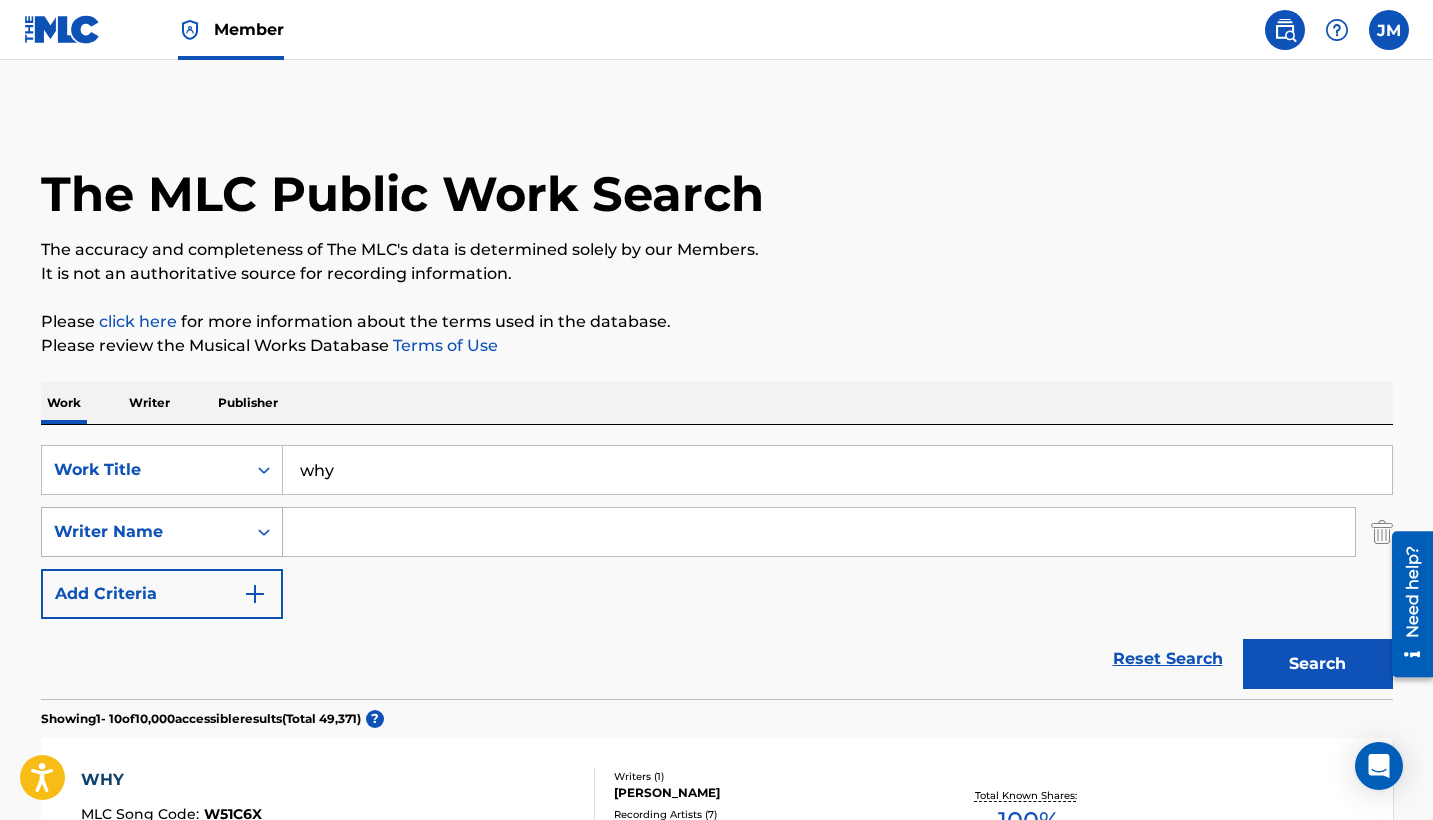 click at bounding box center [264, 532] 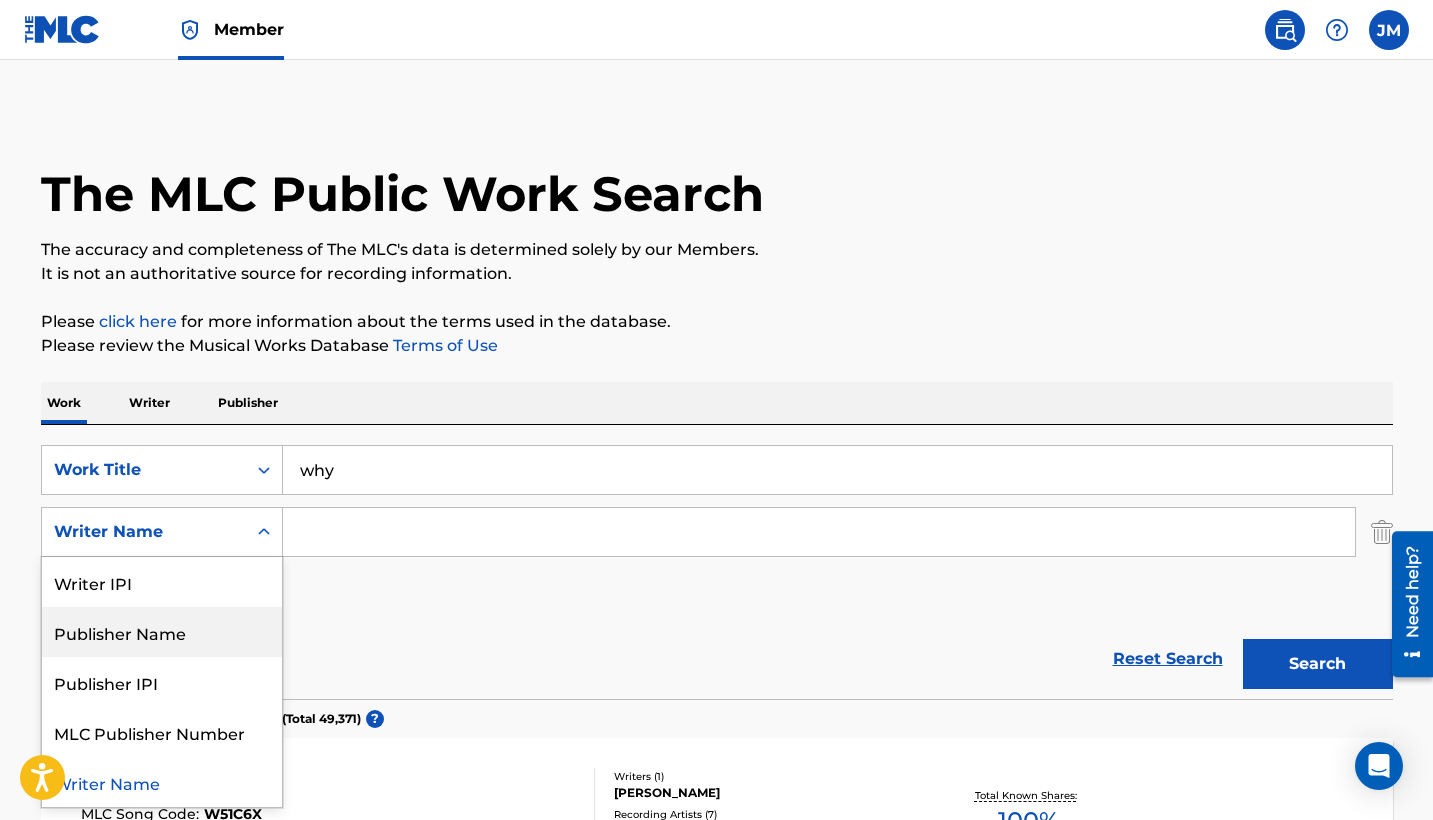 click on "Publisher Name" at bounding box center [162, 632] 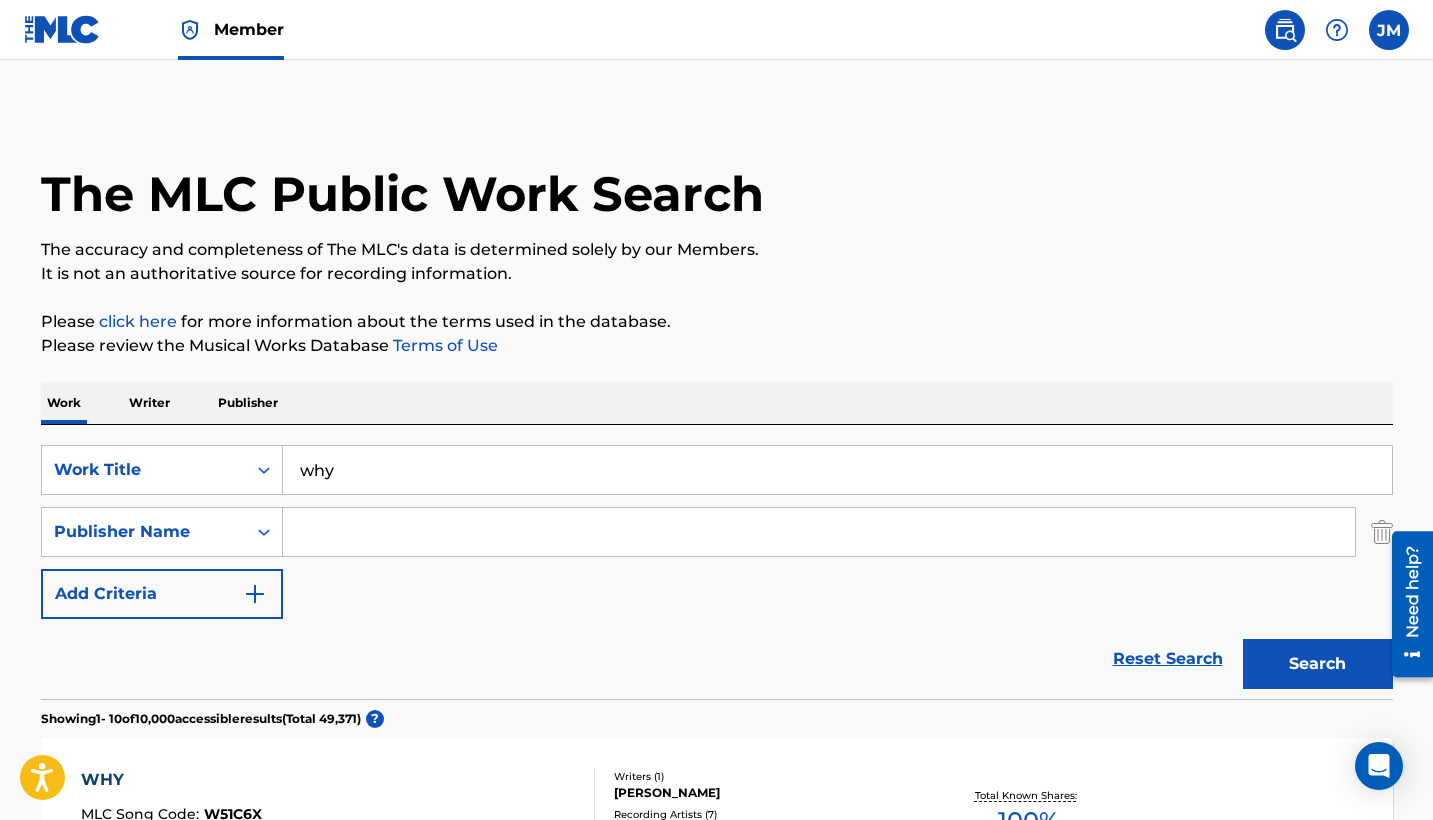 click at bounding box center [819, 532] 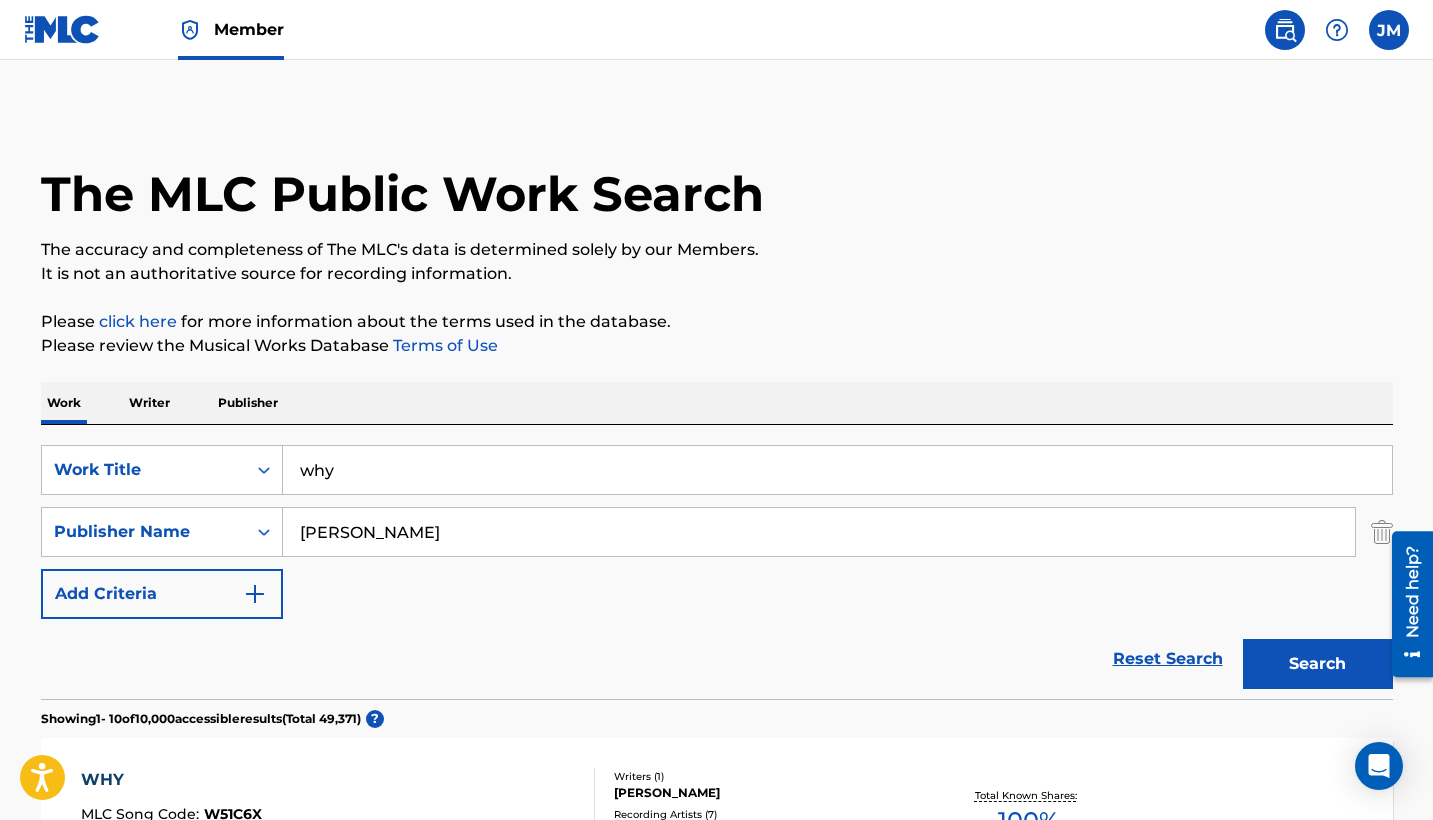 click on "Search" at bounding box center (1318, 664) 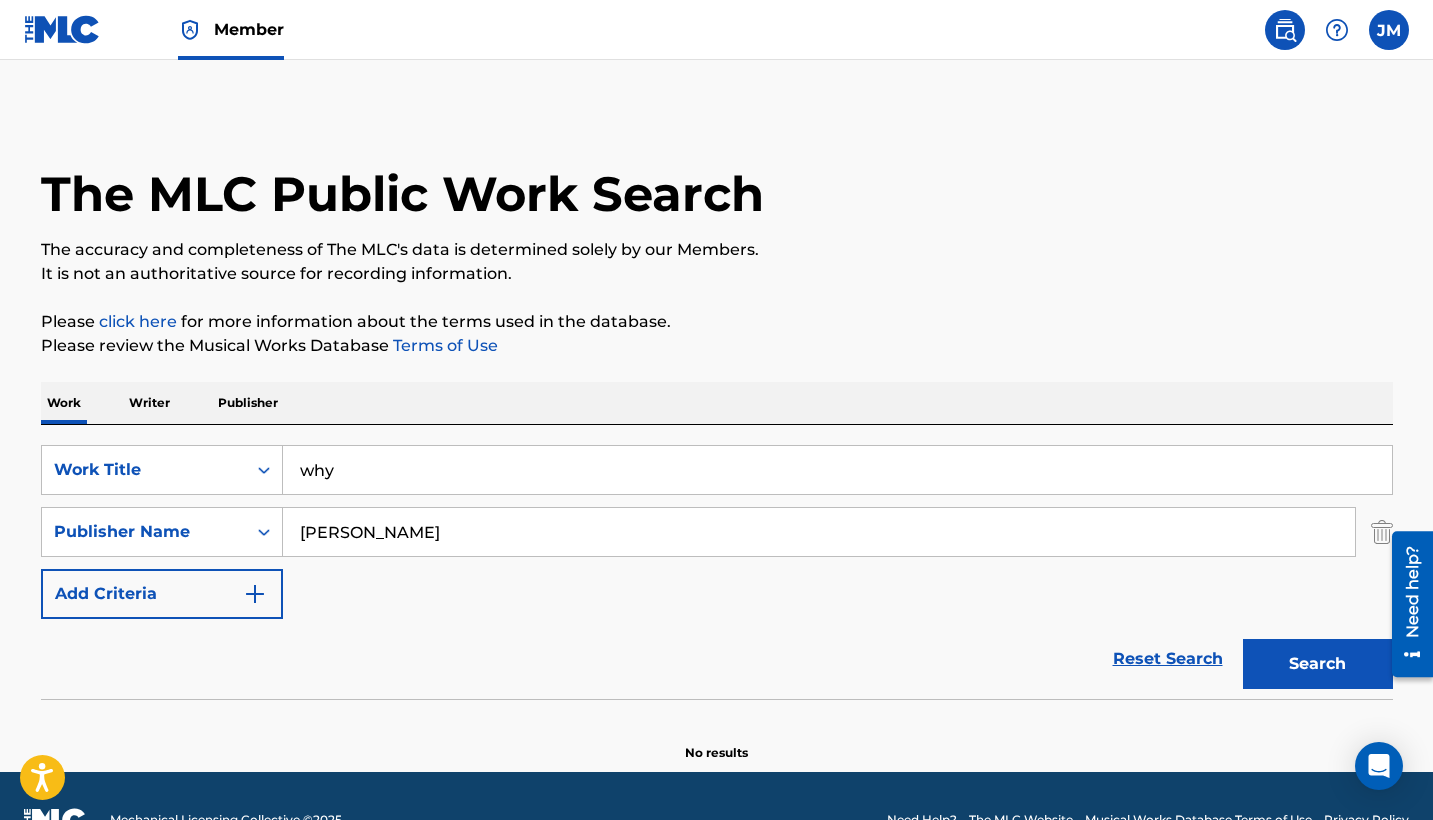 scroll, scrollTop: 45, scrollLeft: 0, axis: vertical 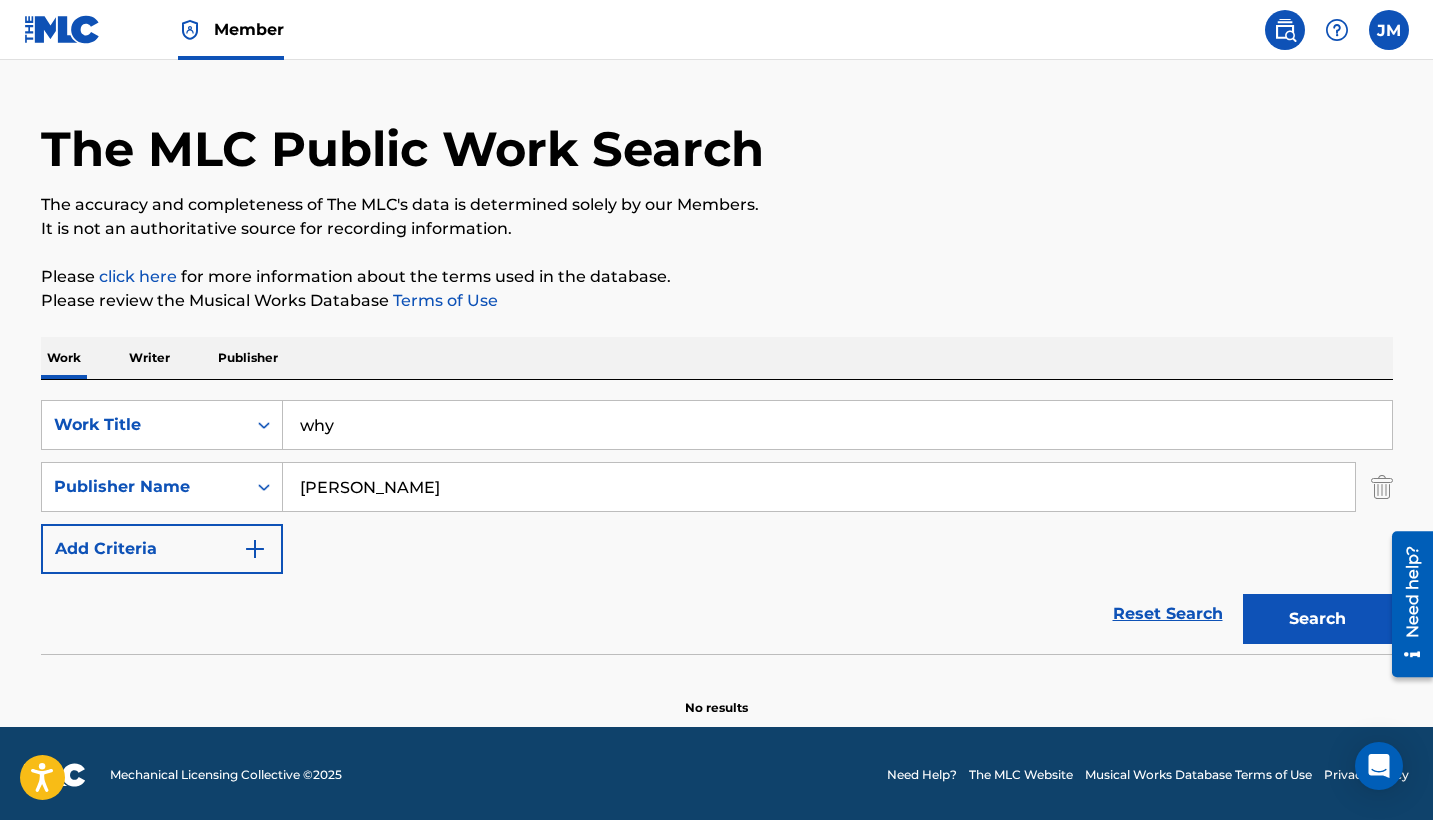 click on "omary ally mwanga" at bounding box center [819, 487] 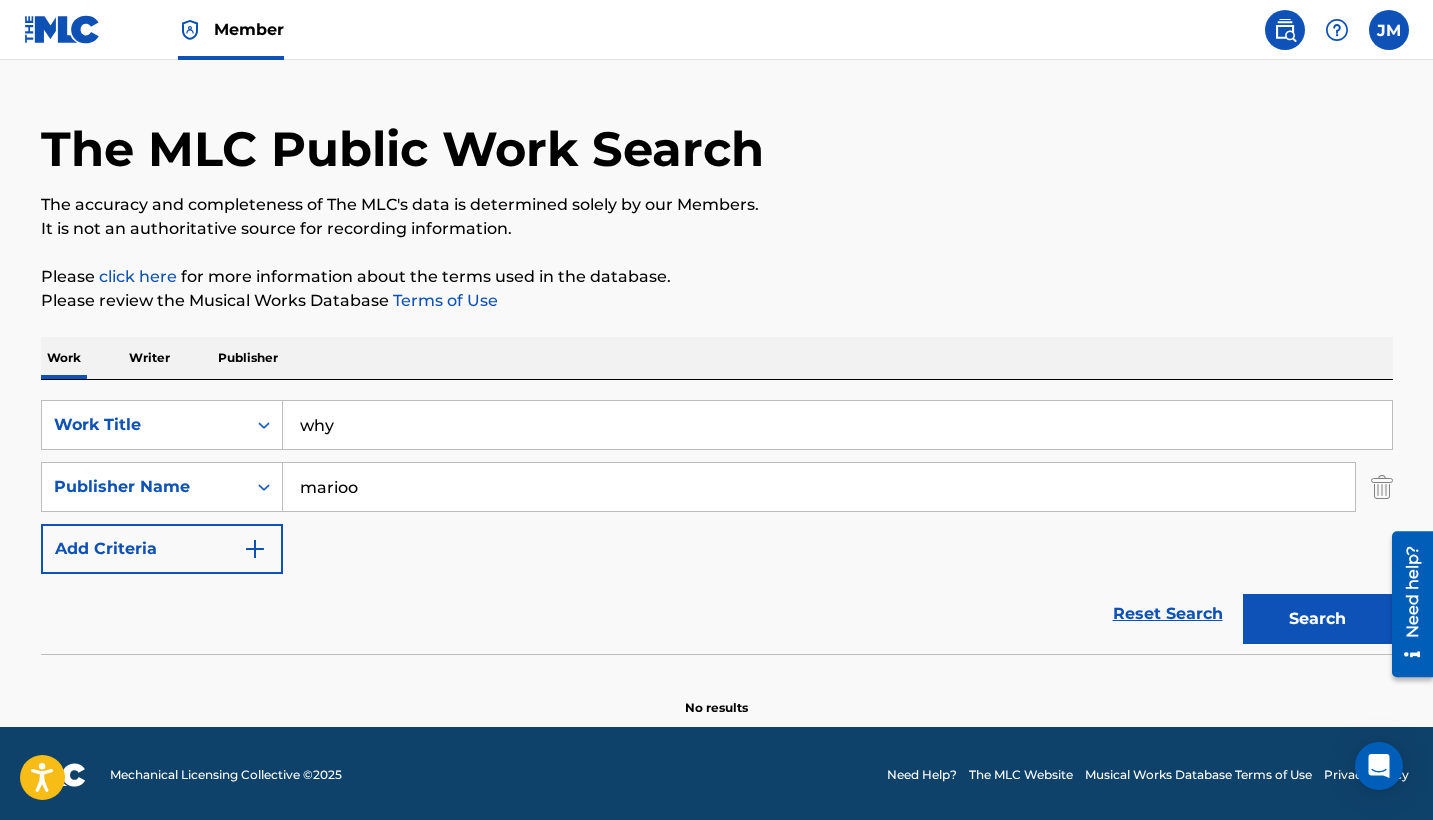 click on "Search" at bounding box center [1318, 619] 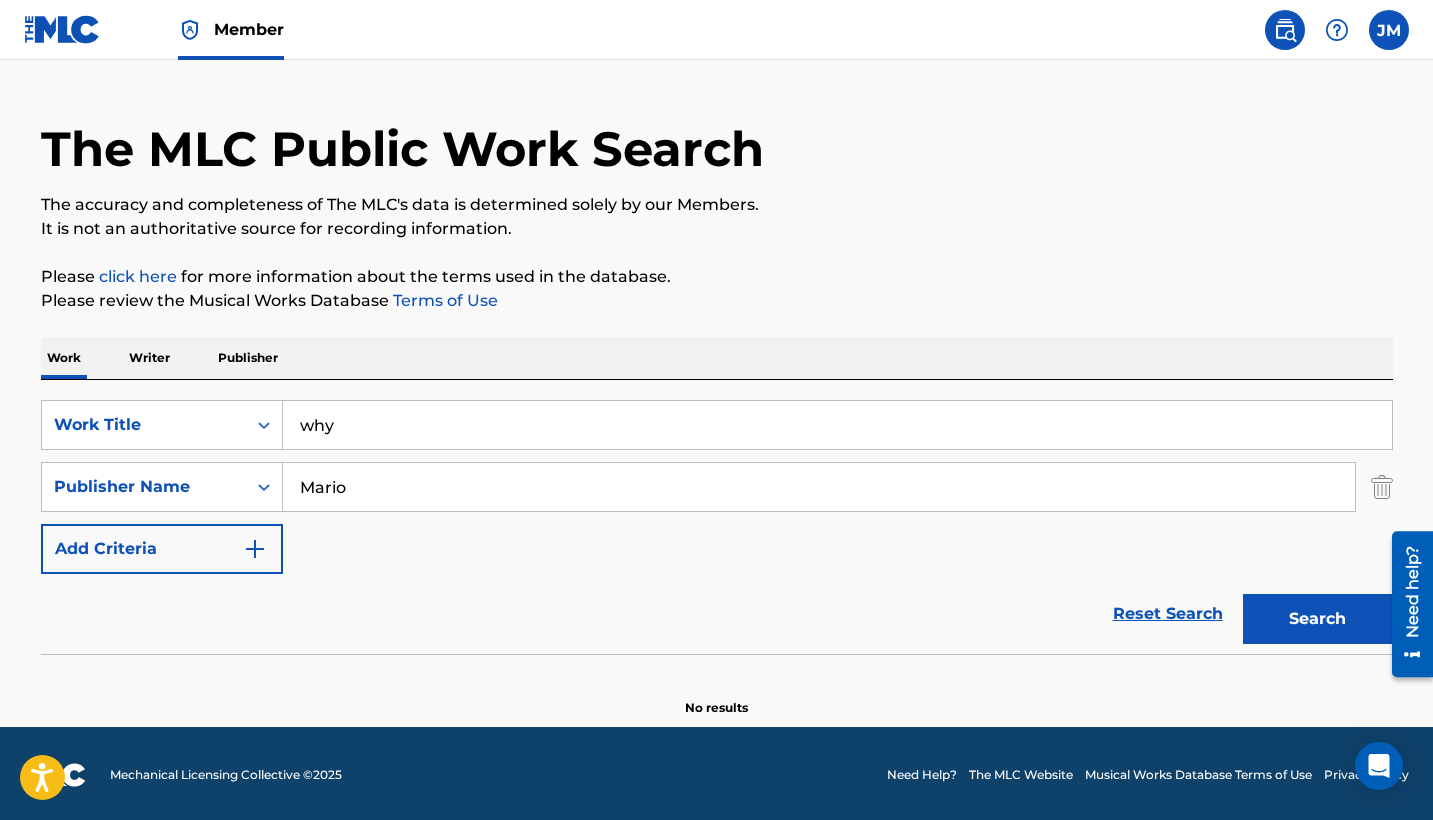 click on "Mario" at bounding box center (819, 487) 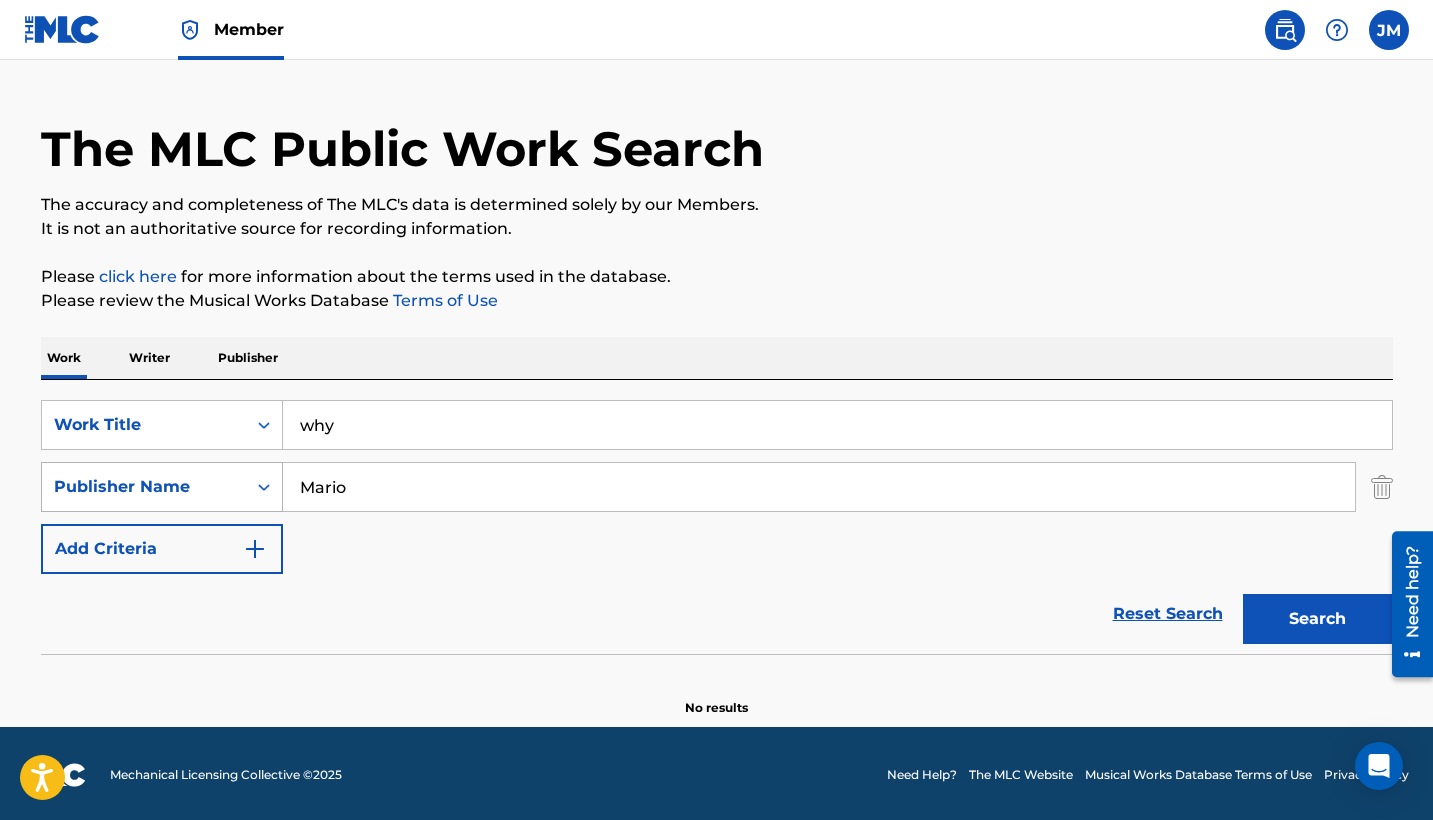 type on "Mario" 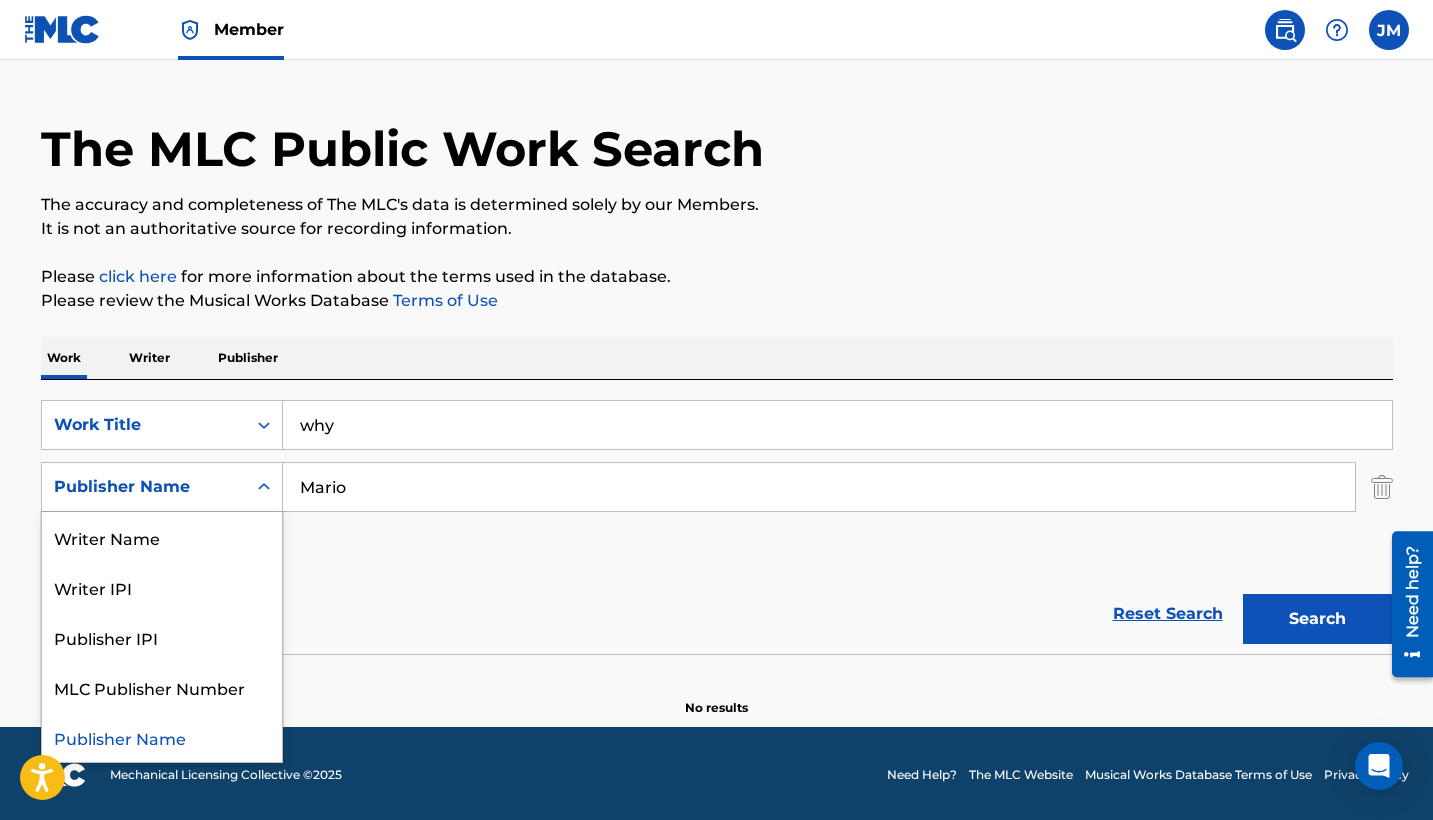 click on "Publisher Name" at bounding box center [162, 737] 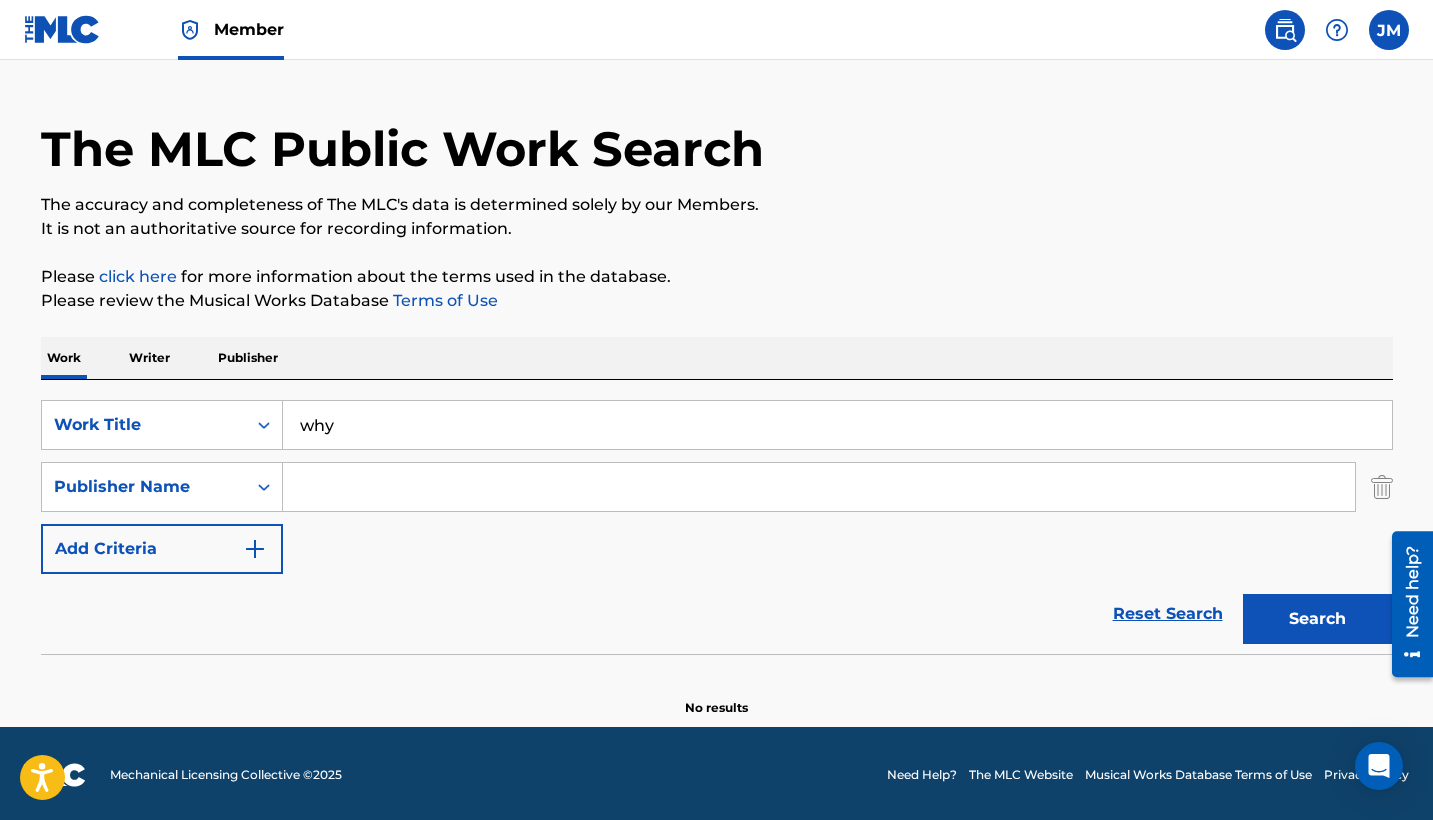 click at bounding box center [819, 487] 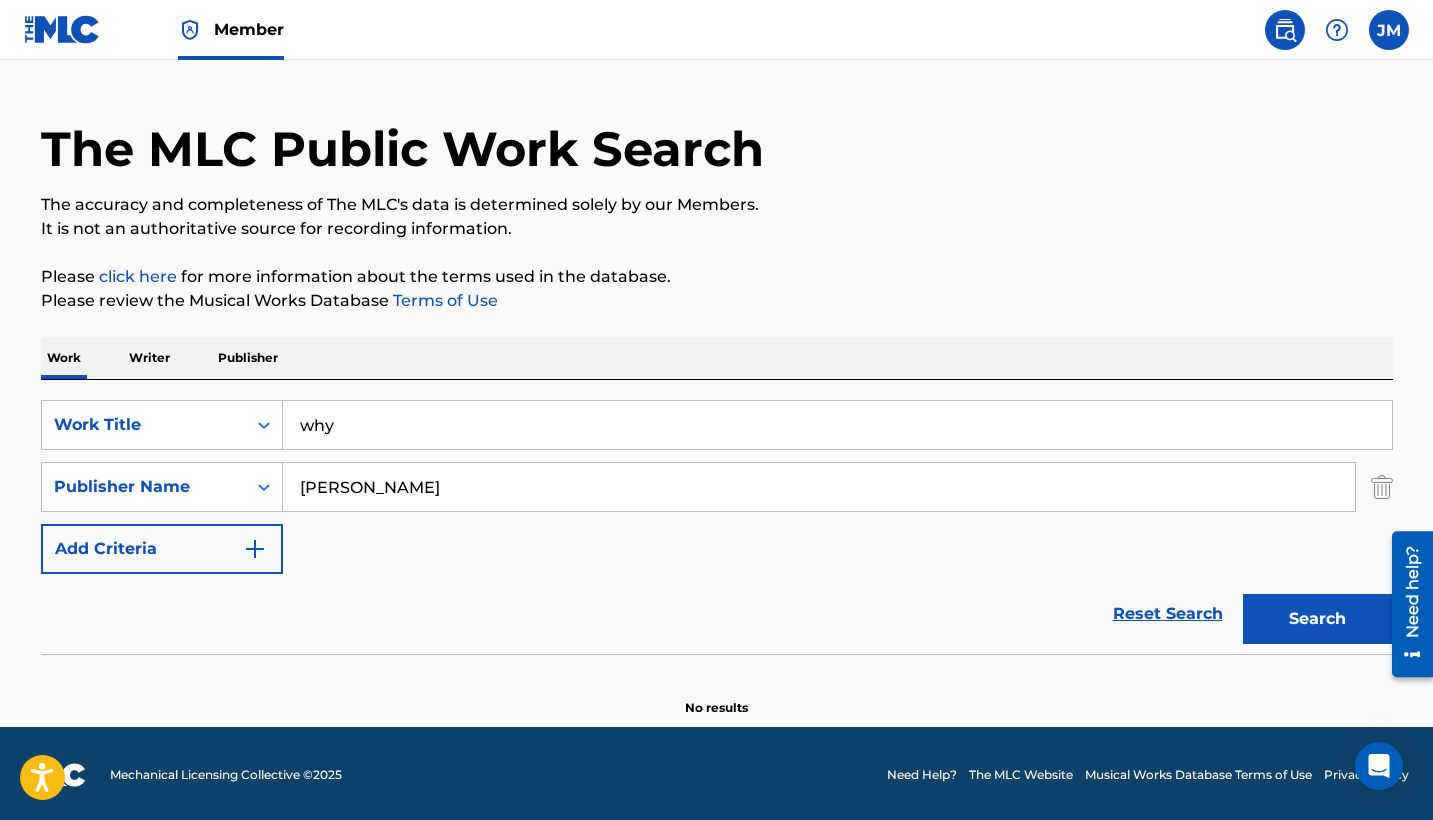 type on "OMARY ALLY MWANGA" 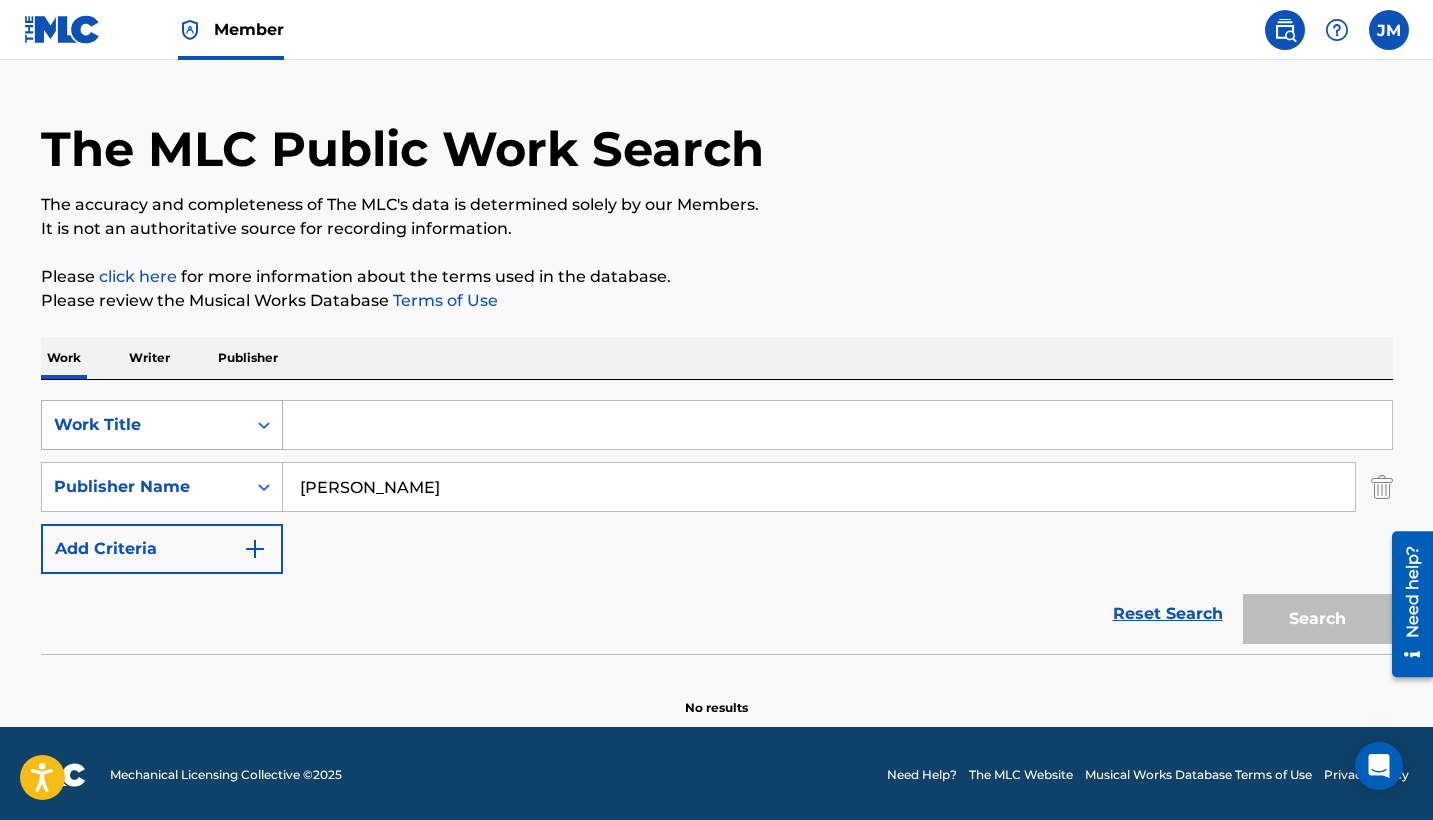 type 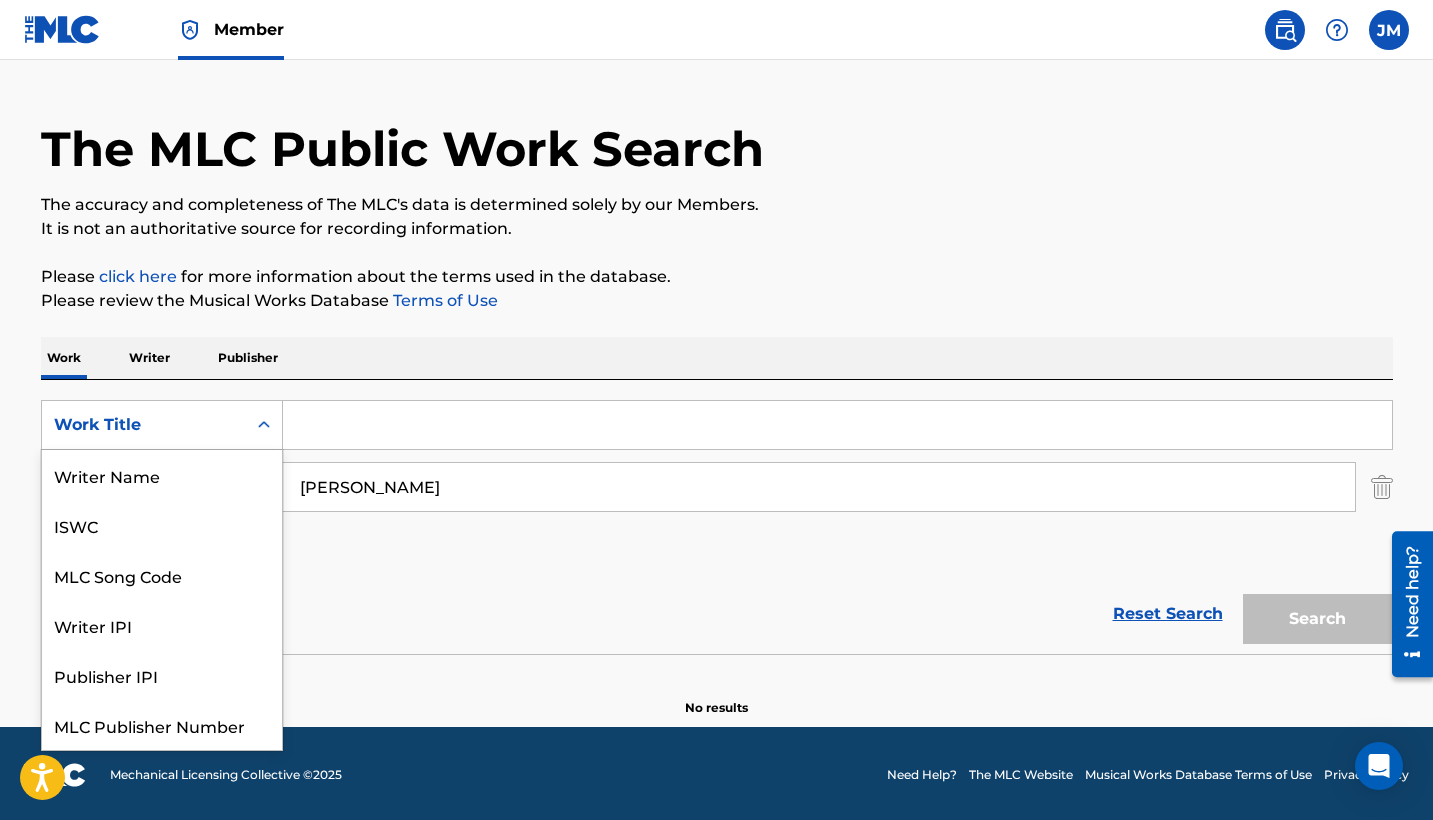 click at bounding box center (264, 425) 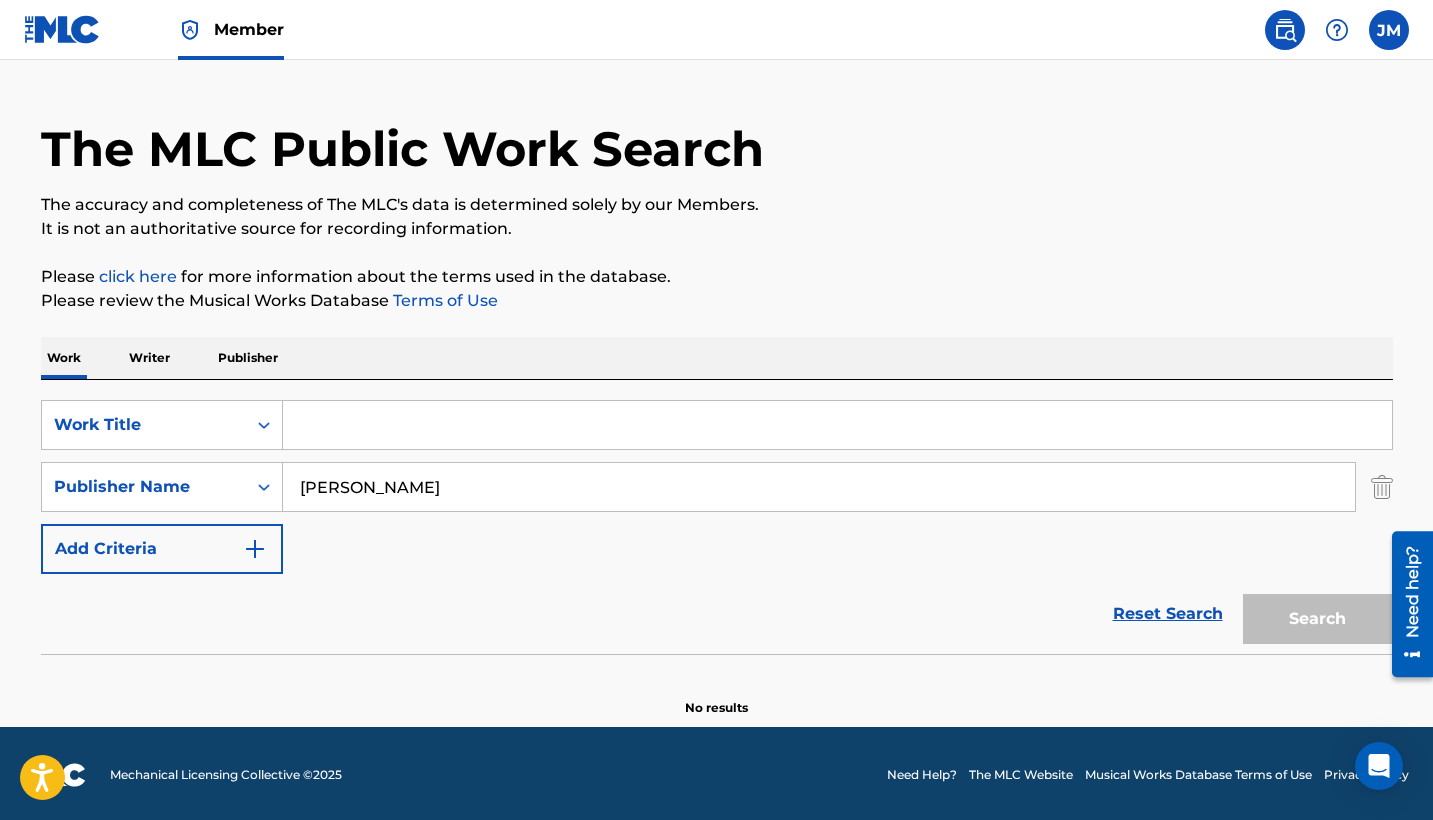 click on "SearchWithCriteriaaea062e9-77bb-41cb-a858-012ed65c1e79 Work Title SearchWithCriteriabf80074b-9685-4181-b54d-d992c7140168 Publisher Name OMARY ALLY MWANGA Add Criteria" at bounding box center (717, 487) 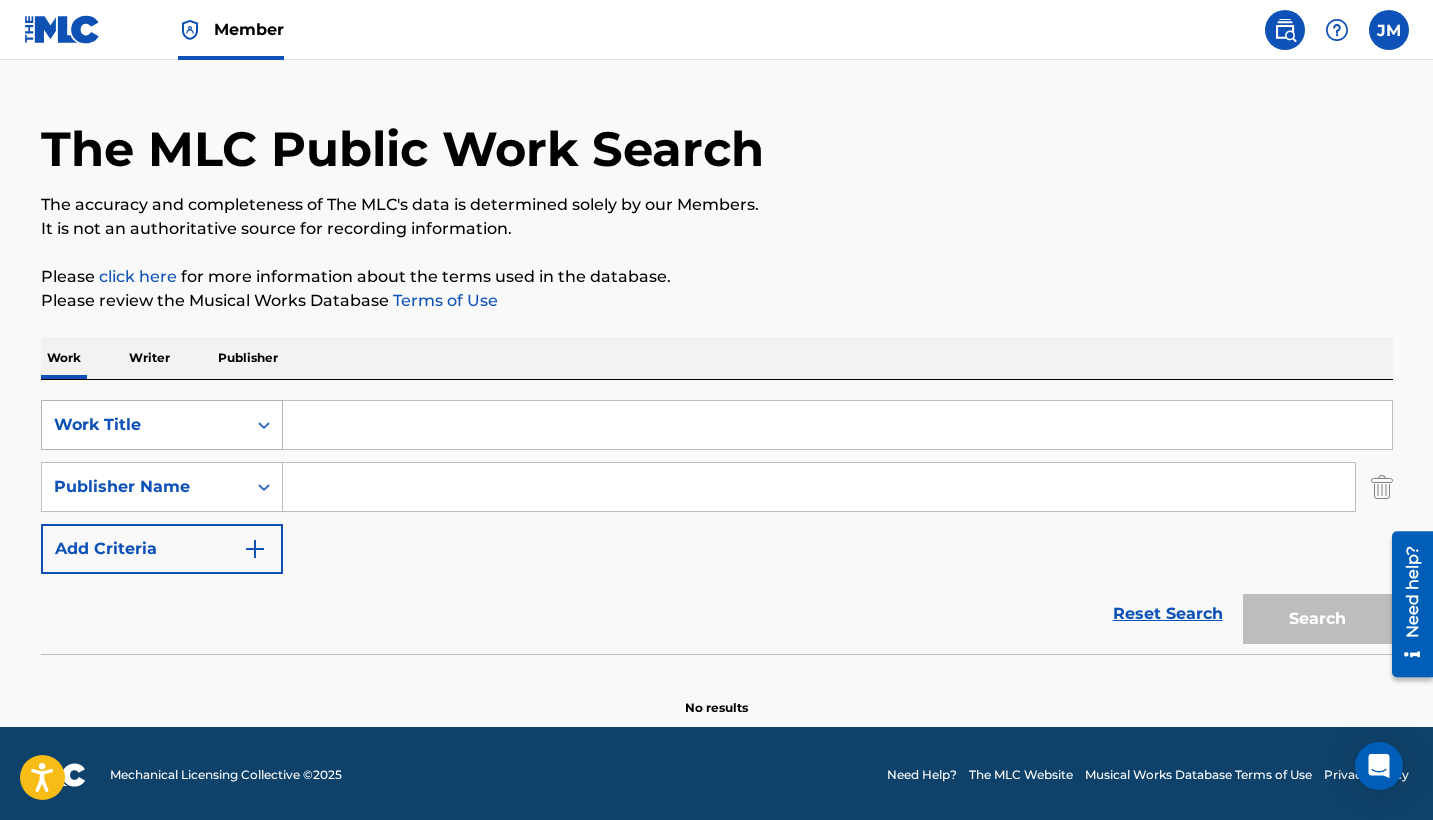 type 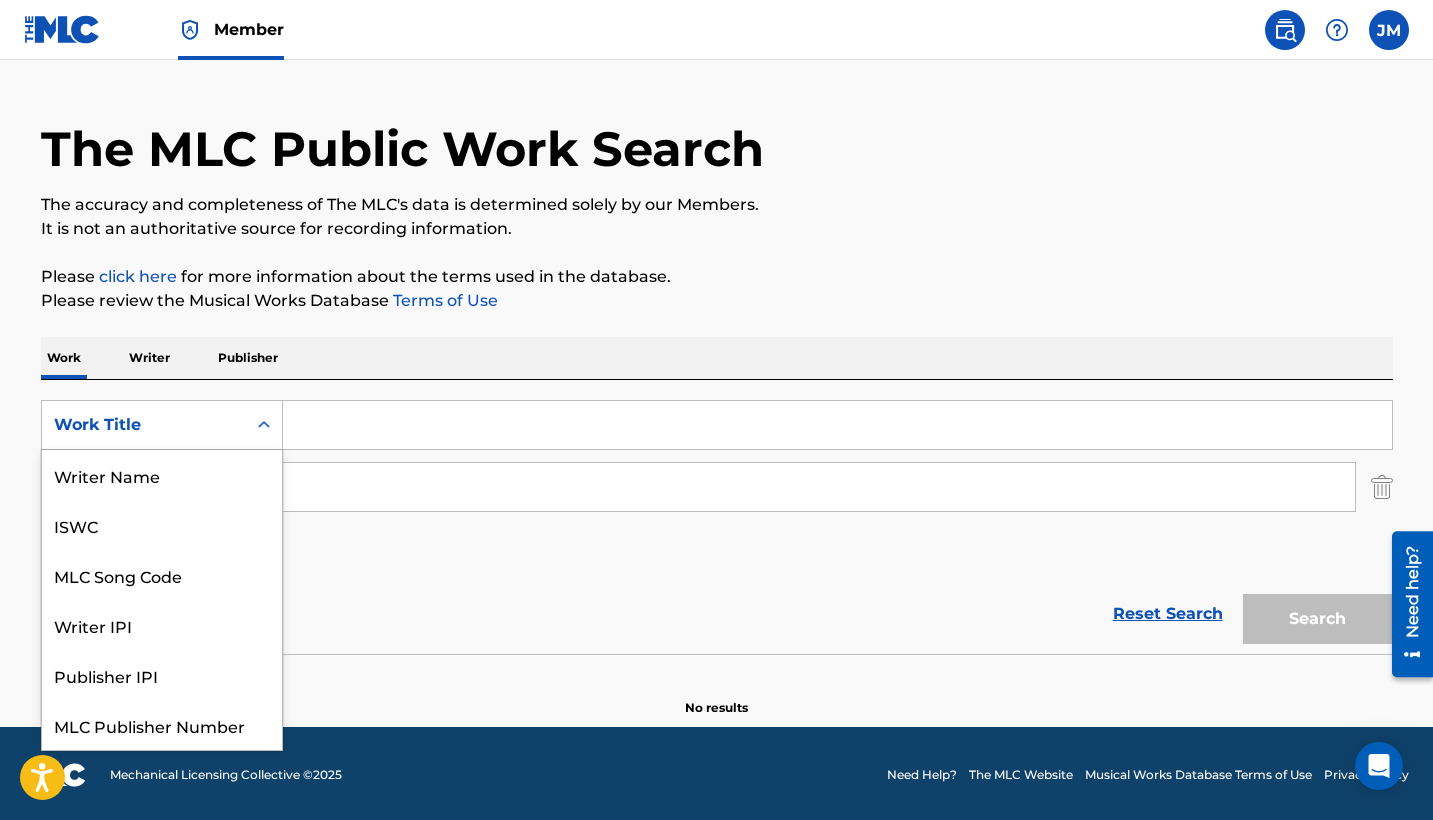 click at bounding box center (264, 425) 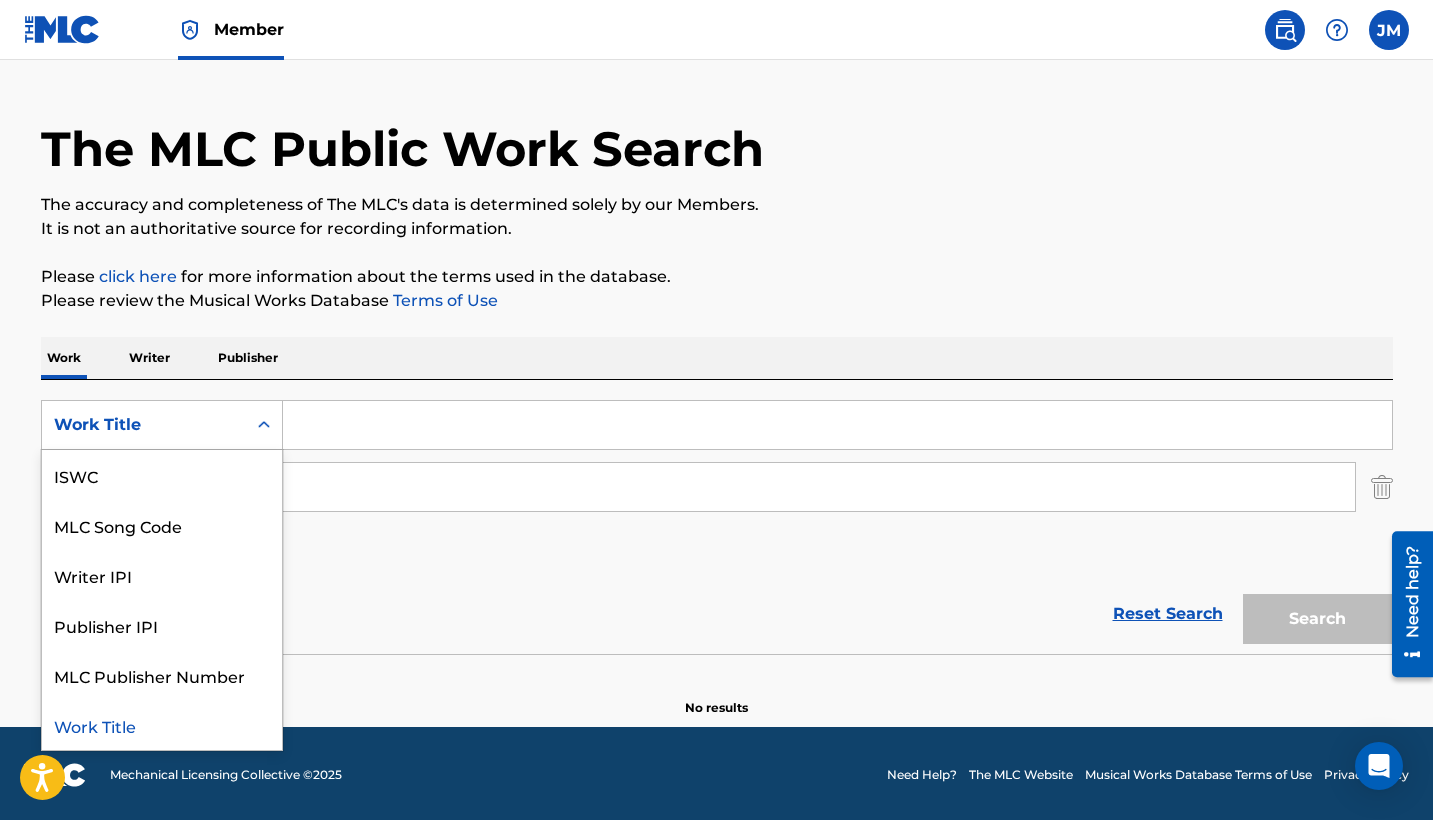click at bounding box center (837, 425) 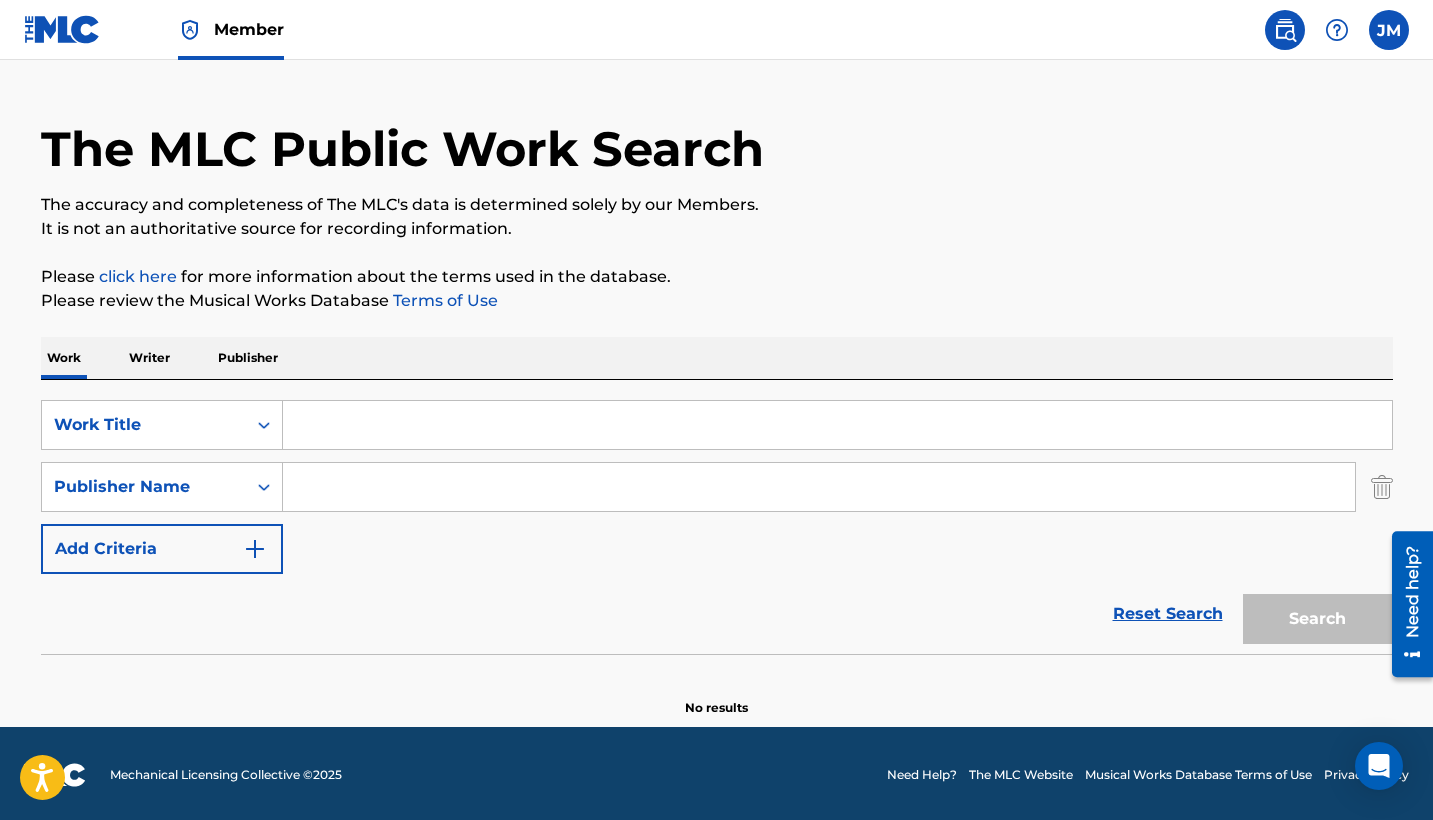 click on "Publisher" at bounding box center (248, 358) 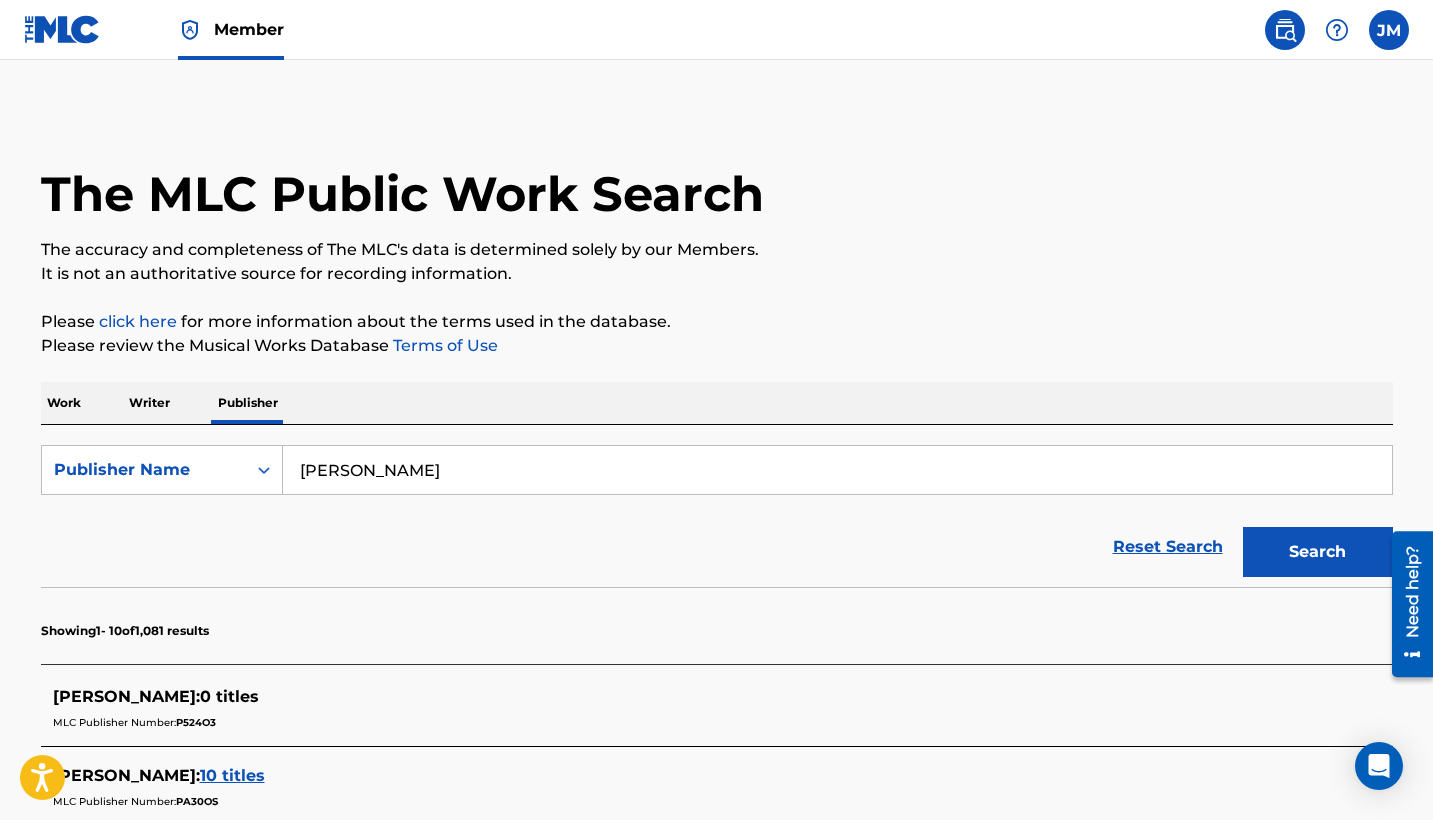 click on "WILLIAM LYIMO" at bounding box center [837, 470] 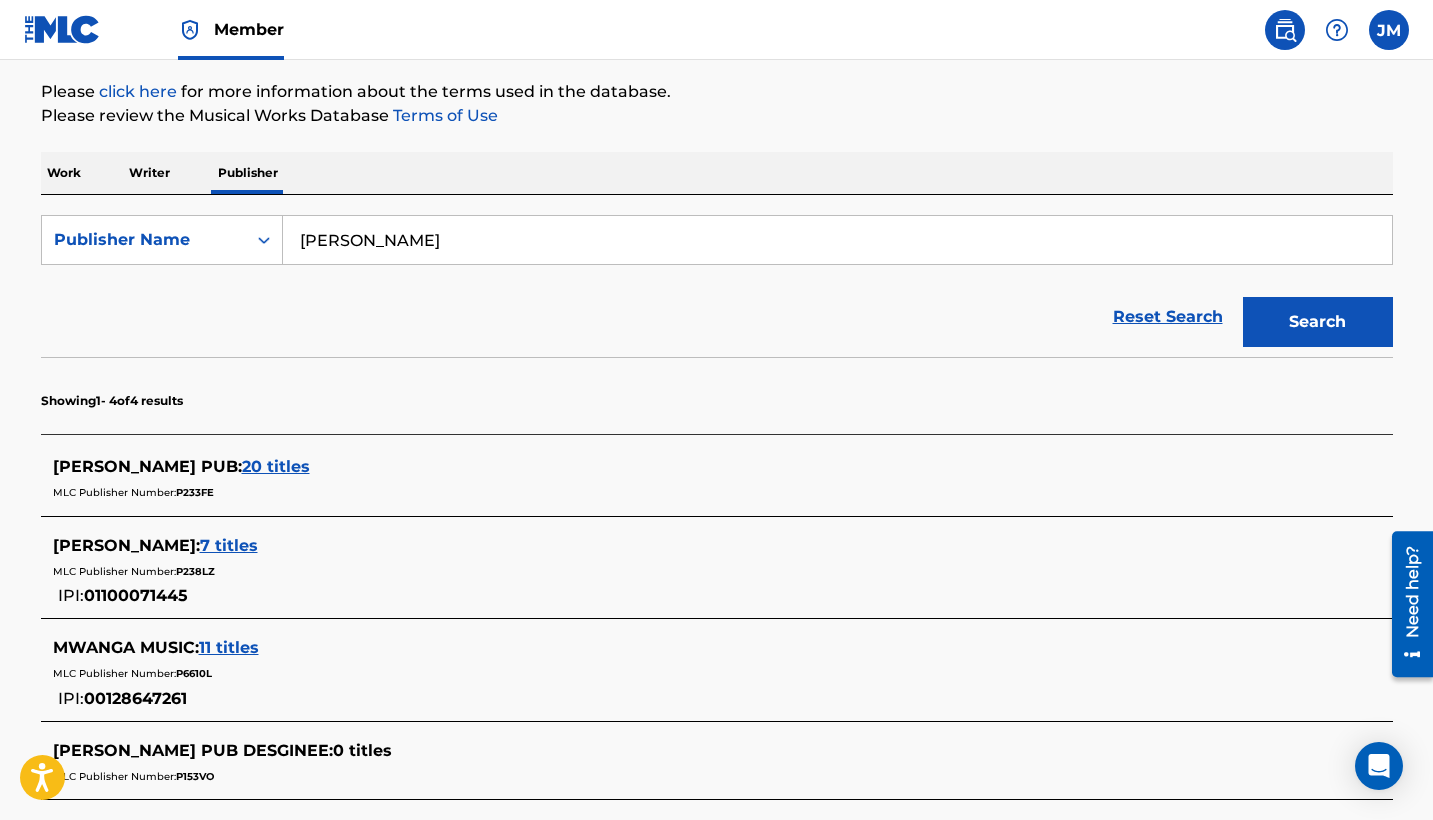 scroll, scrollTop: 225, scrollLeft: 0, axis: vertical 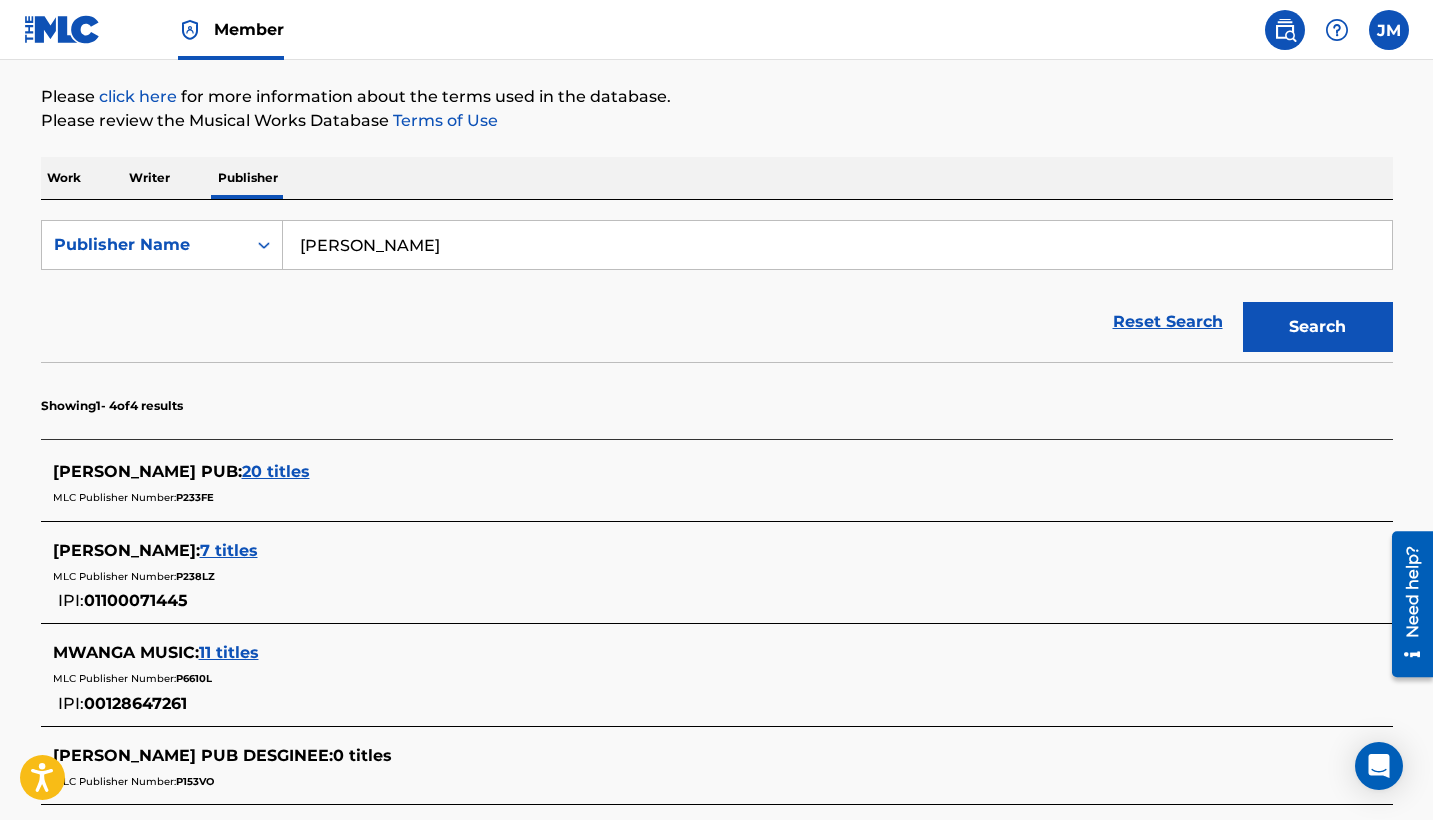 click on "OMARY MWANGA PUB :" at bounding box center (147, 471) 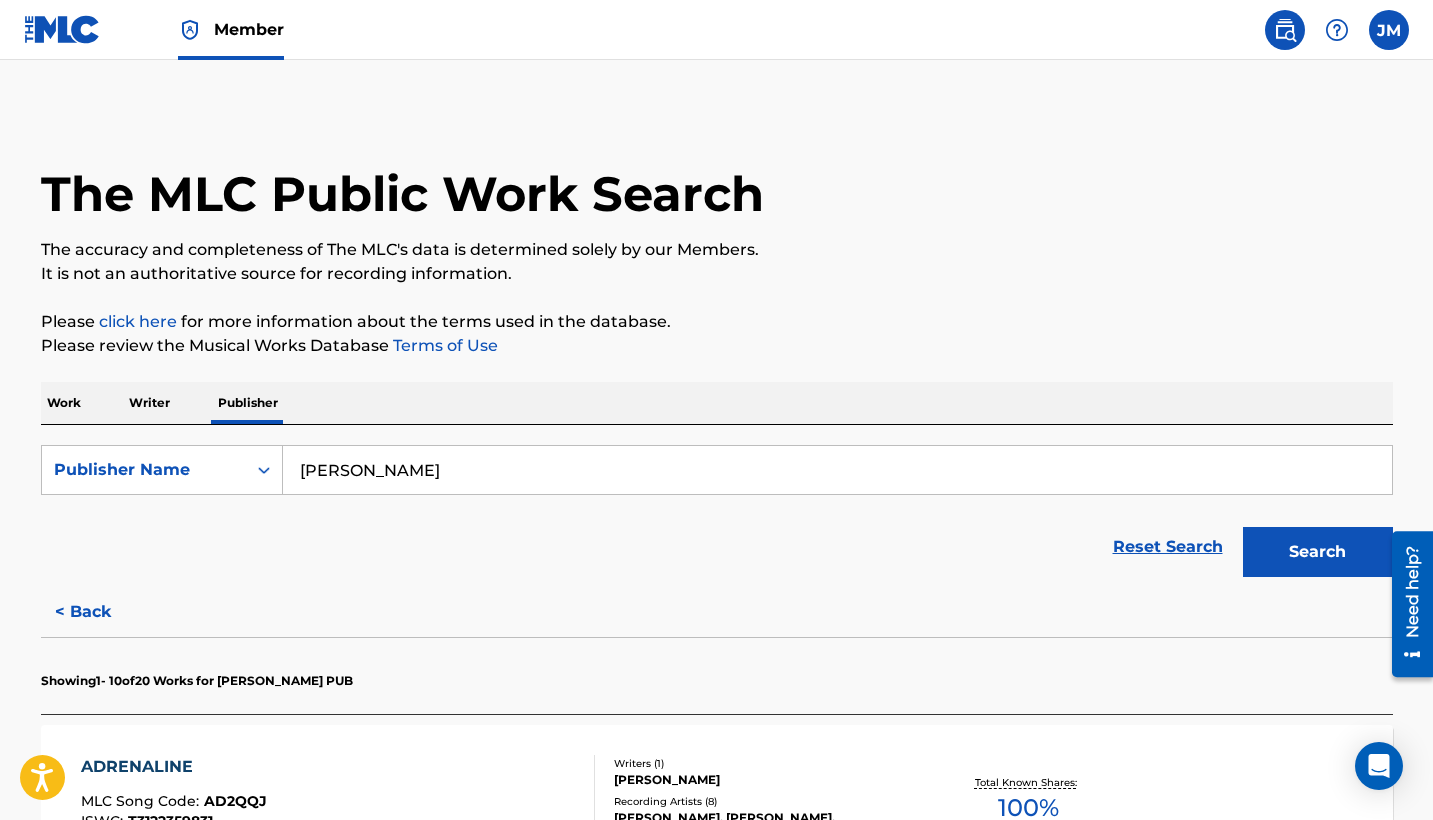 scroll, scrollTop: 0, scrollLeft: 0, axis: both 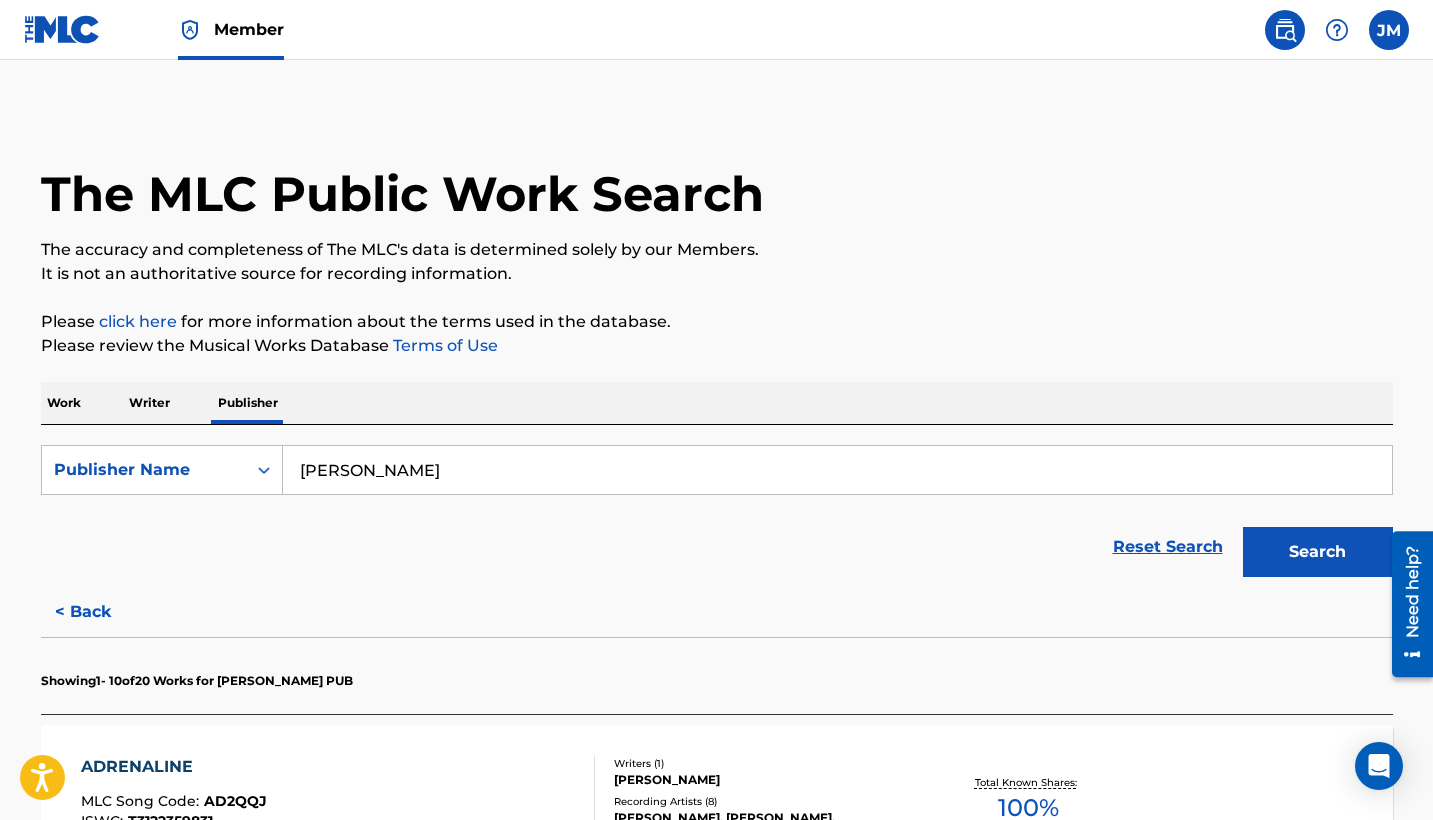 click on "Search" at bounding box center (1318, 552) 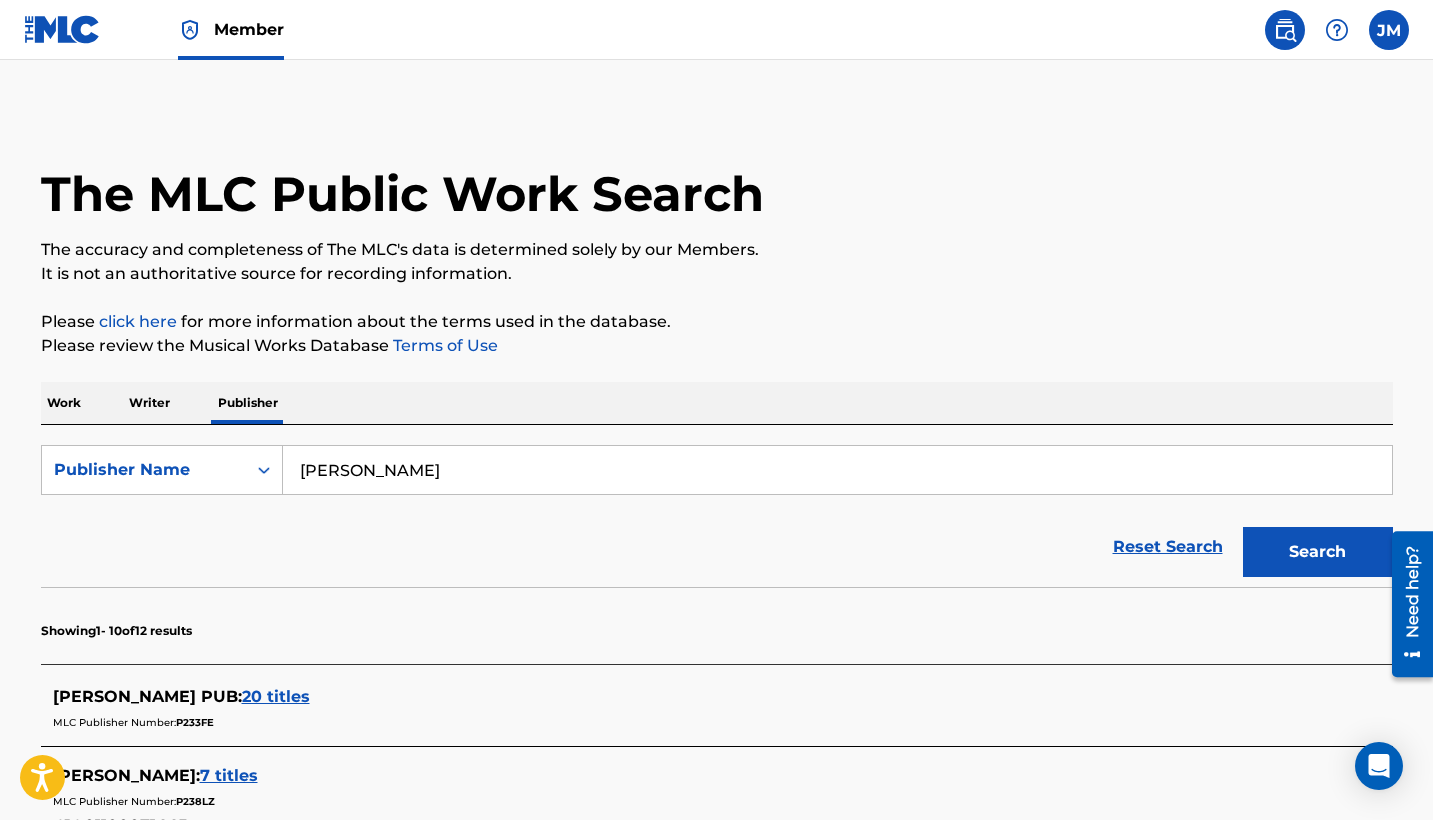scroll, scrollTop: 0, scrollLeft: 0, axis: both 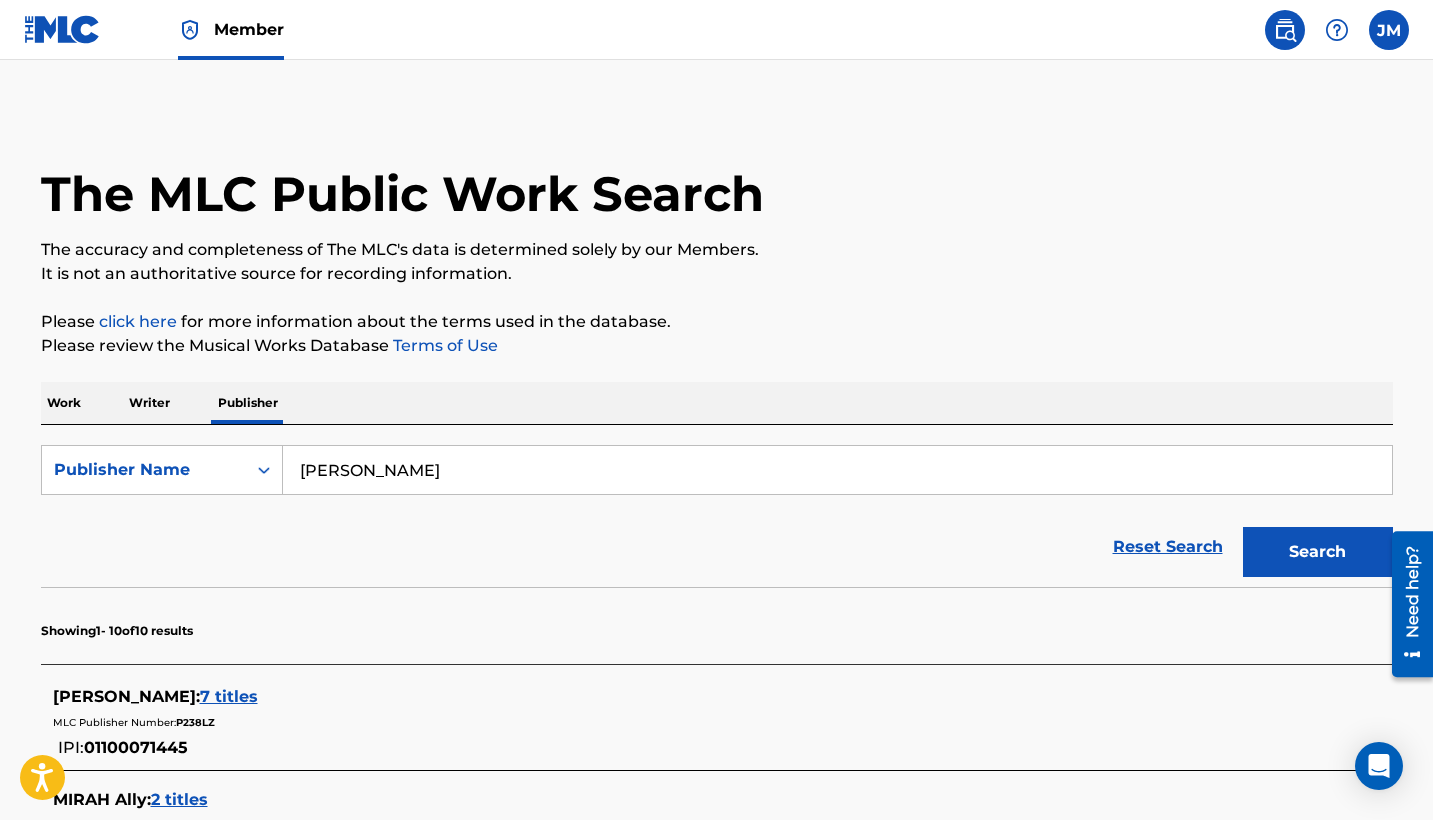 click on "Writer" at bounding box center (149, 403) 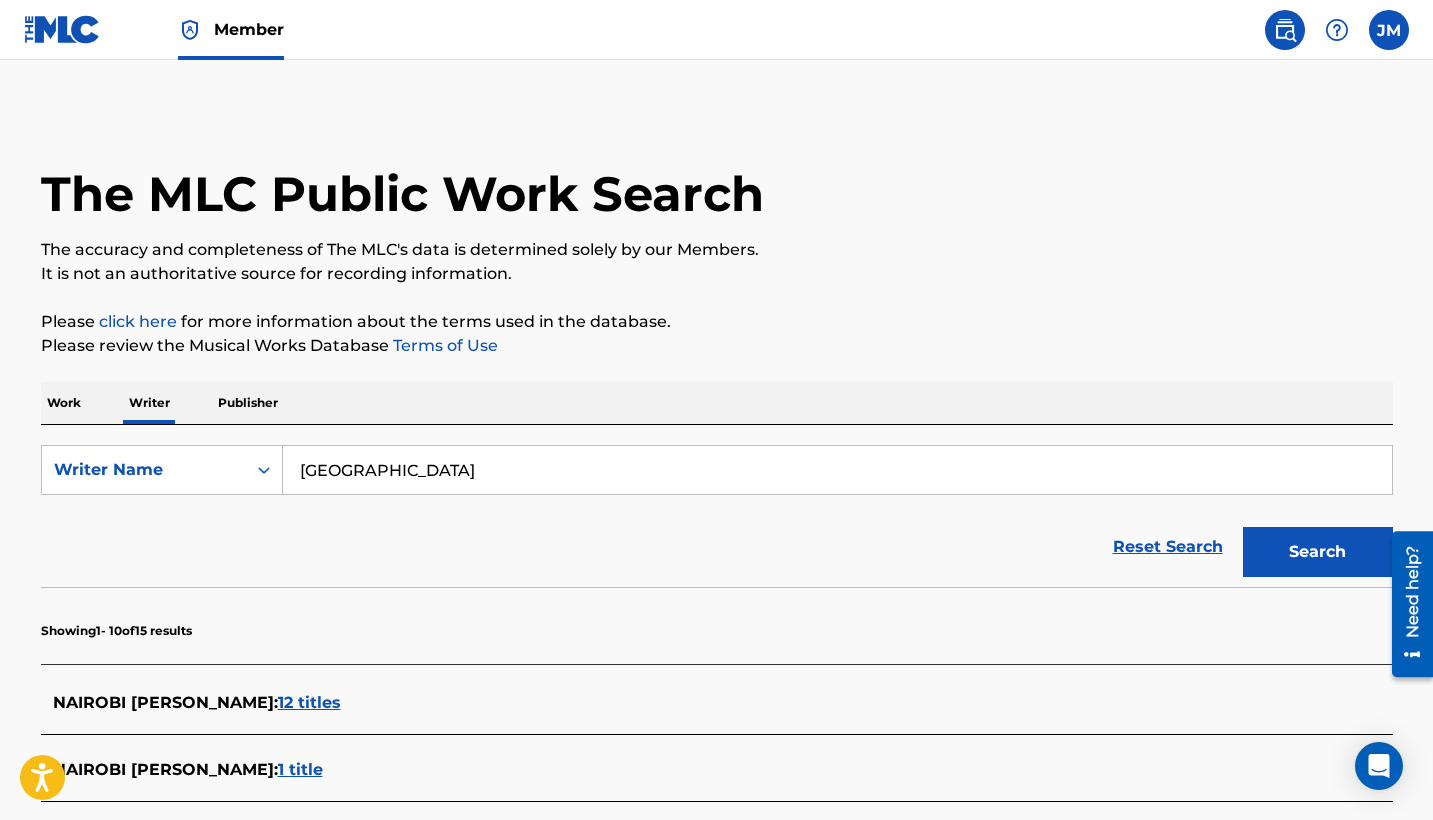 click on "Publisher" at bounding box center (248, 403) 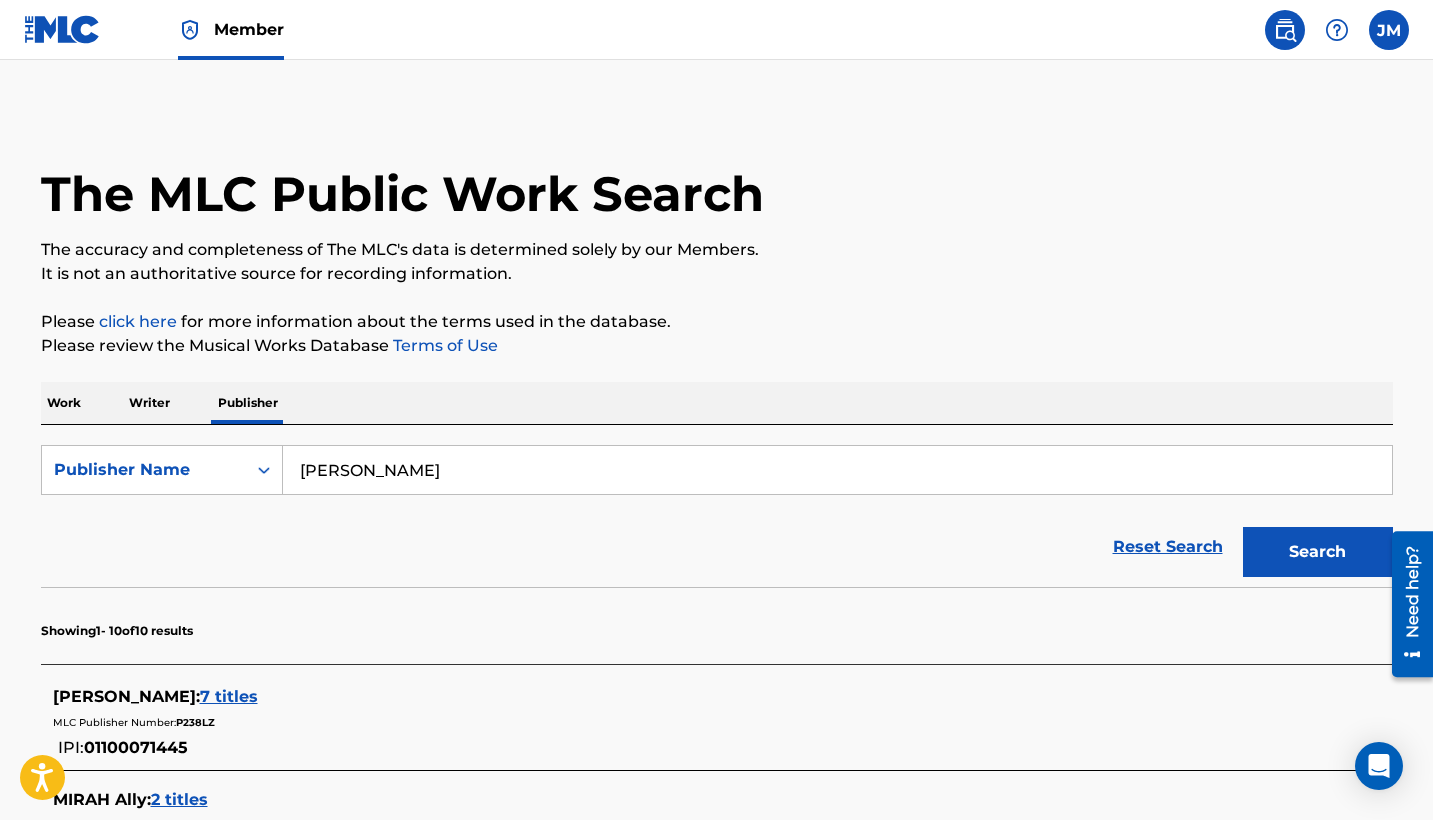 click on "OMARY ALLY" at bounding box center [837, 470] 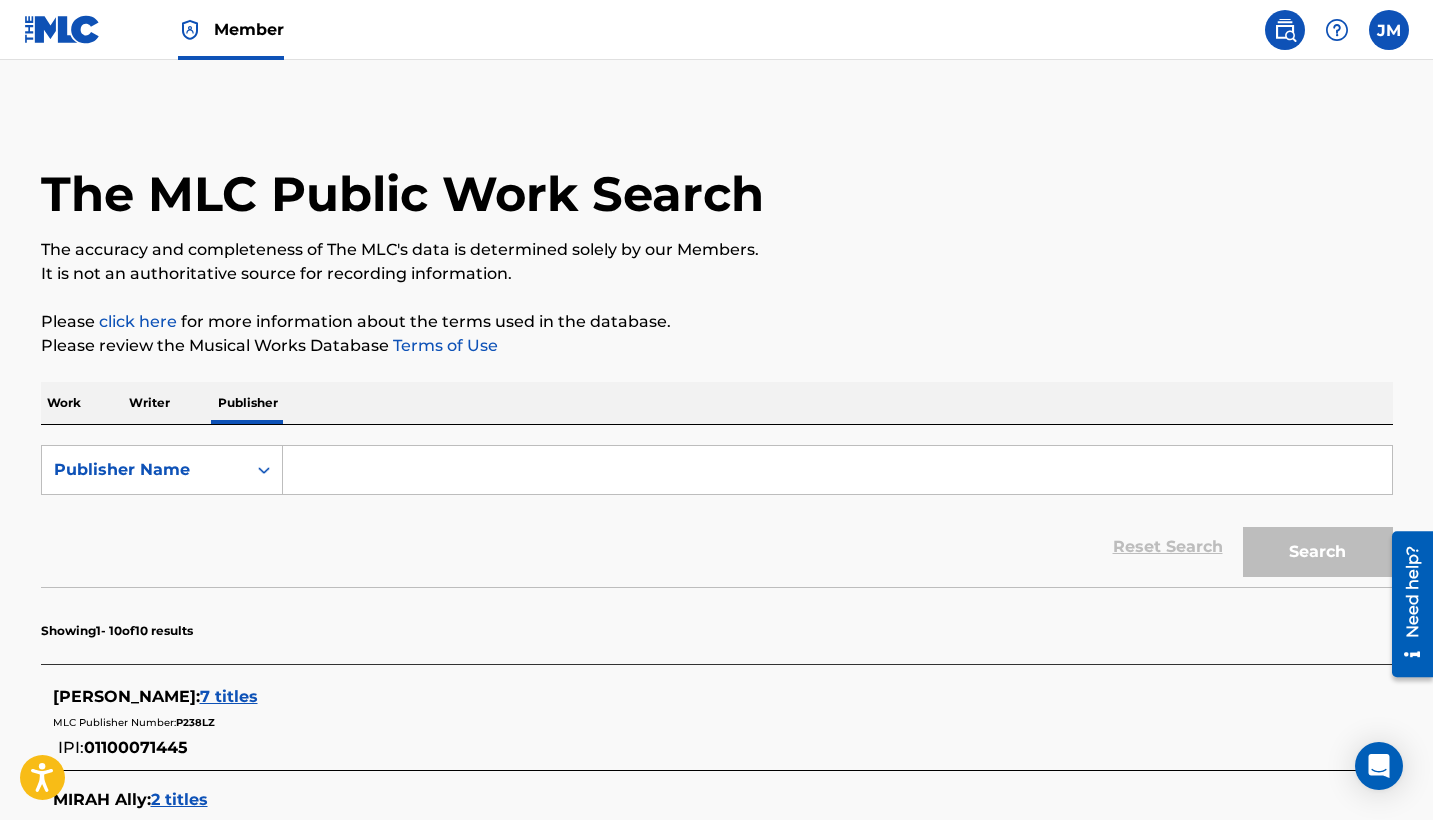 type 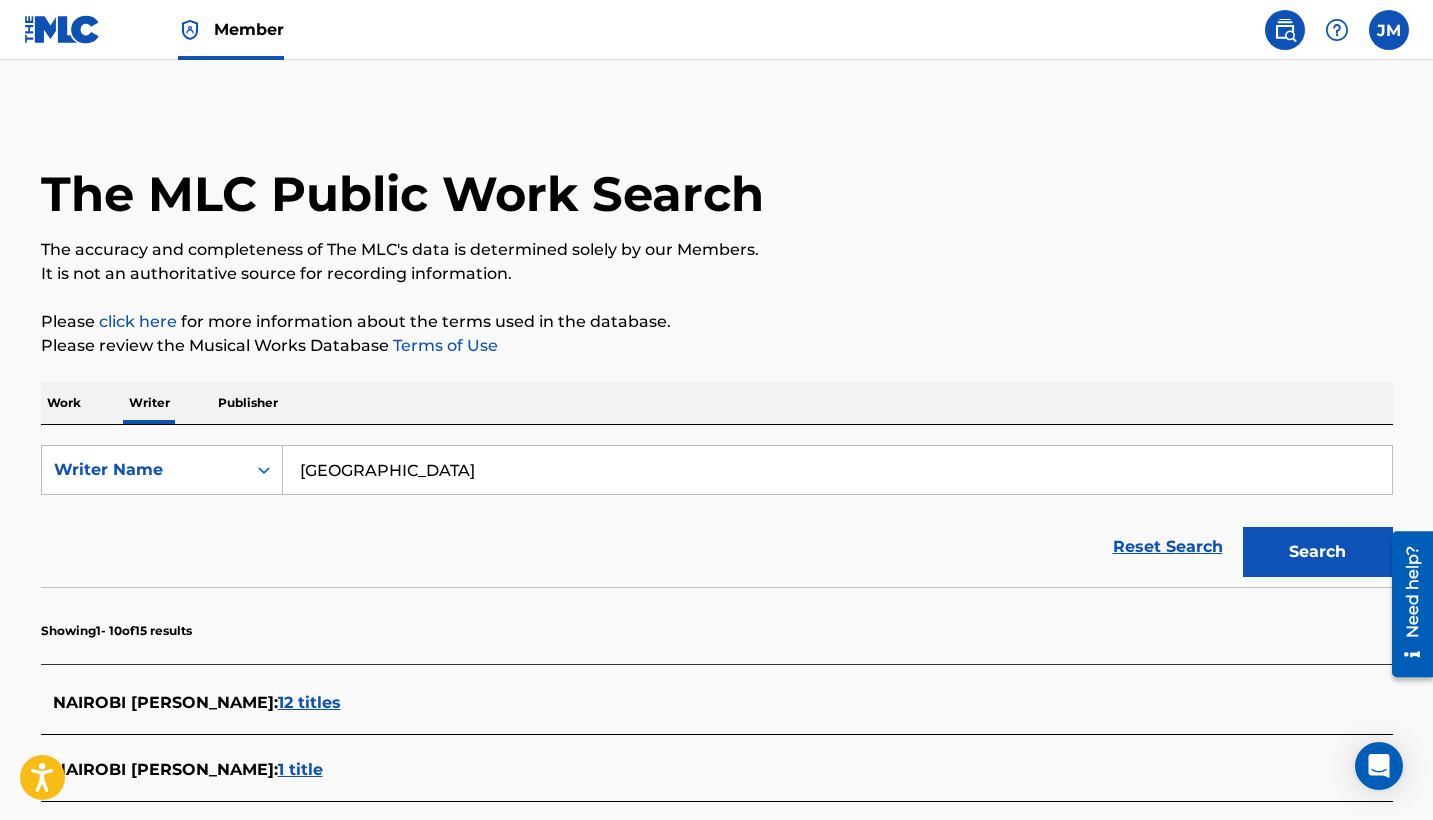 click on "Nairobi" at bounding box center [837, 470] 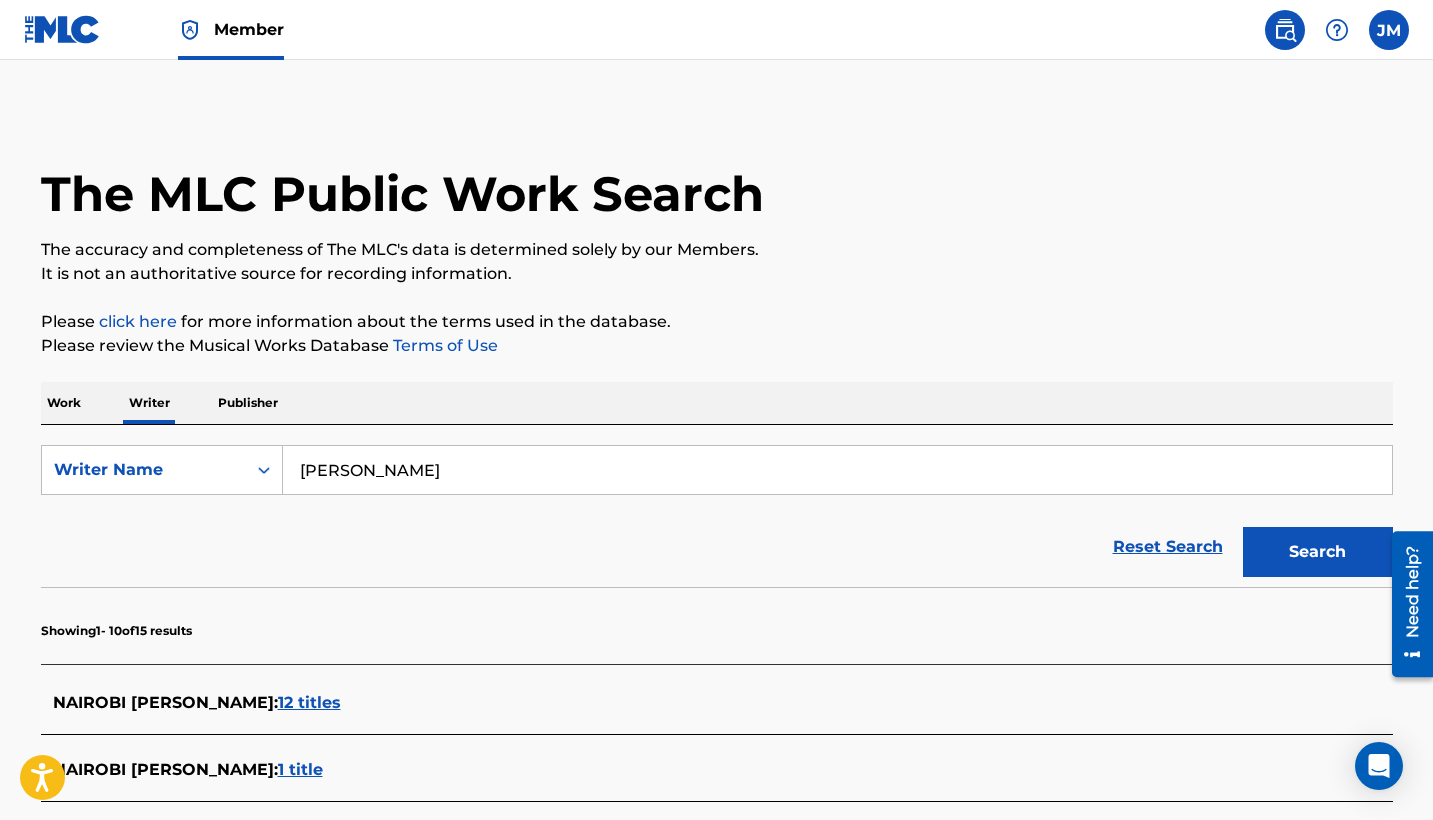 type on "OMARY MWANGA" 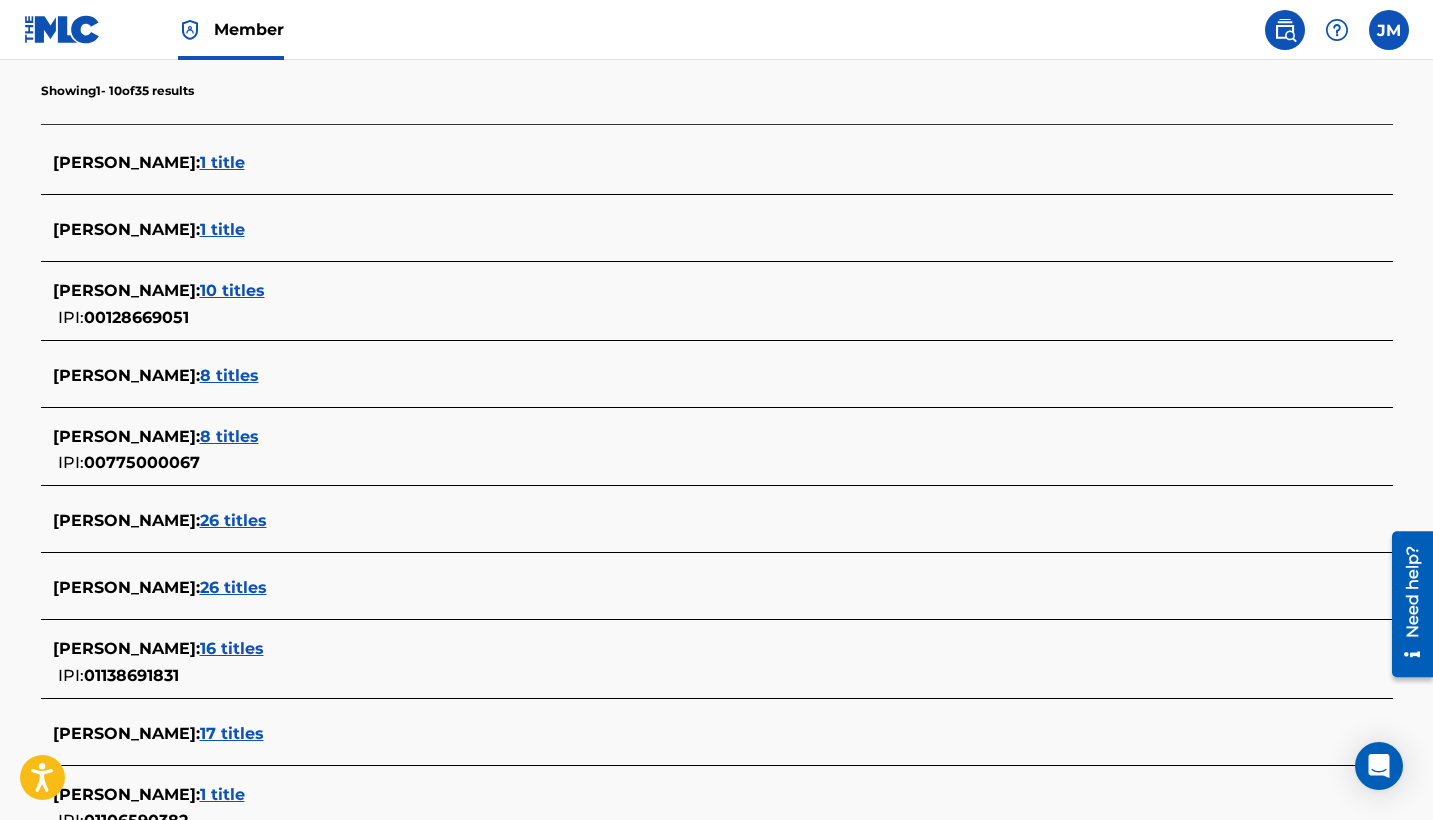 scroll, scrollTop: 546, scrollLeft: 0, axis: vertical 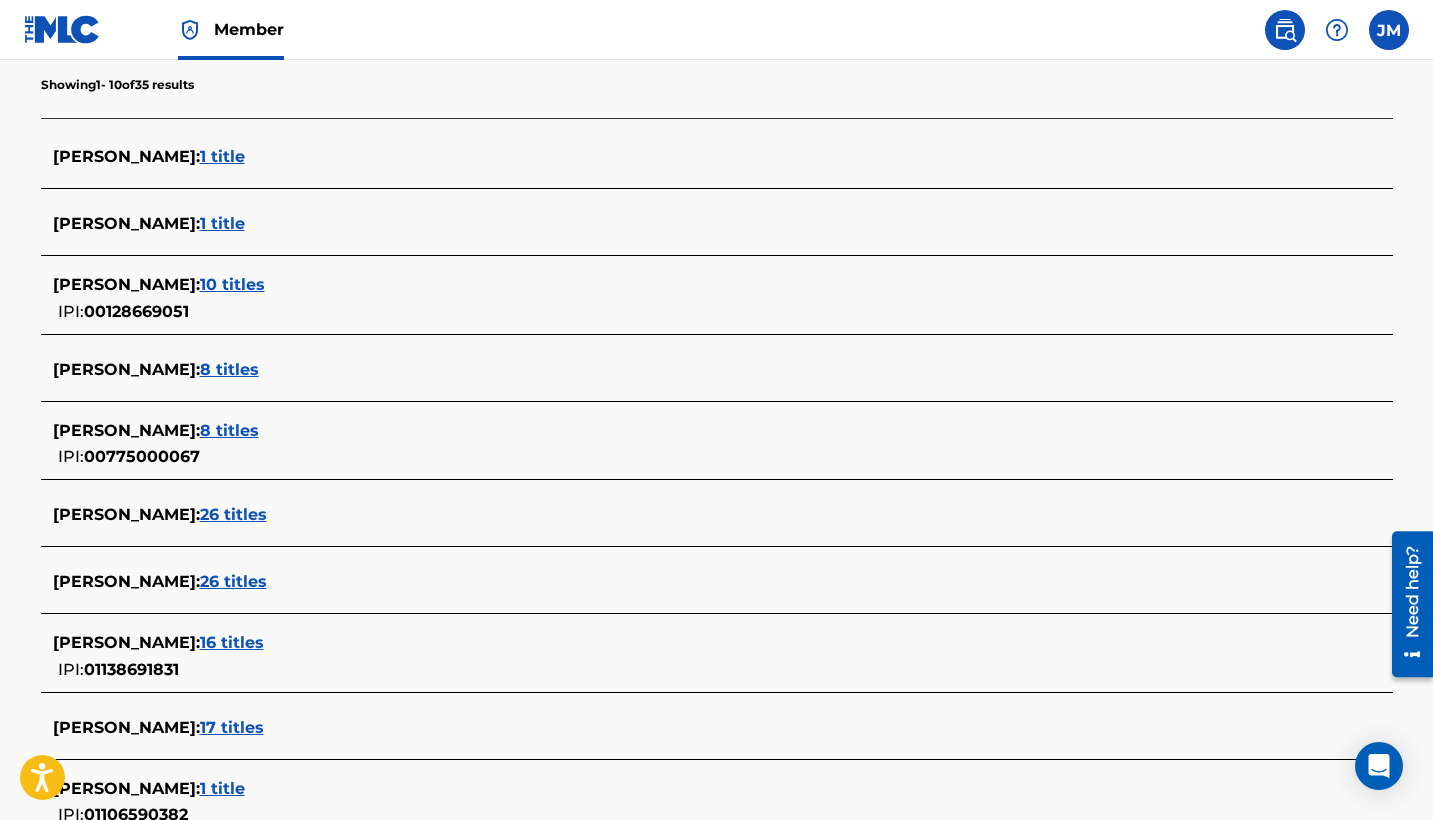 click on "OMARY MWANGA :" at bounding box center [126, 642] 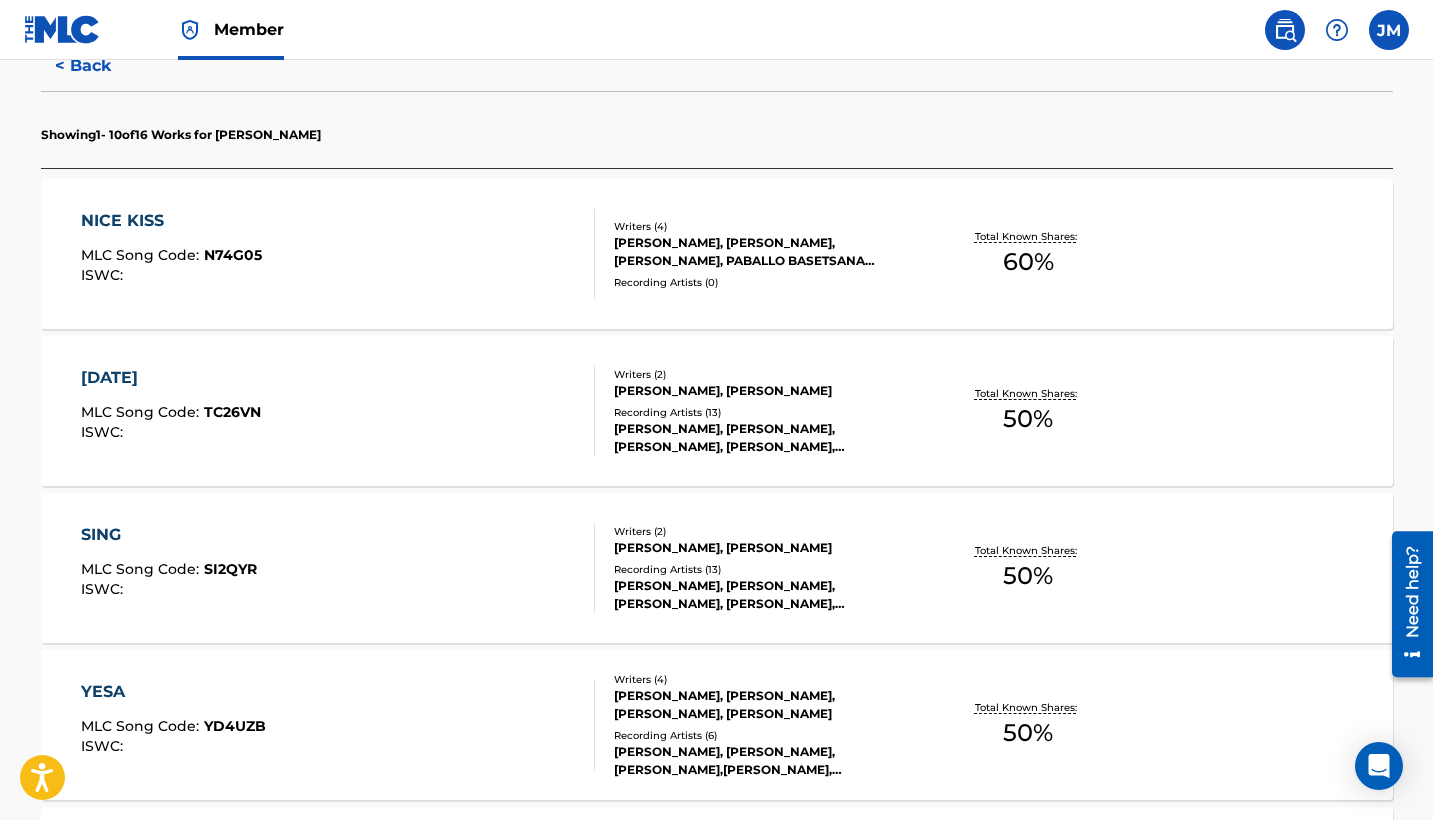 click on "DAVID HAMPTON, JUMA MUSSA MKAMBALA, OMARY MWANGA, PABALLO BASETSANA MOTHAPO" at bounding box center [765, 252] 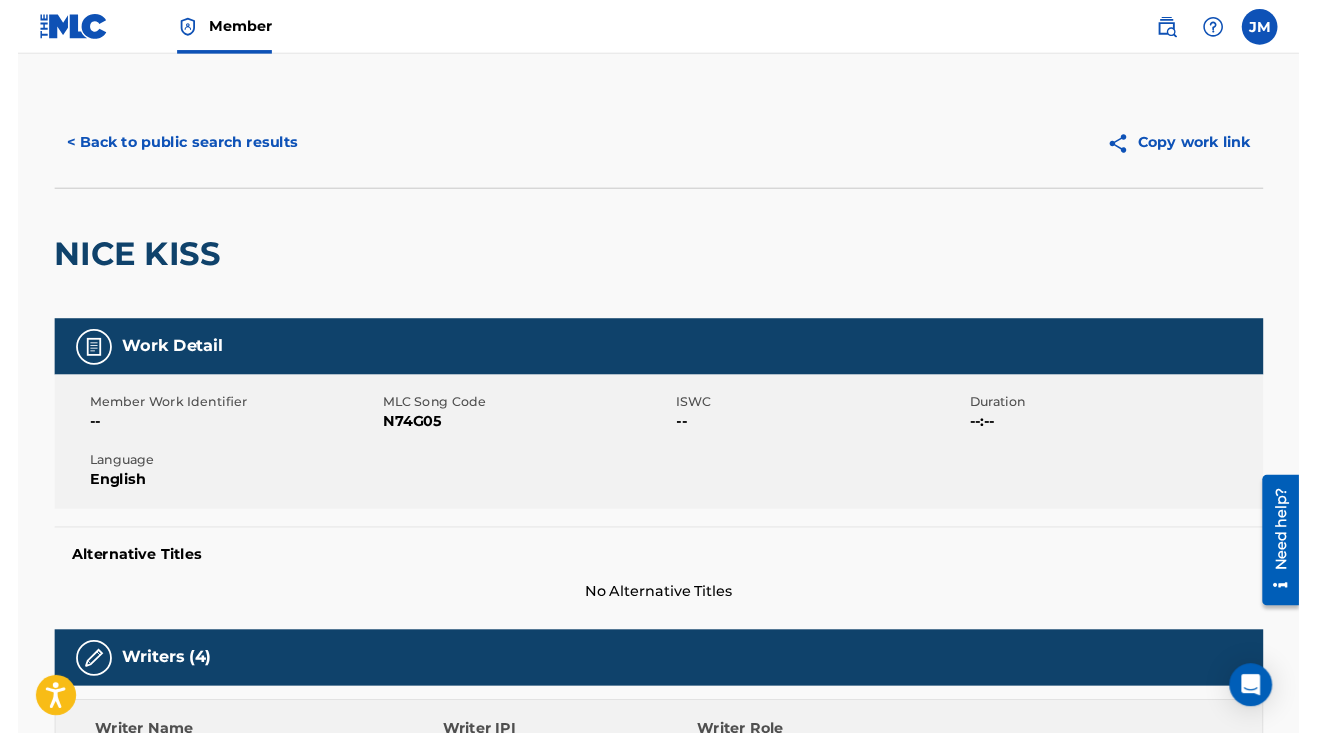 scroll, scrollTop: 0, scrollLeft: 0, axis: both 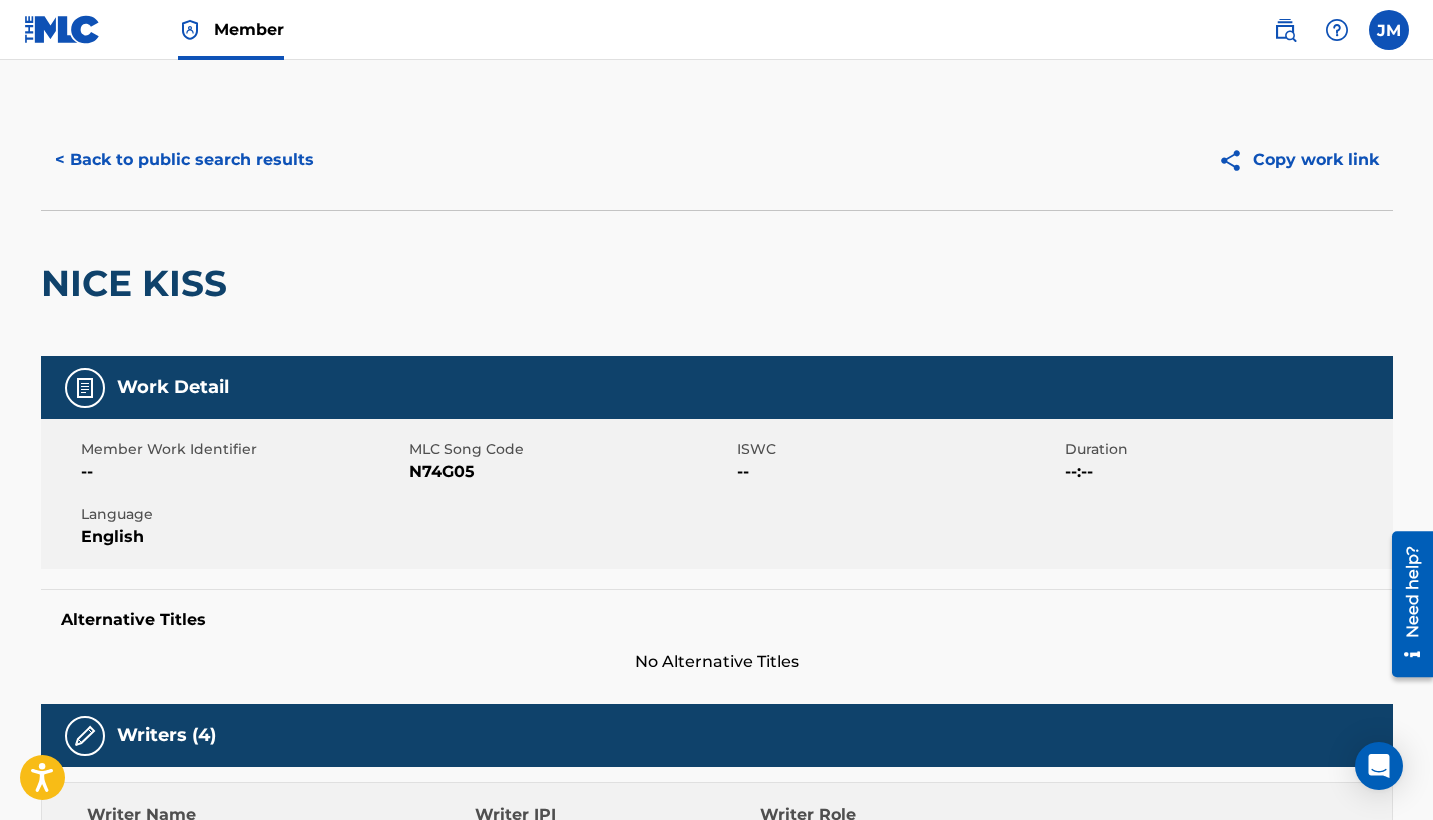 click on "< Back to public search results" at bounding box center (184, 160) 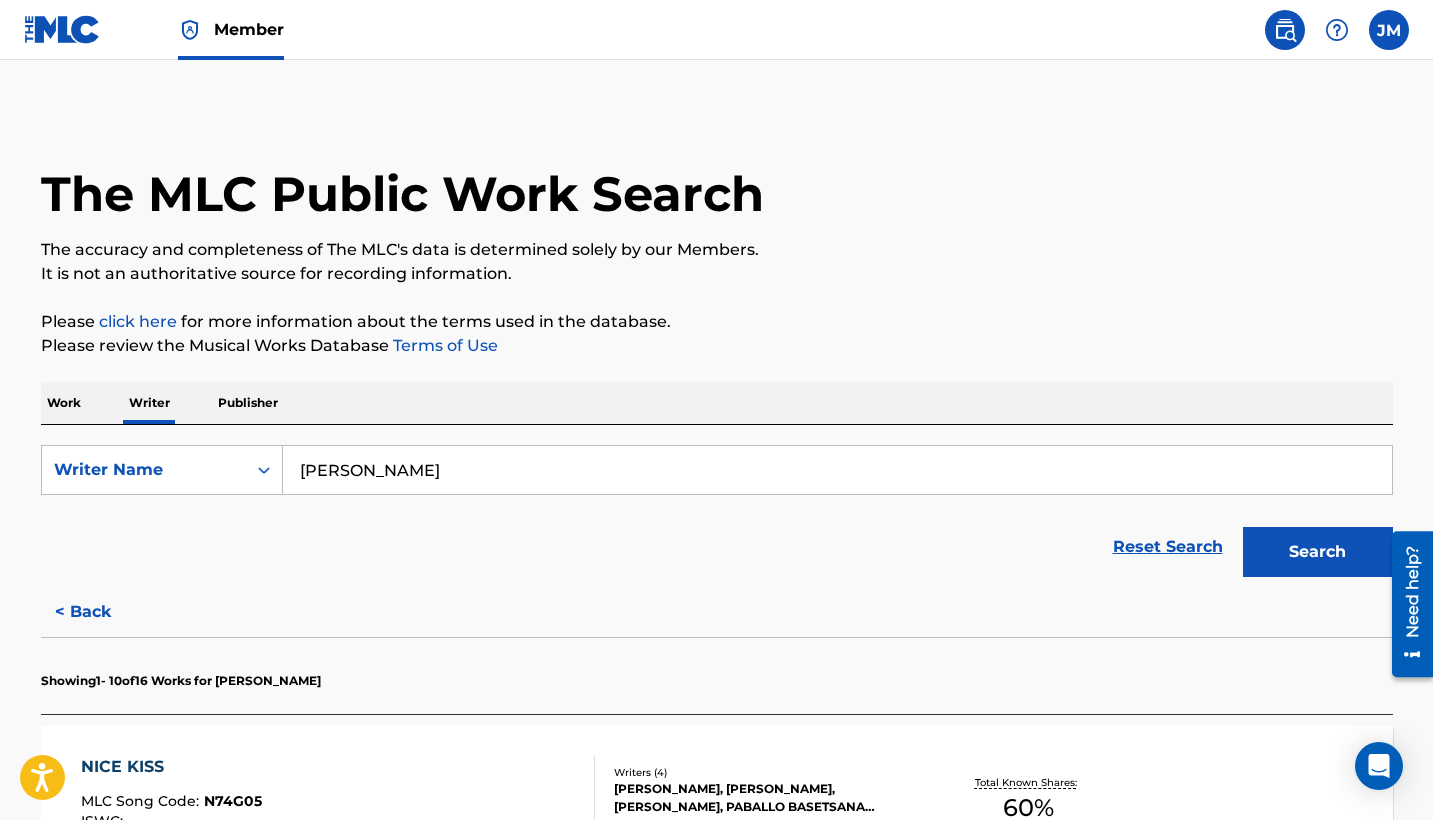click on "OMARY MWANGA" at bounding box center [837, 470] 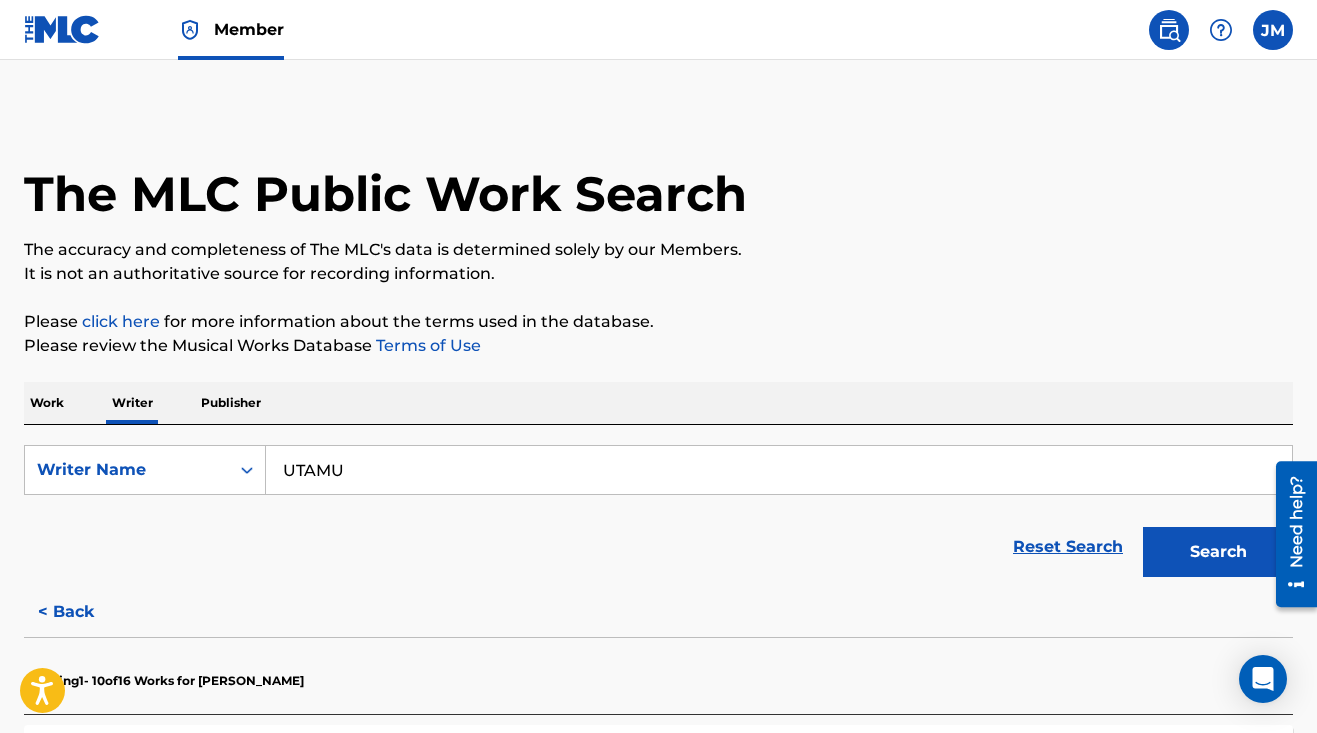 type on "UTAMU" 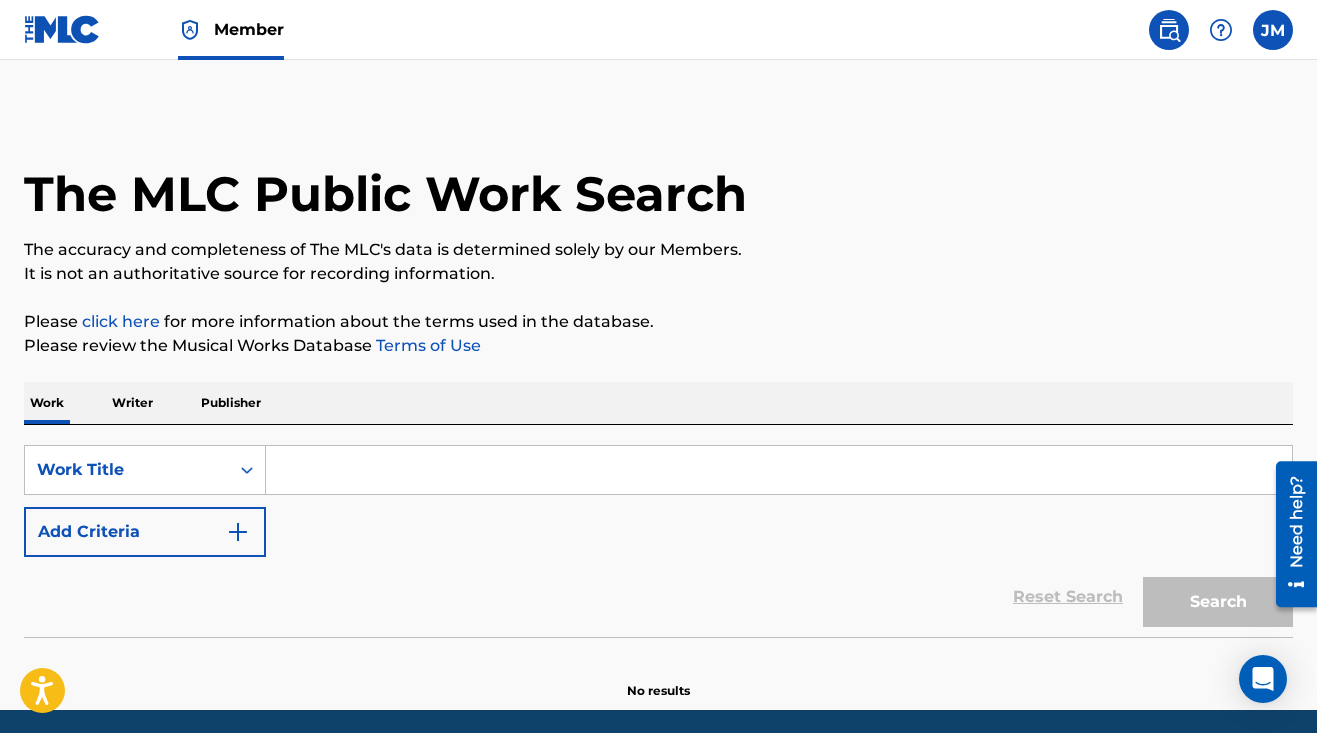 click on "Work" at bounding box center [47, 403] 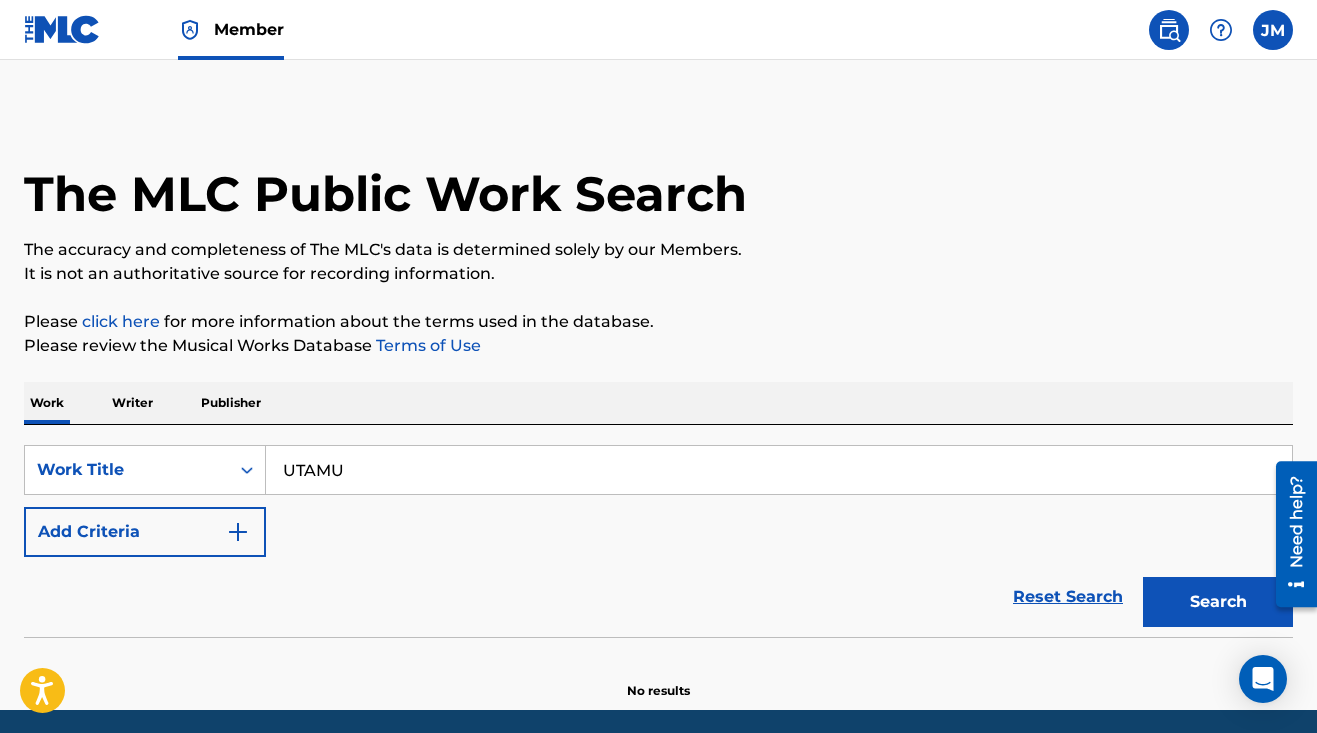 click on "Search" at bounding box center [1218, 602] 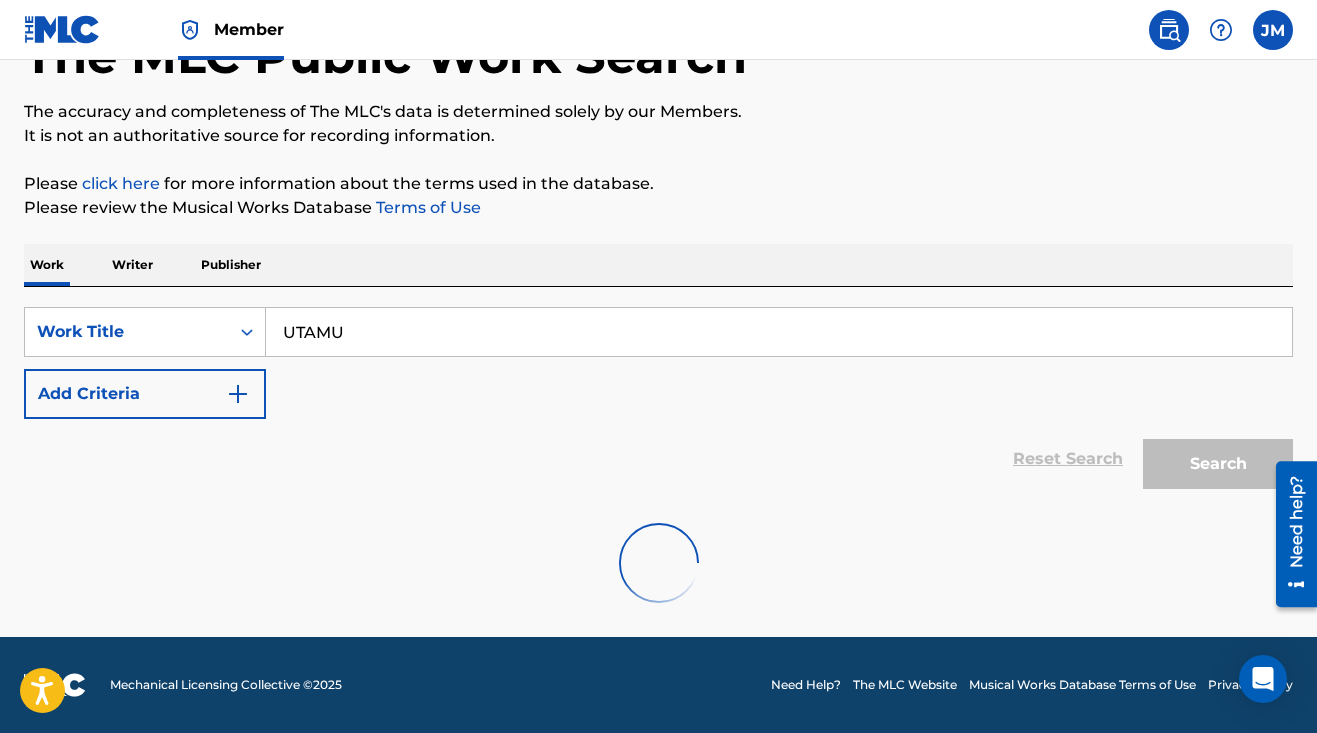 scroll, scrollTop: 138, scrollLeft: 0, axis: vertical 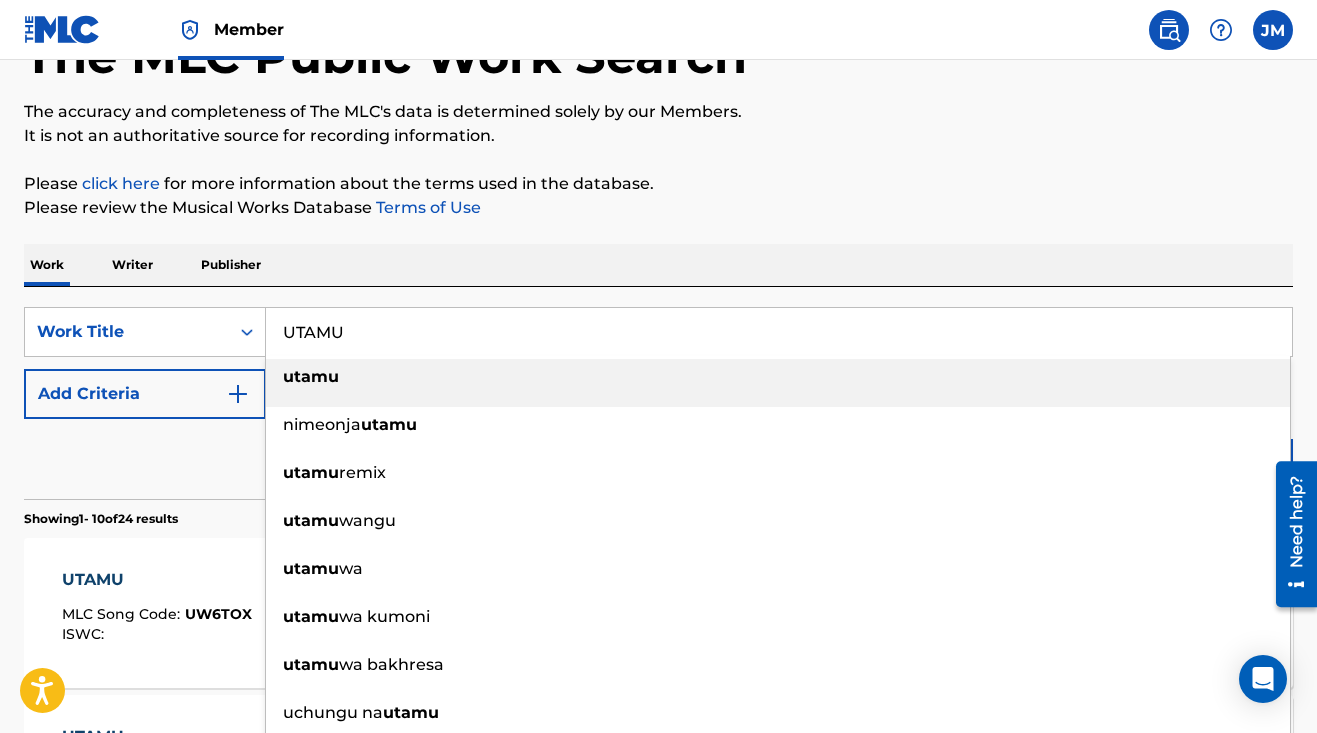 click on "utamu" at bounding box center [311, 376] 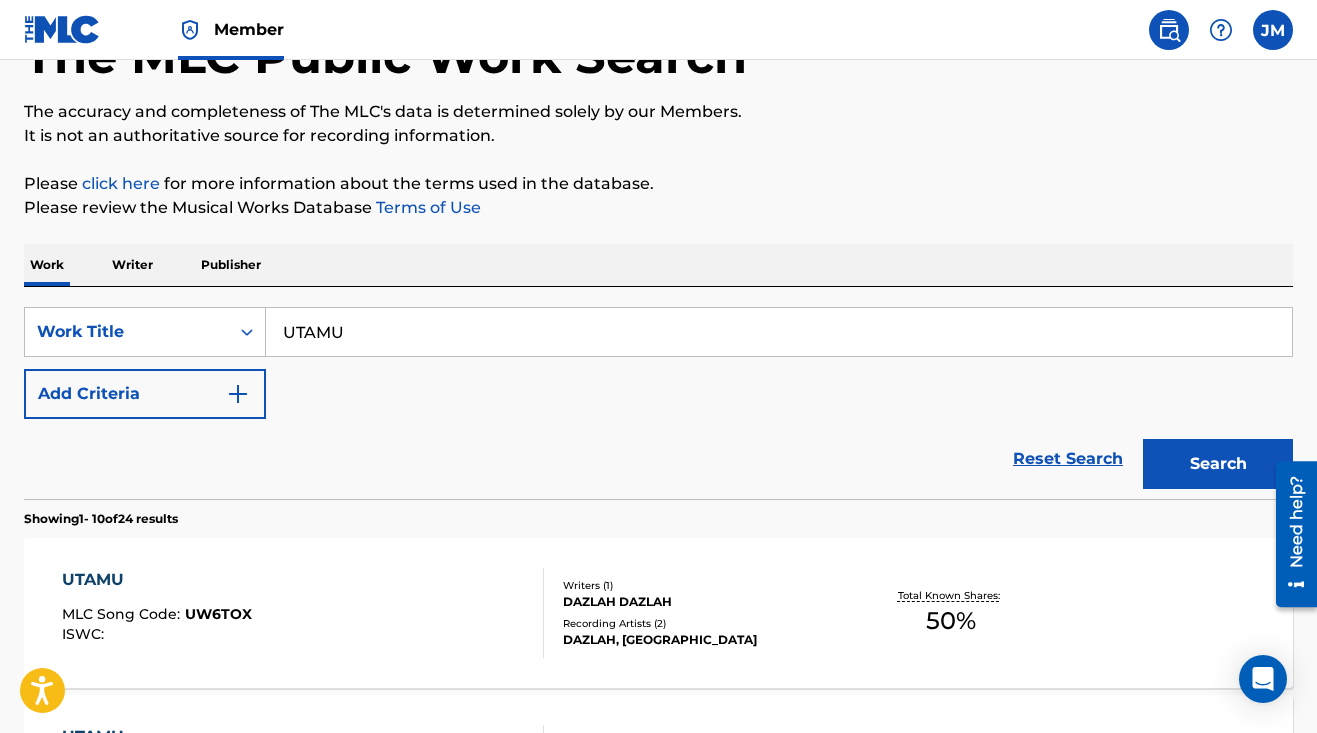 type on "utamu" 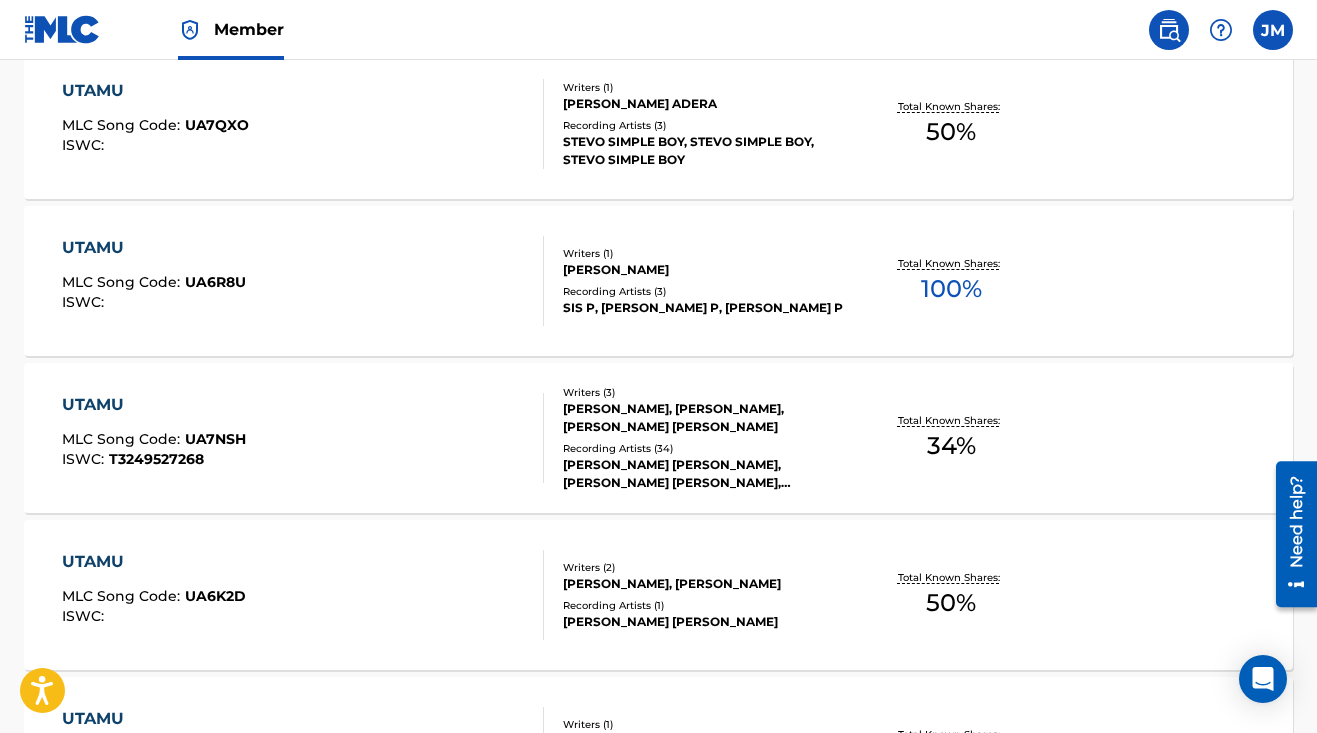 scroll, scrollTop: 1250, scrollLeft: 0, axis: vertical 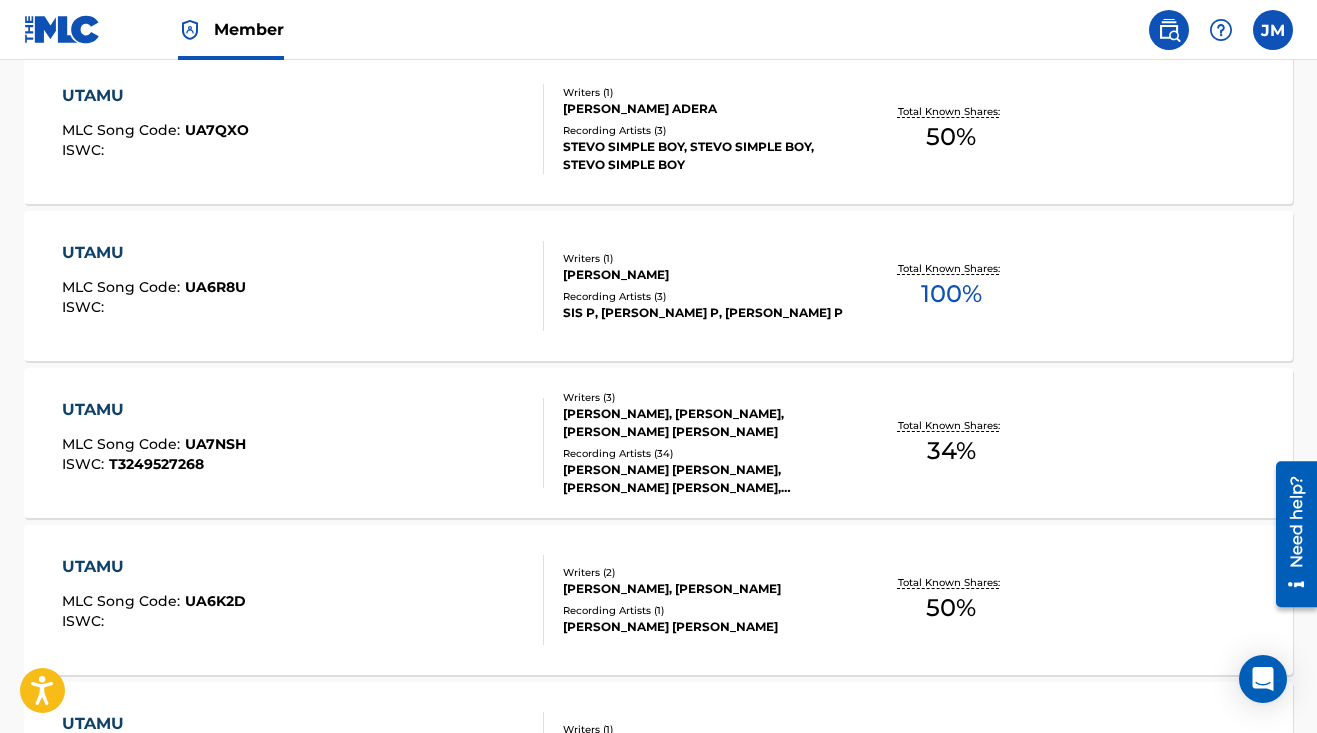 click on "ISSAACK NASIBU ABDUL JUMA, ABDUL SYKES" at bounding box center (704, 589) 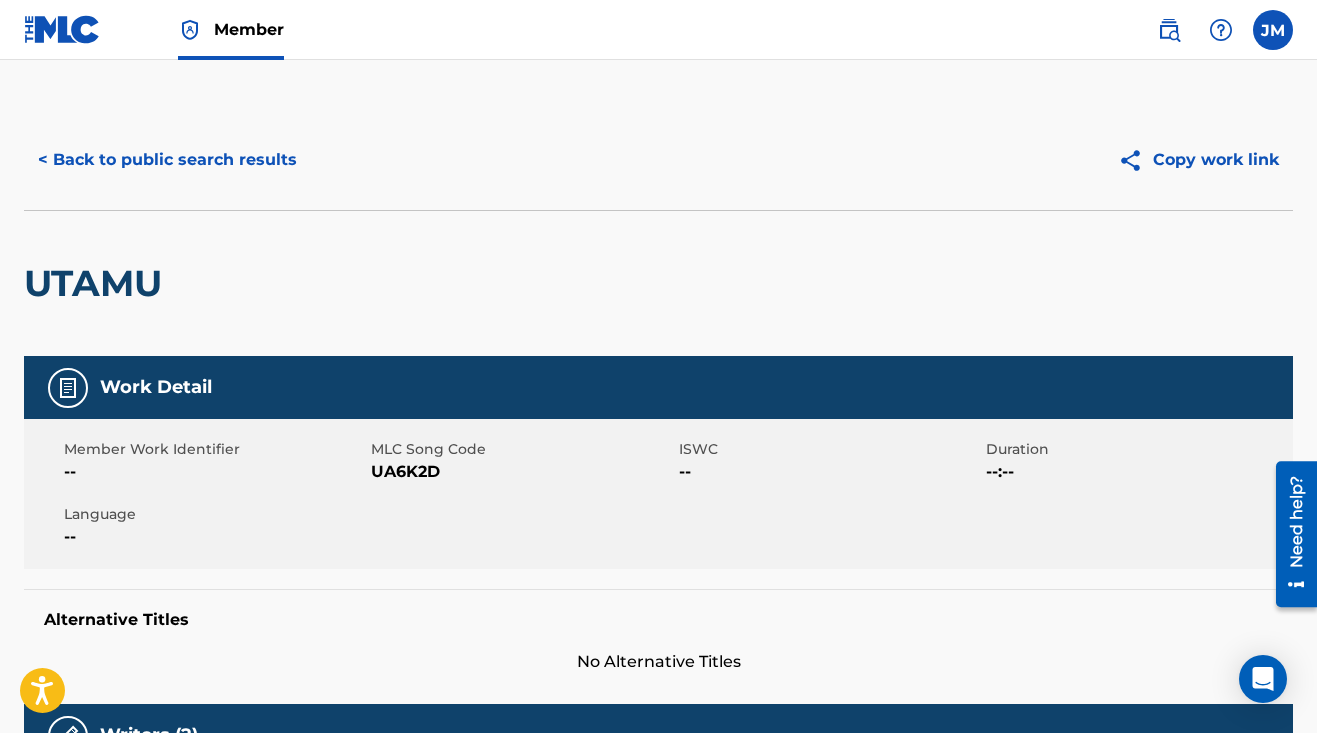 scroll, scrollTop: 0, scrollLeft: 0, axis: both 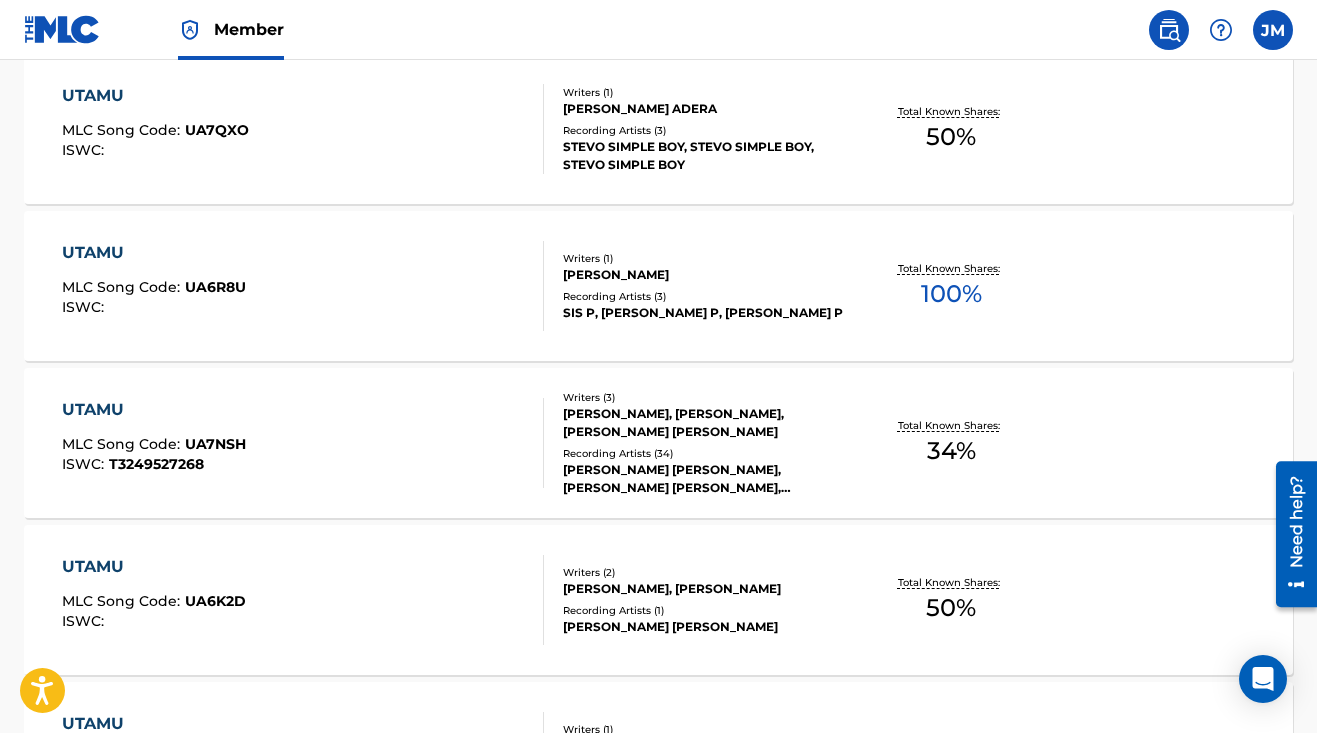 click on "OMMY DIMPOZ, NASEEB ABDUL JUMA, DULLY SYKES" at bounding box center (704, 423) 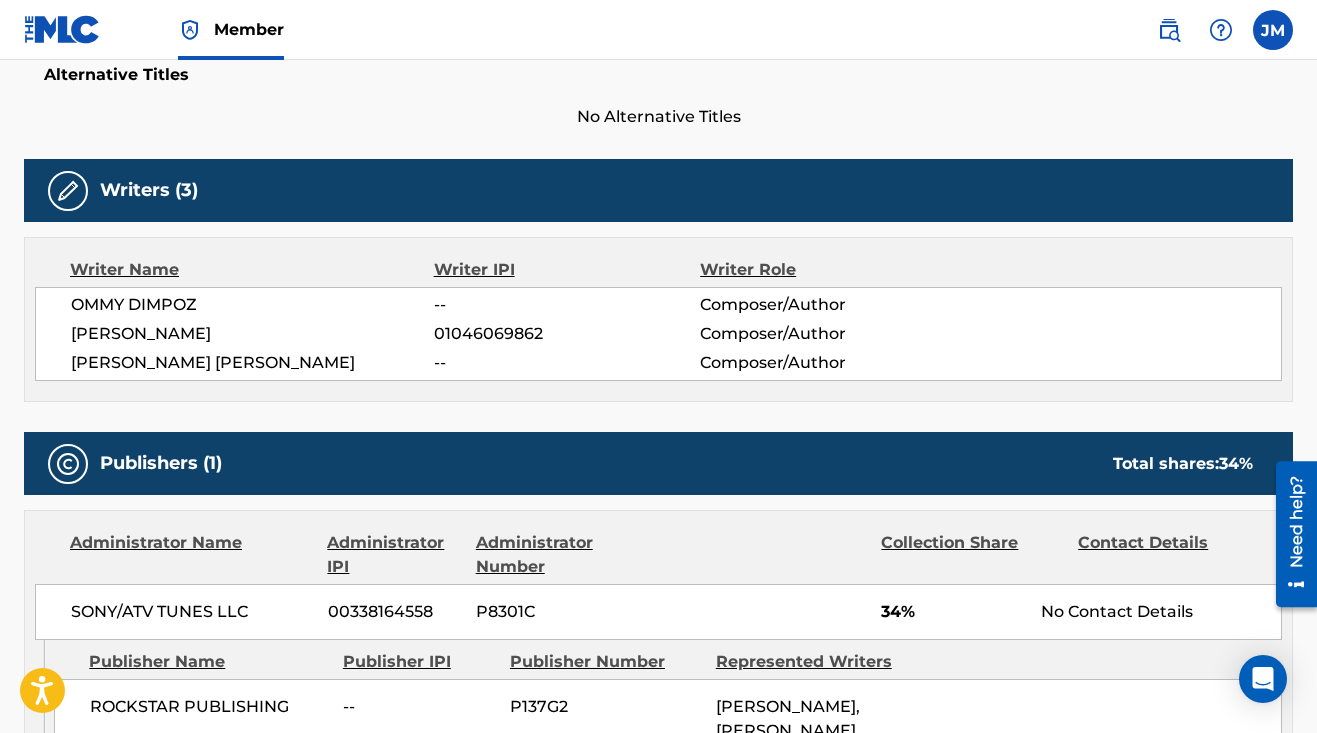 scroll, scrollTop: 546, scrollLeft: 0, axis: vertical 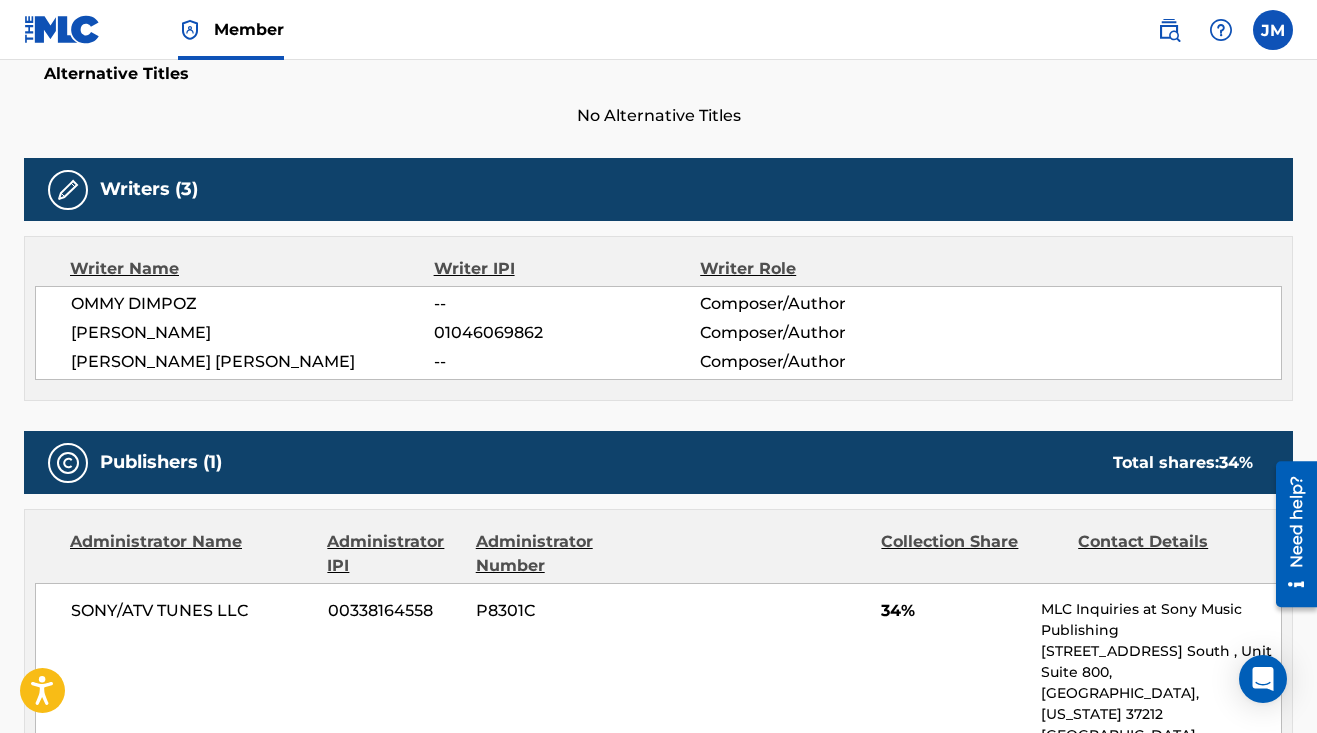 click on "01046069862" at bounding box center (567, 333) 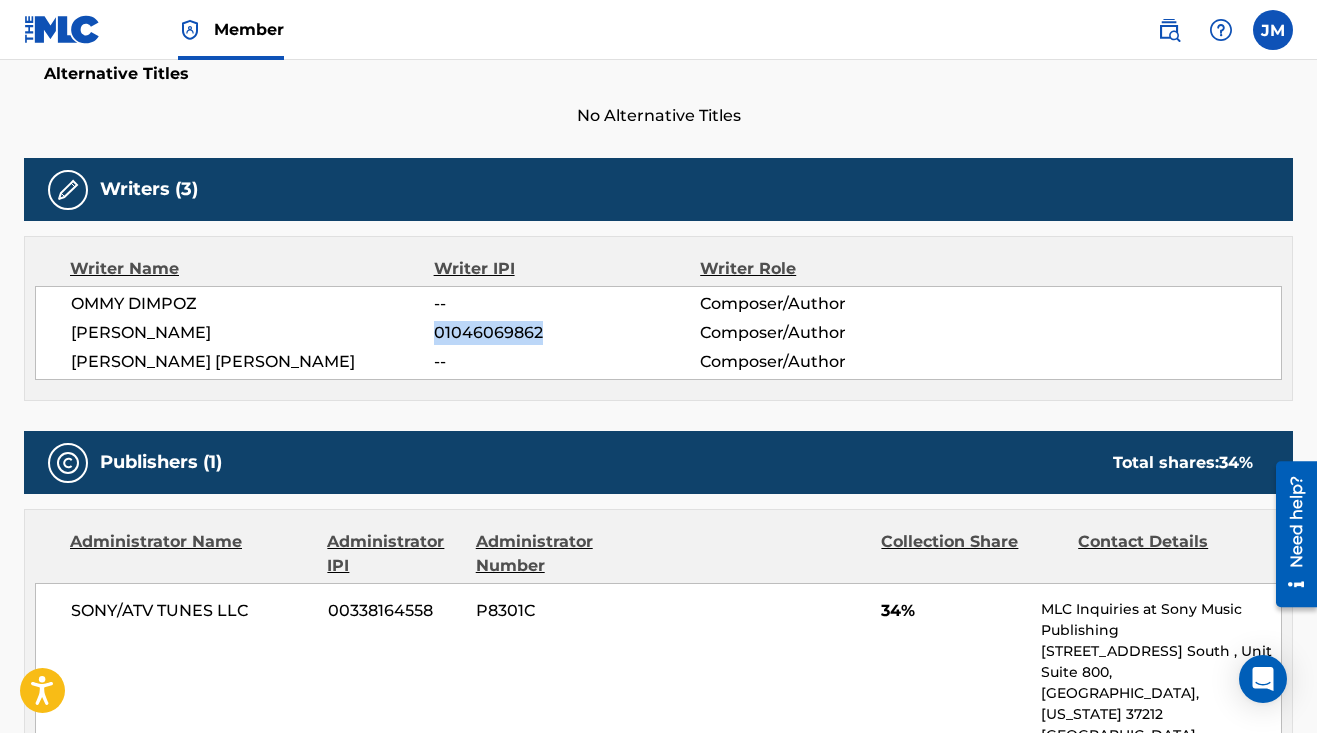 click on "01046069862" at bounding box center (567, 333) 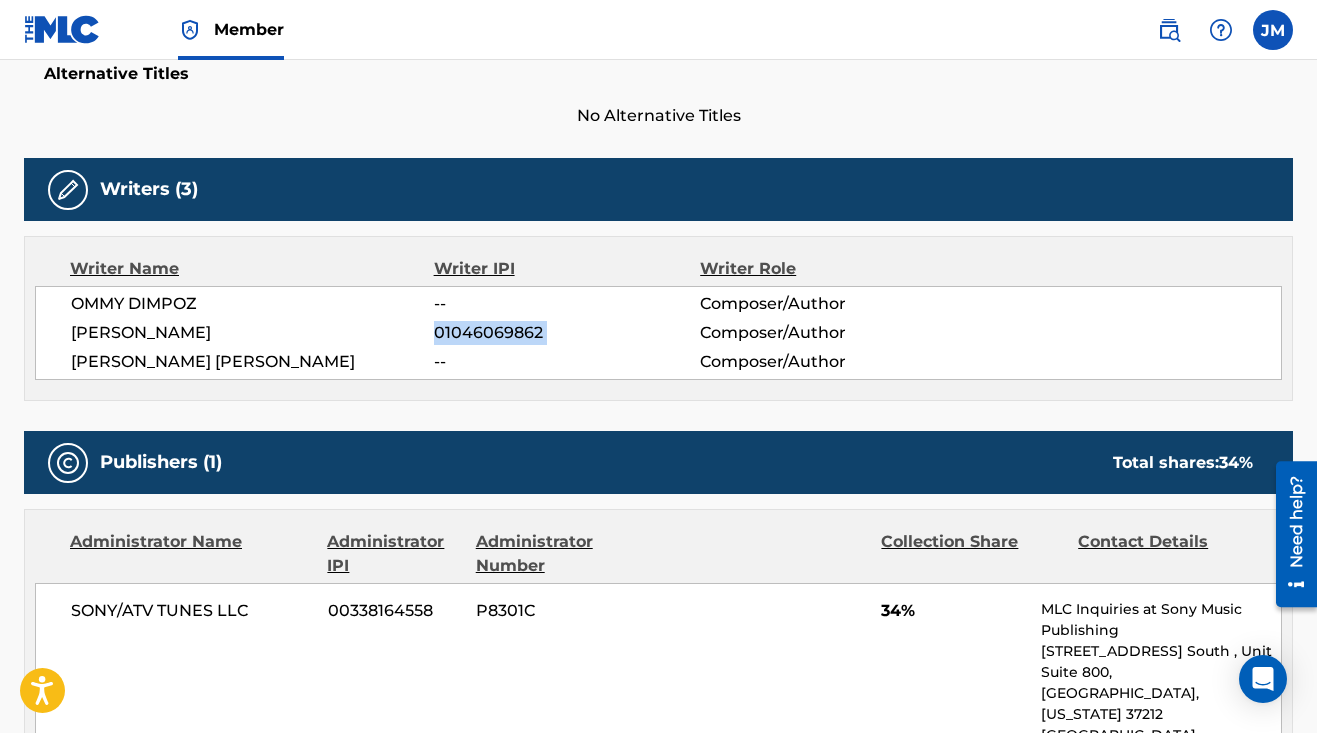 click on "01046069862" at bounding box center (567, 333) 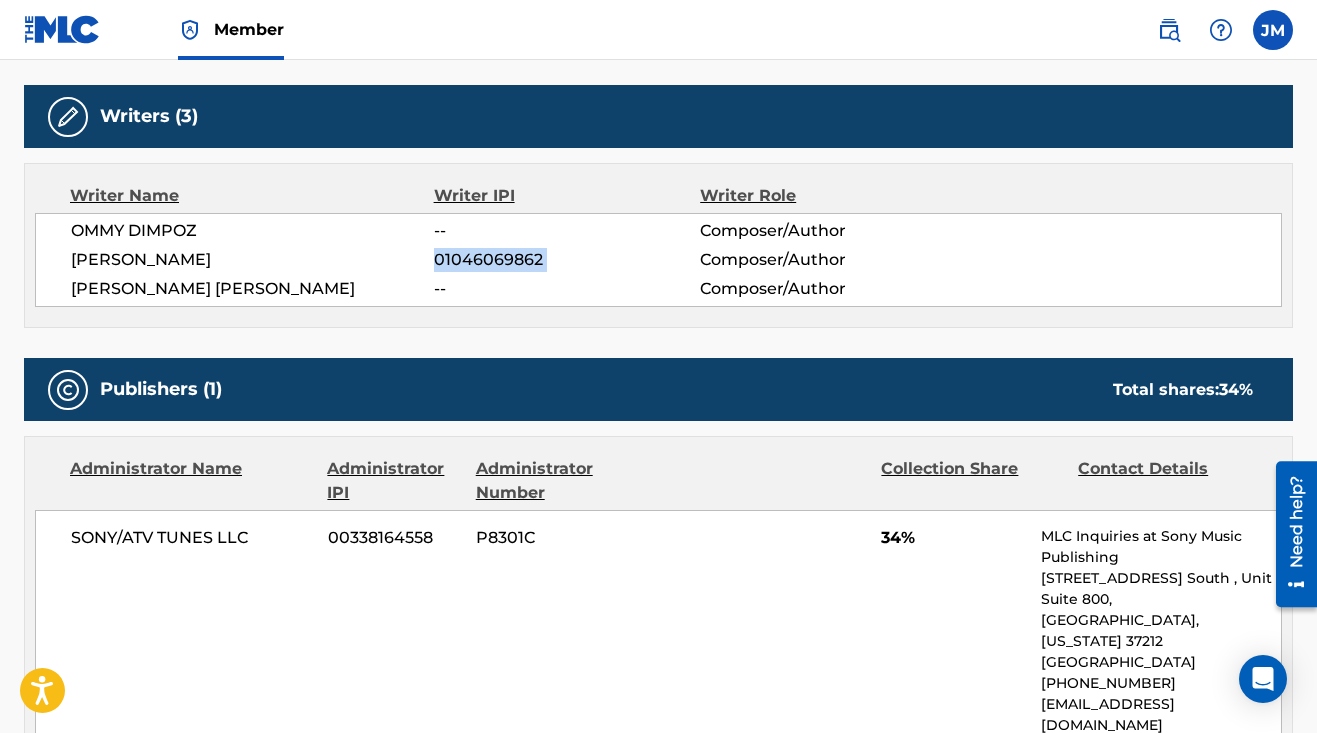 scroll, scrollTop: 630, scrollLeft: 0, axis: vertical 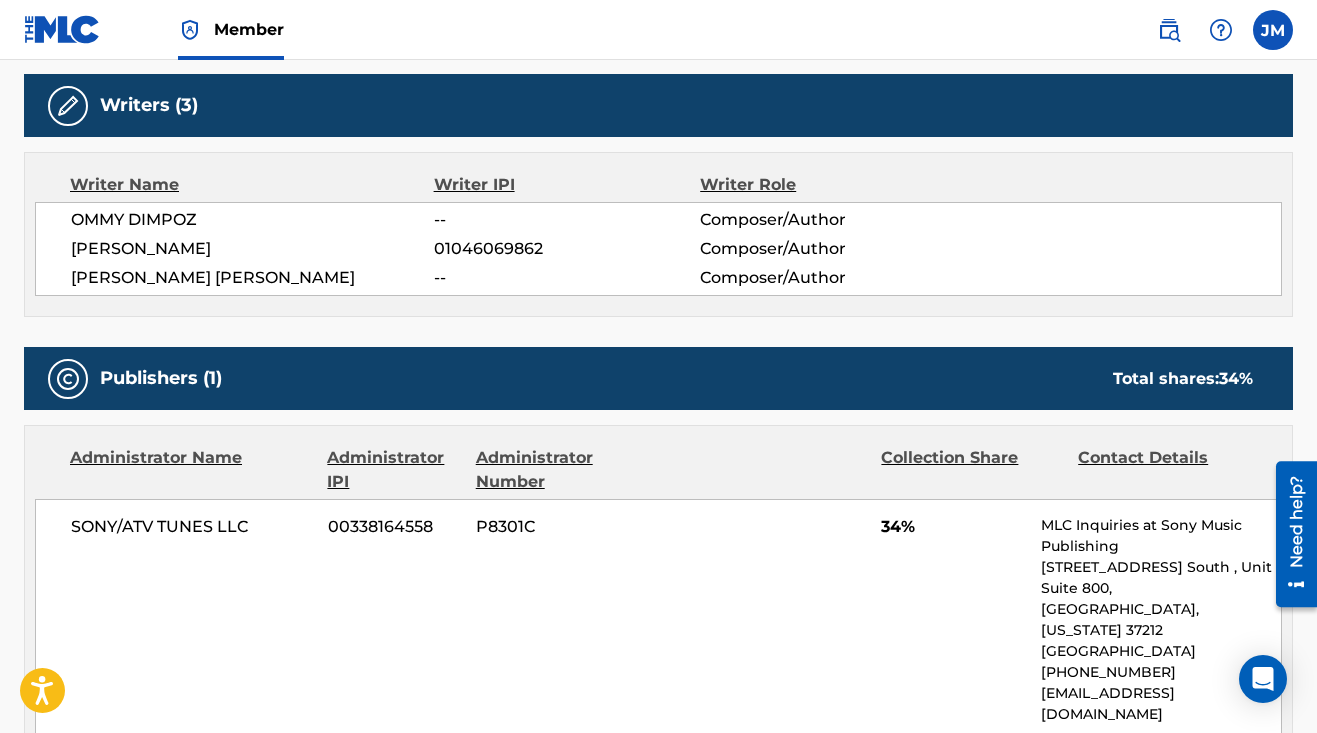 click on "34%" at bounding box center (953, 527) 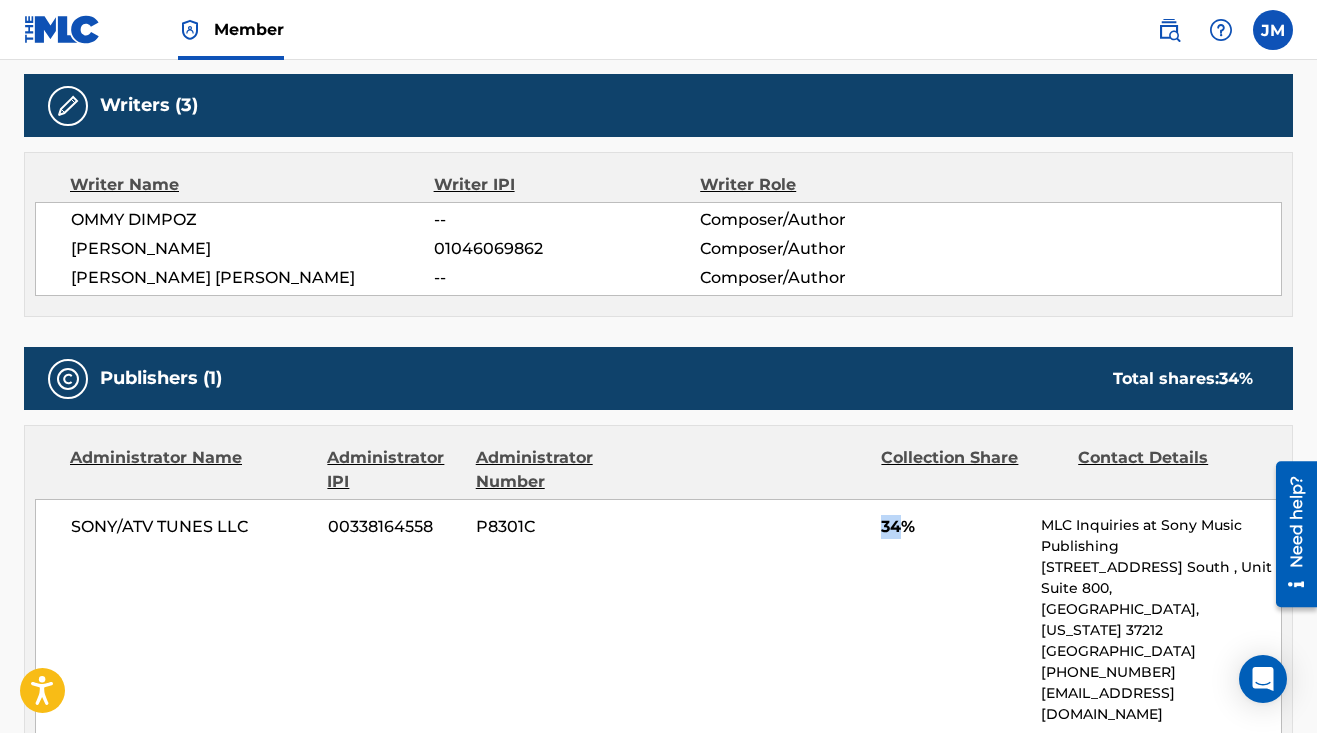 click on "34%" at bounding box center (953, 527) 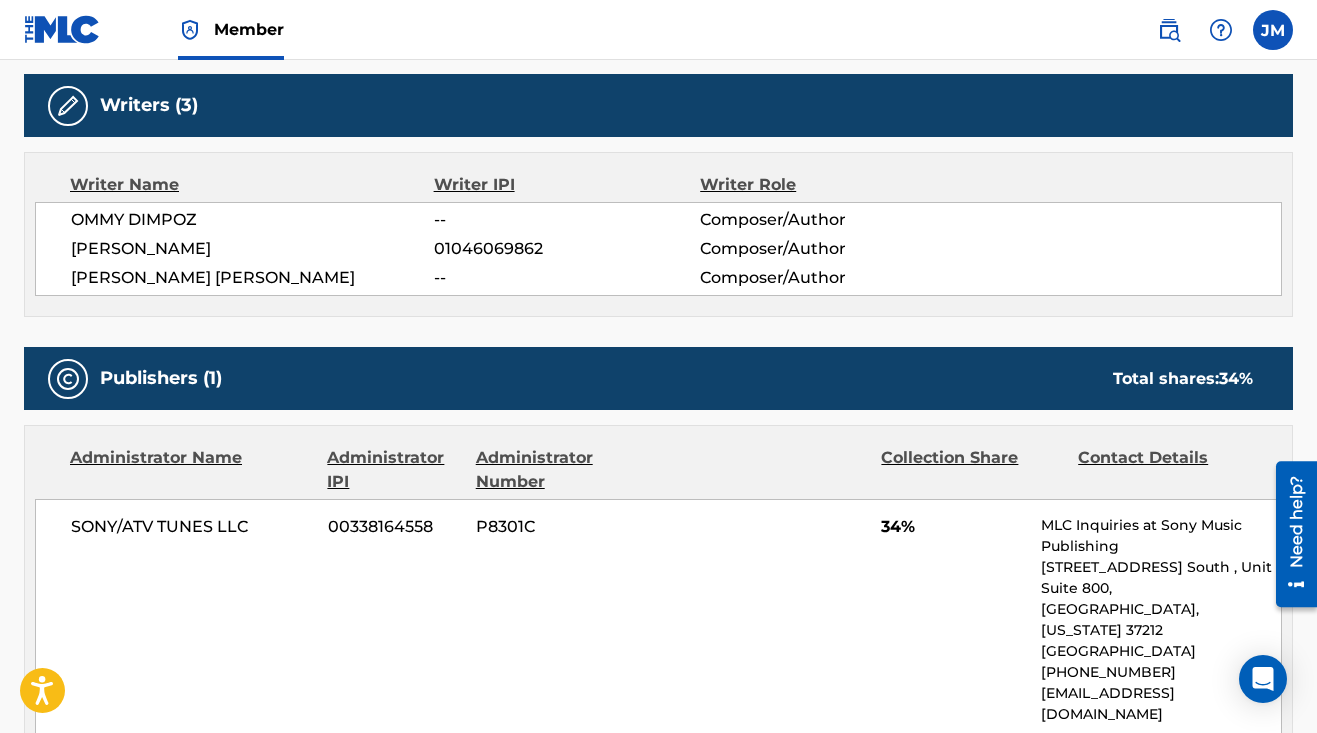 click on "01046069862" at bounding box center [567, 249] 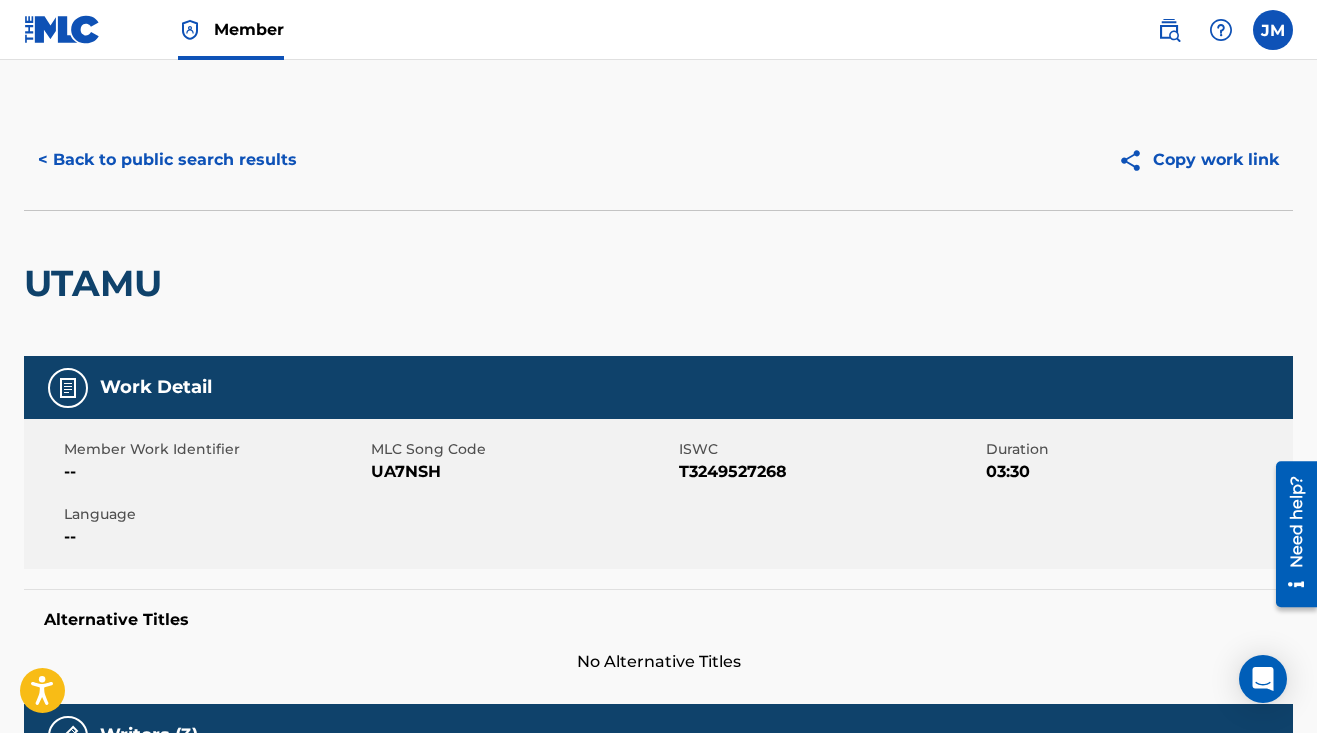 scroll, scrollTop: 0, scrollLeft: 0, axis: both 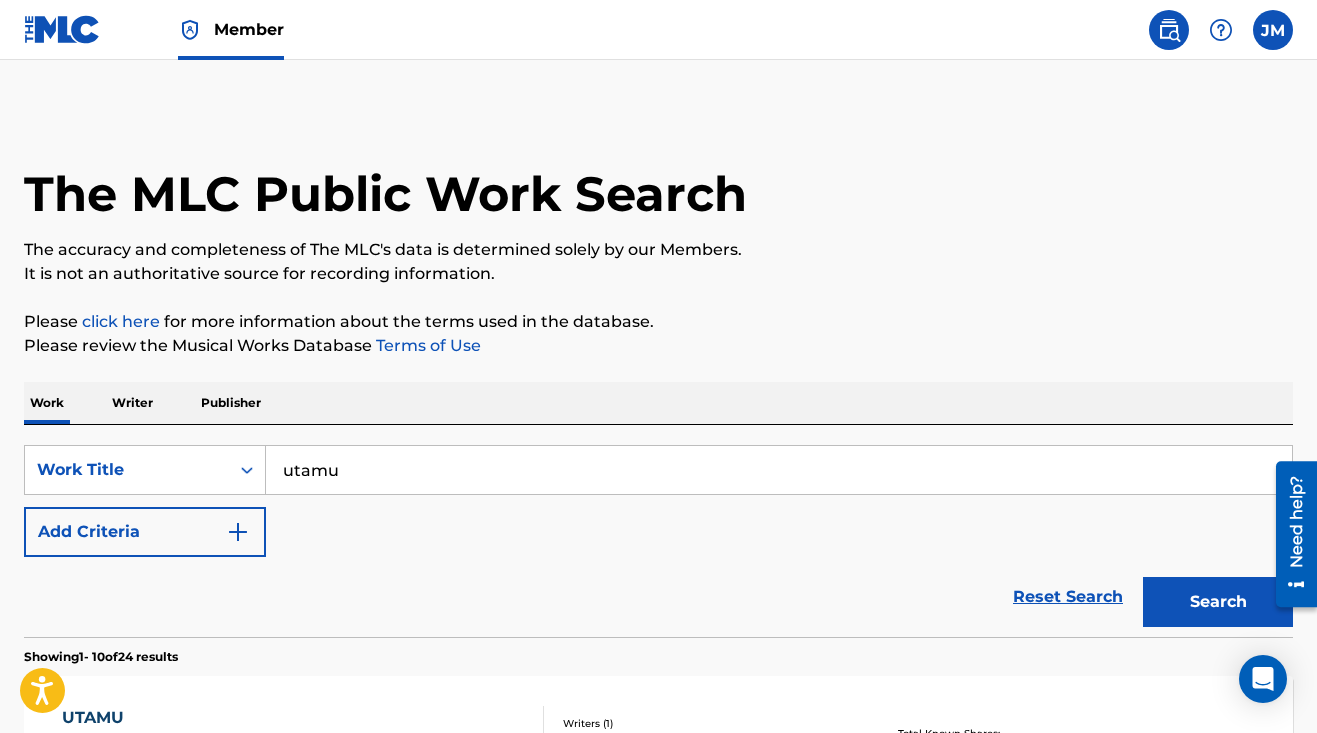 click on "utamu" at bounding box center (779, 470) 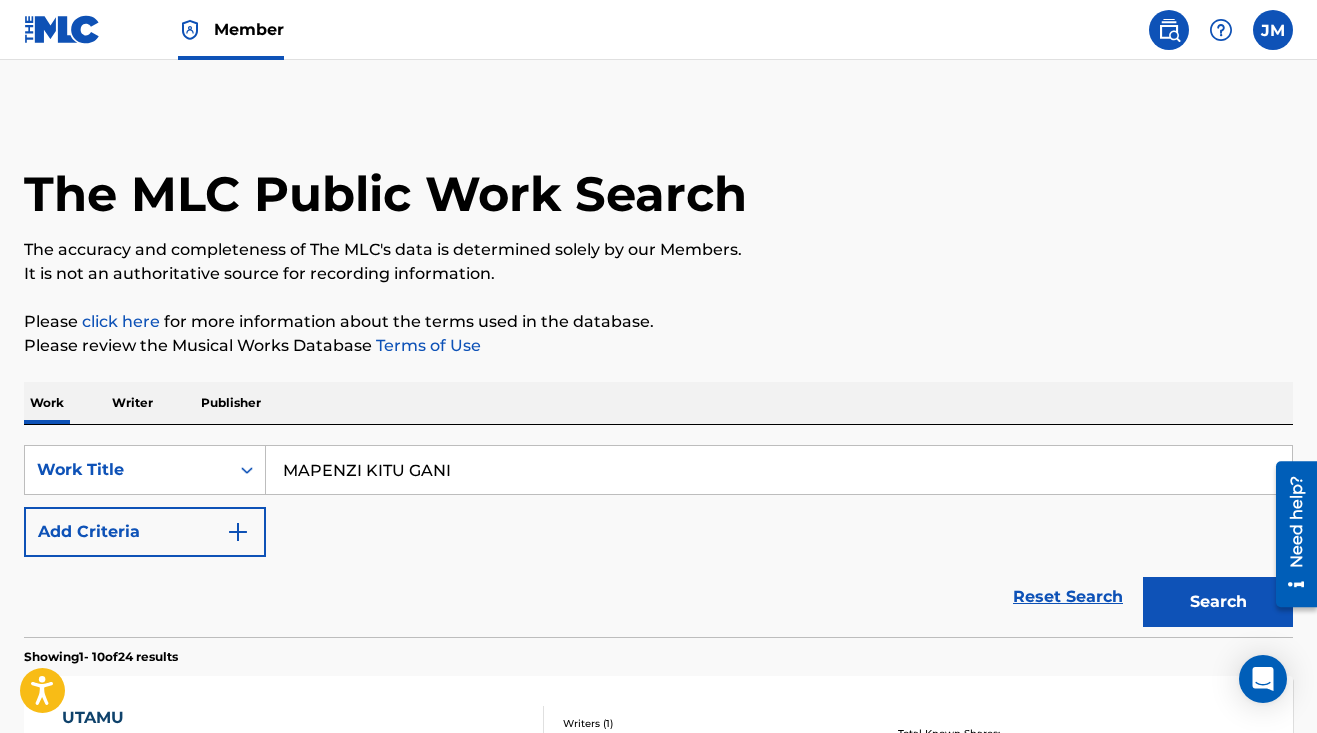 type on "MAPENZI KITU GANI" 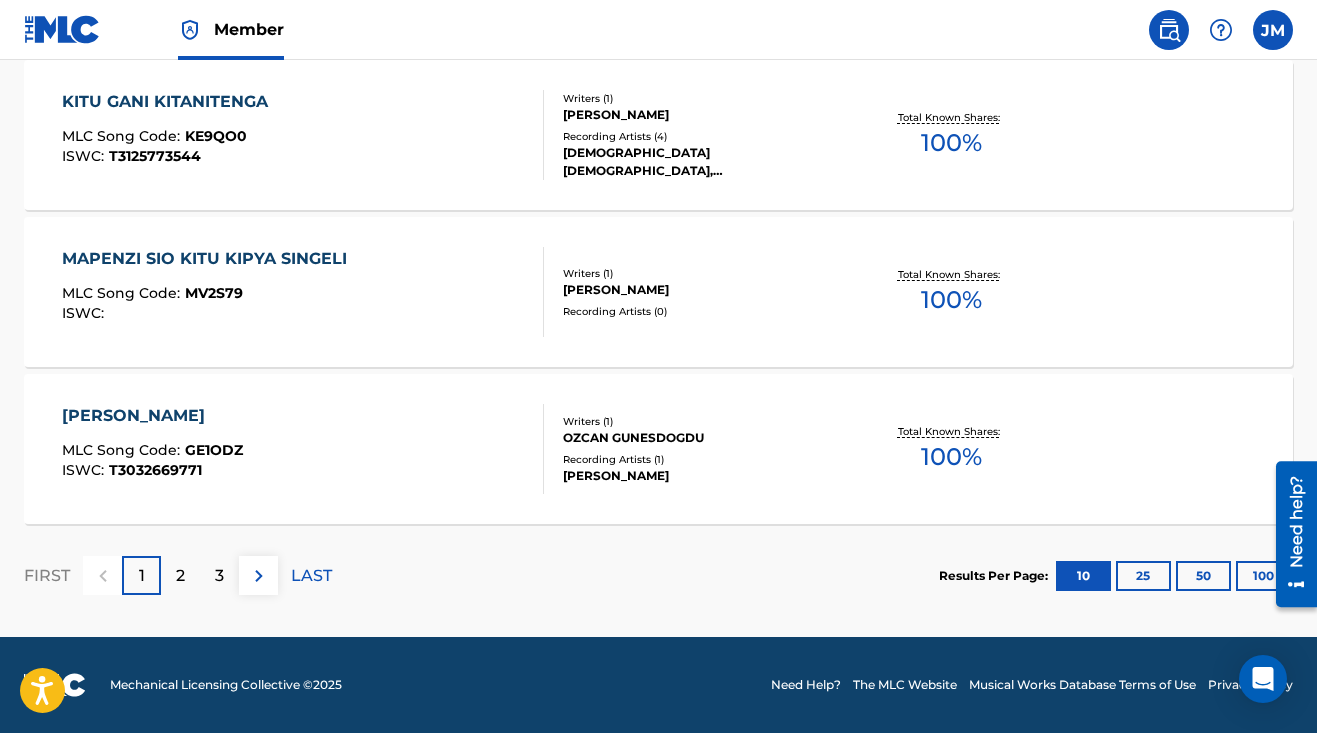 scroll, scrollTop: 1715, scrollLeft: 0, axis: vertical 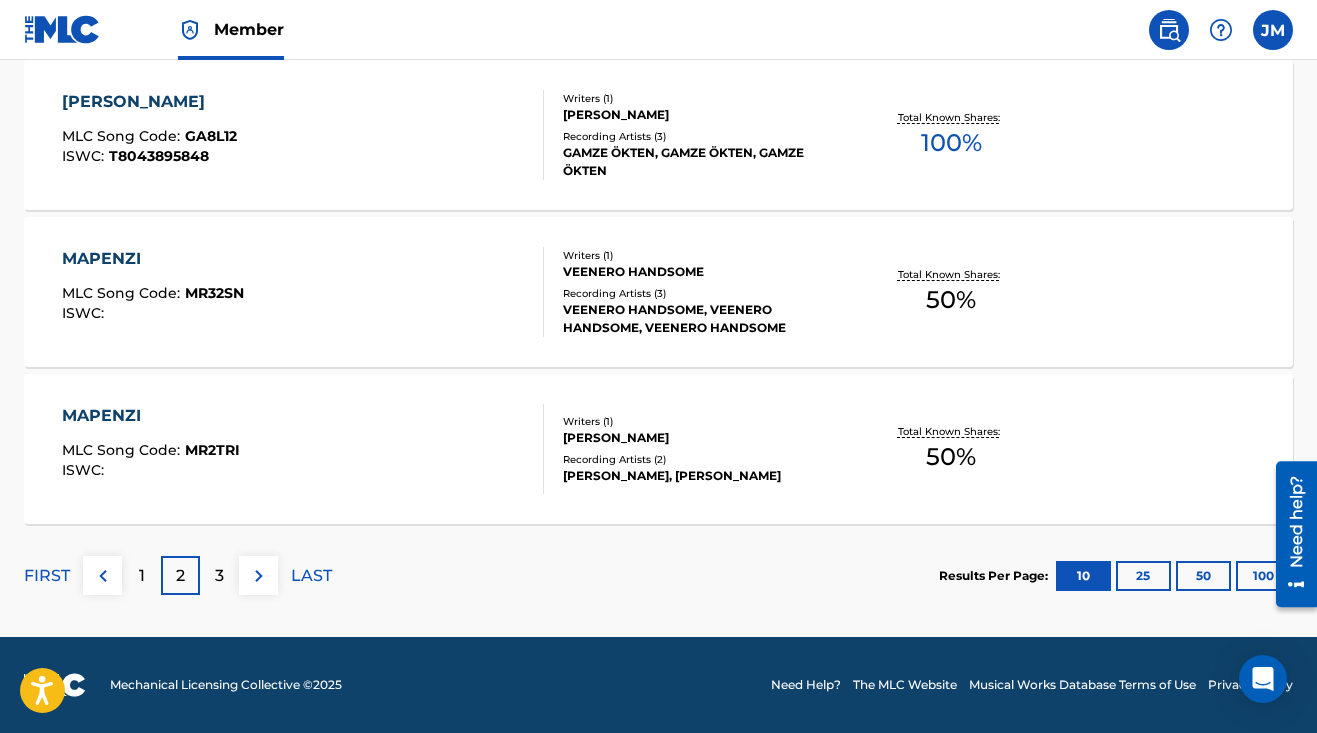 click on "3" at bounding box center [219, 576] 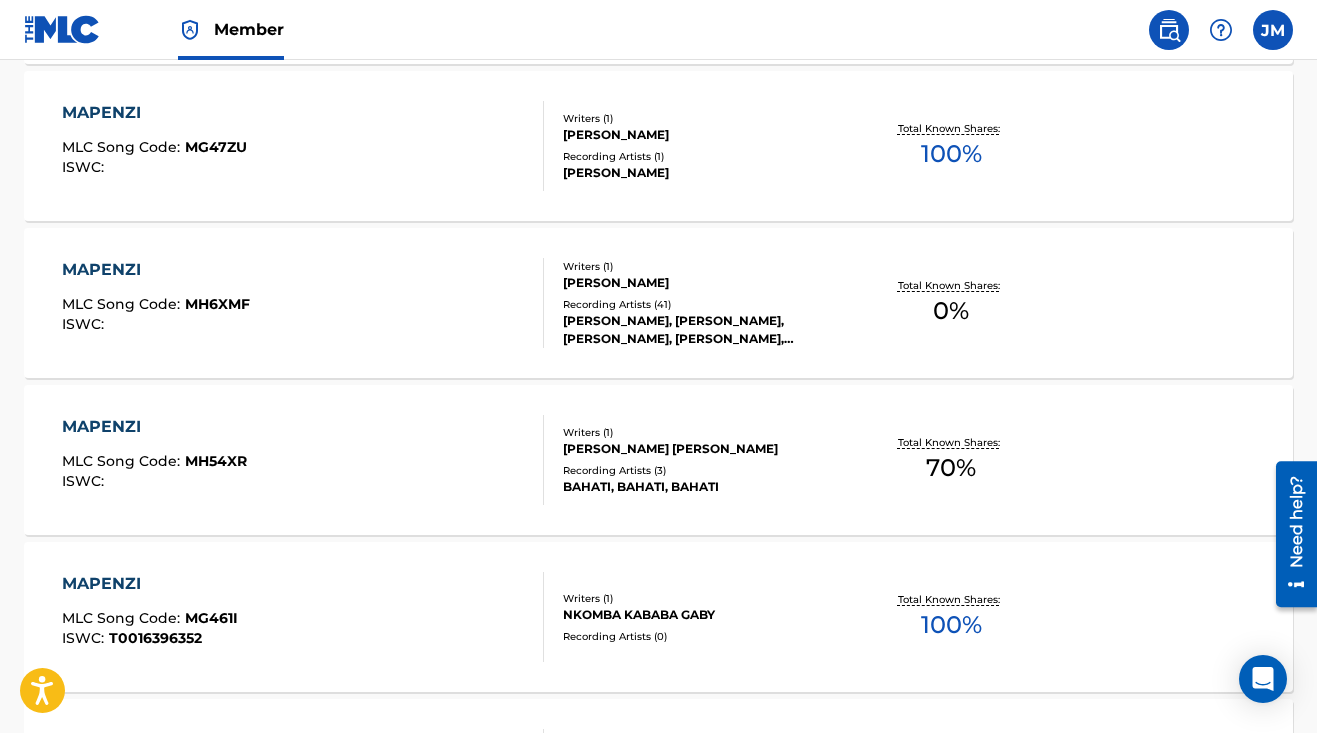 scroll, scrollTop: 1232, scrollLeft: 0, axis: vertical 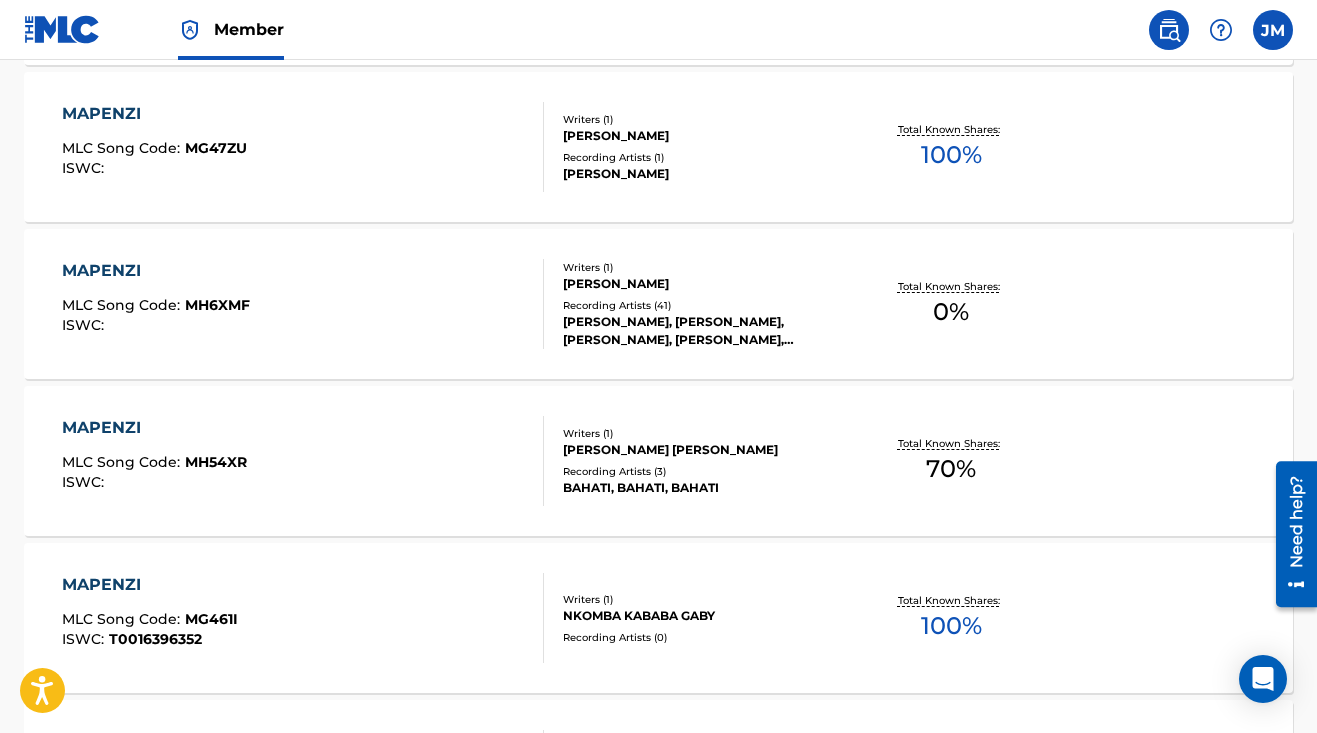 click on "Total Known Shares: 0 %" at bounding box center [951, 304] 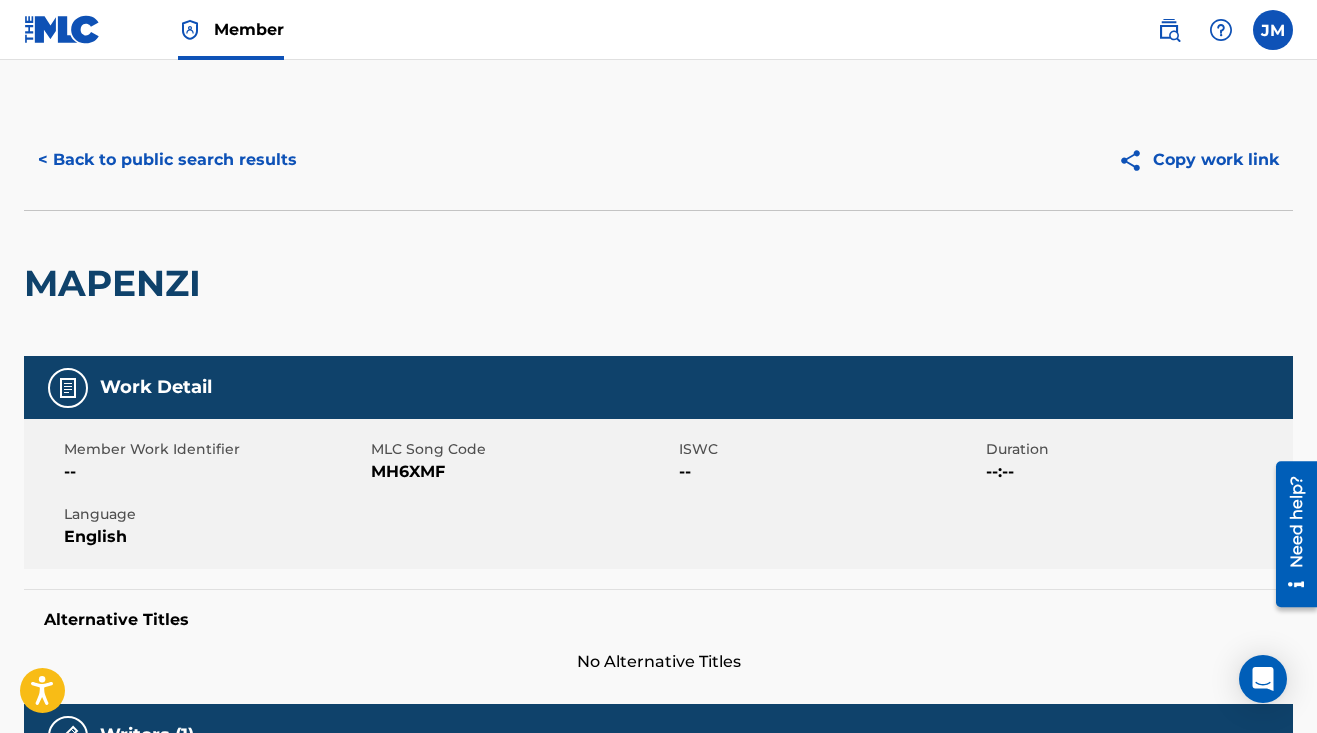 scroll, scrollTop: 22, scrollLeft: 0, axis: vertical 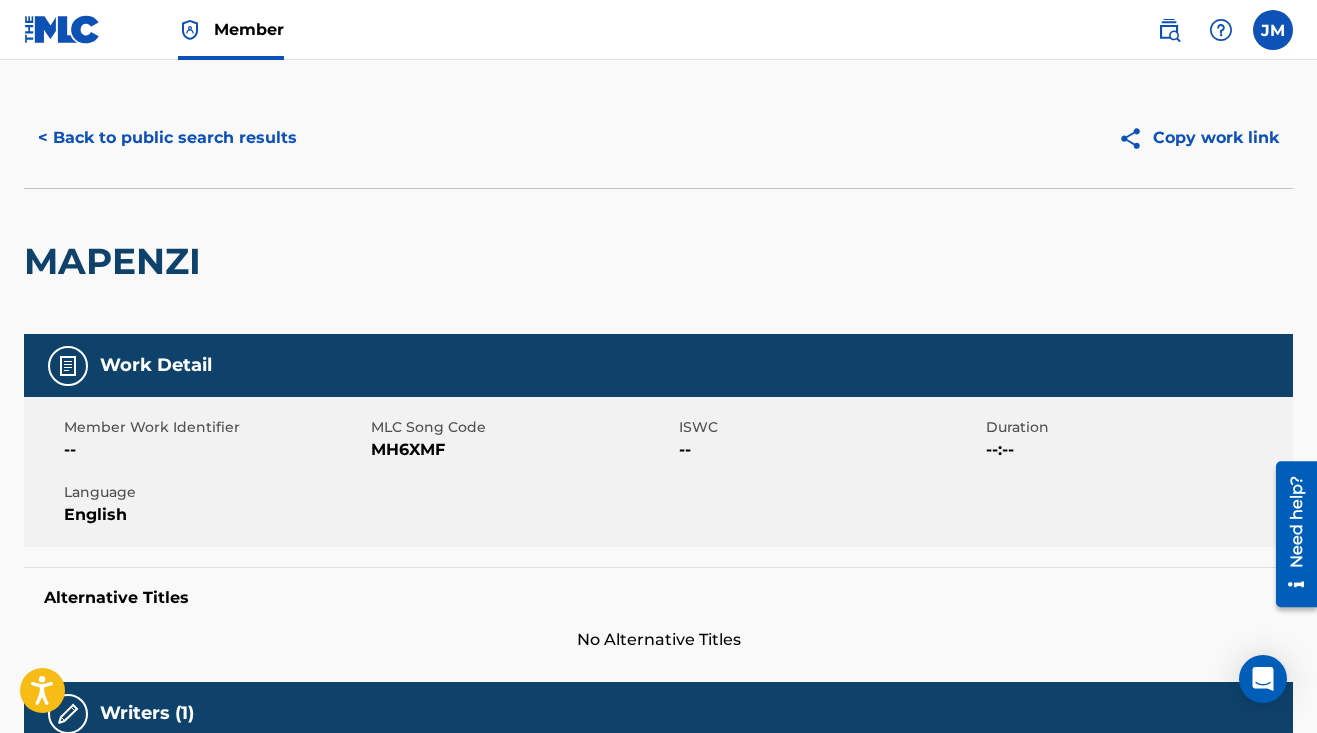 click on "< Back to public search results" at bounding box center [167, 138] 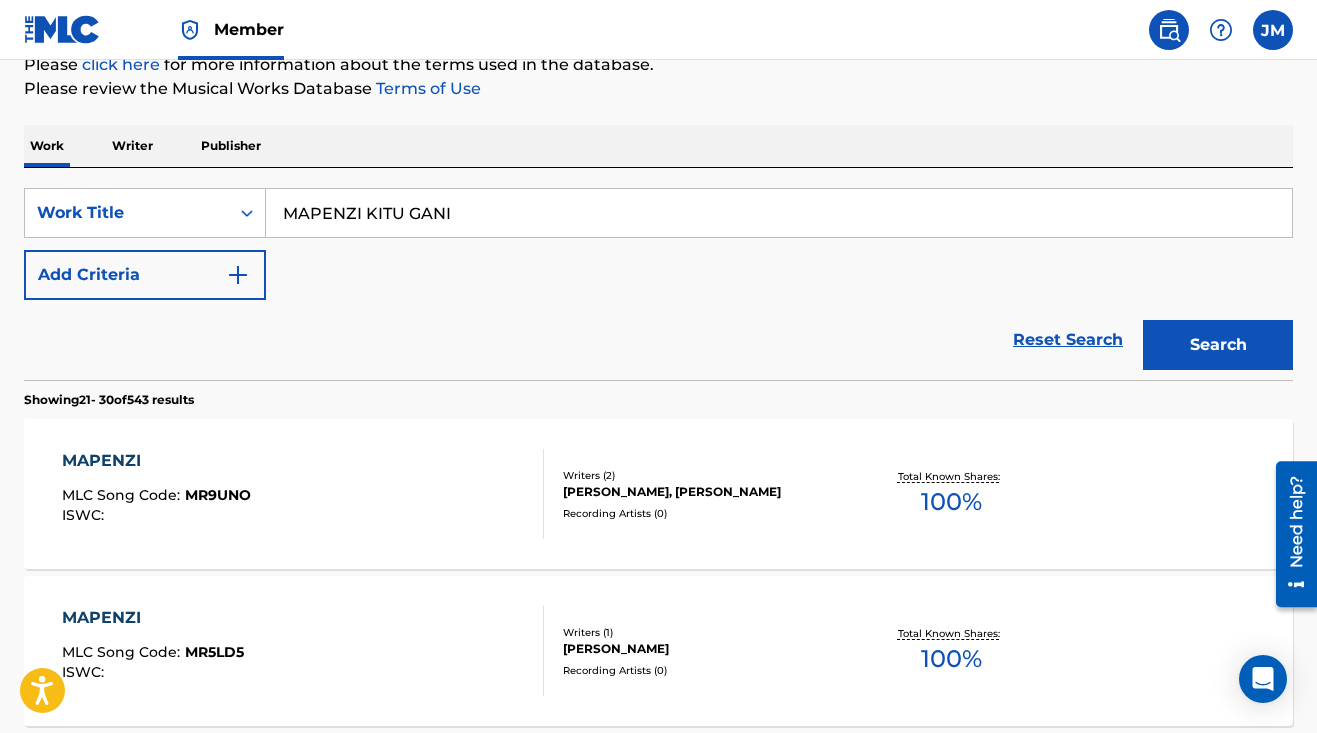 scroll, scrollTop: 145, scrollLeft: 0, axis: vertical 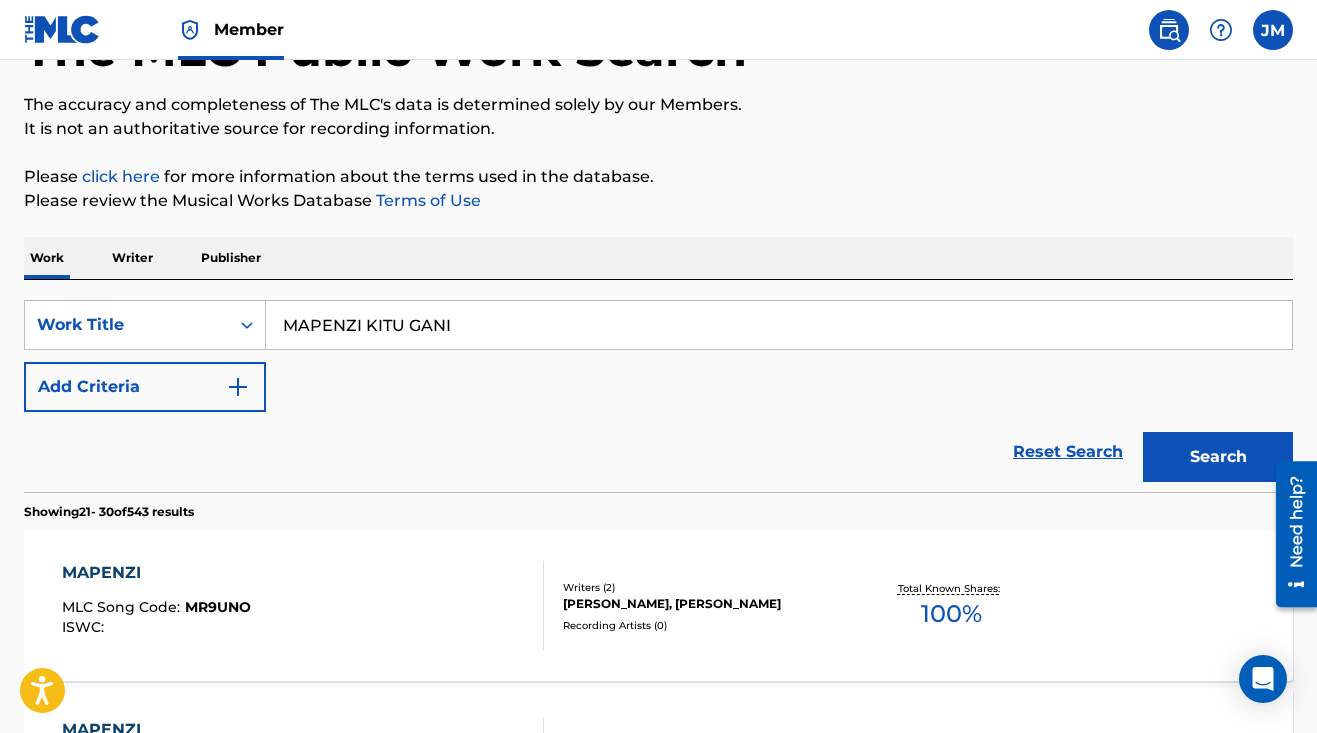 click on "MAPENZI KITU GANI" at bounding box center [779, 325] 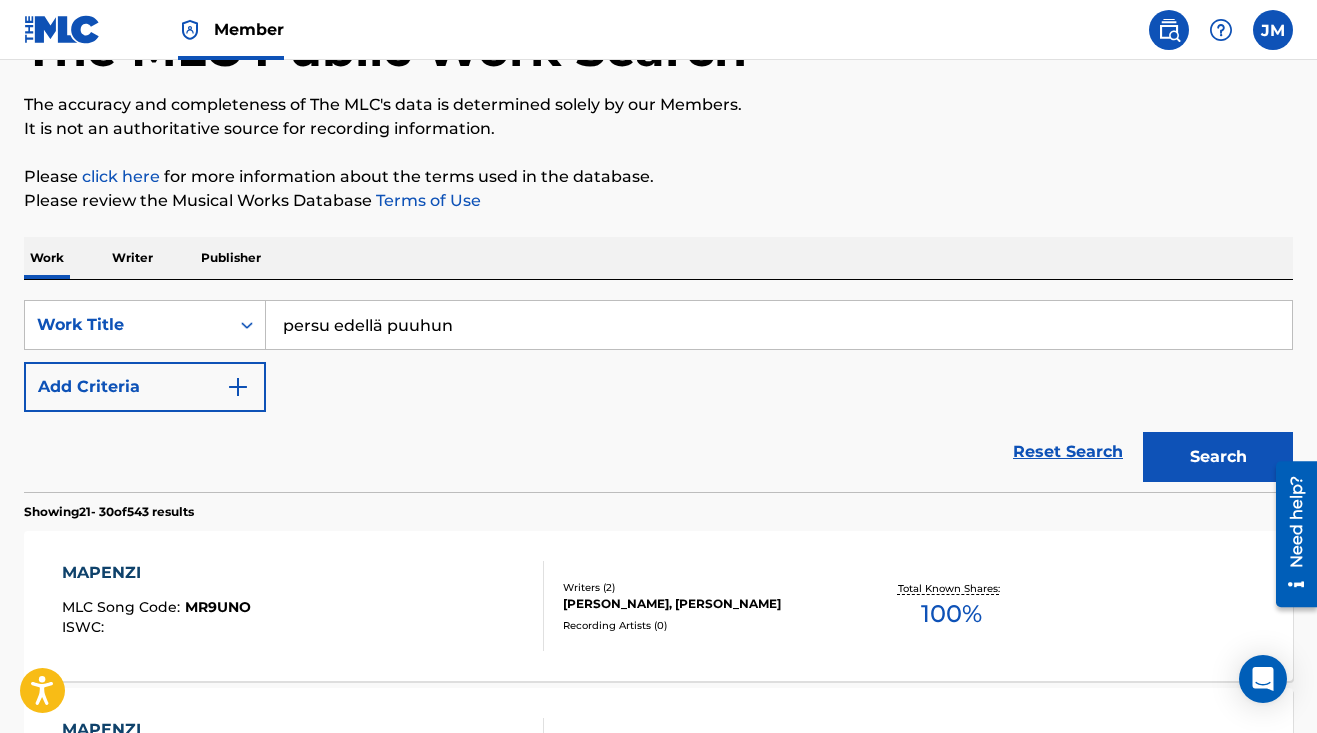 click on "persu edellä puuhun" at bounding box center [779, 325] 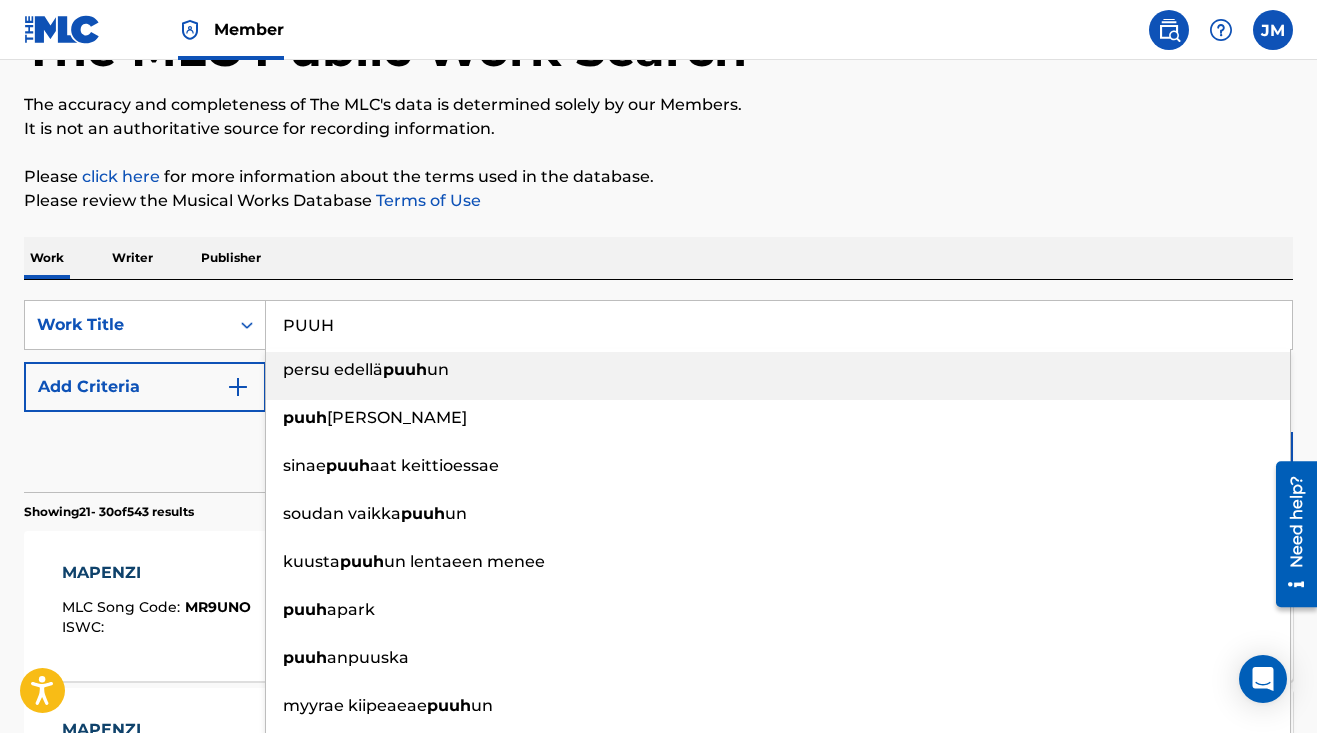 click on "Work Writer Publisher" at bounding box center (658, 258) 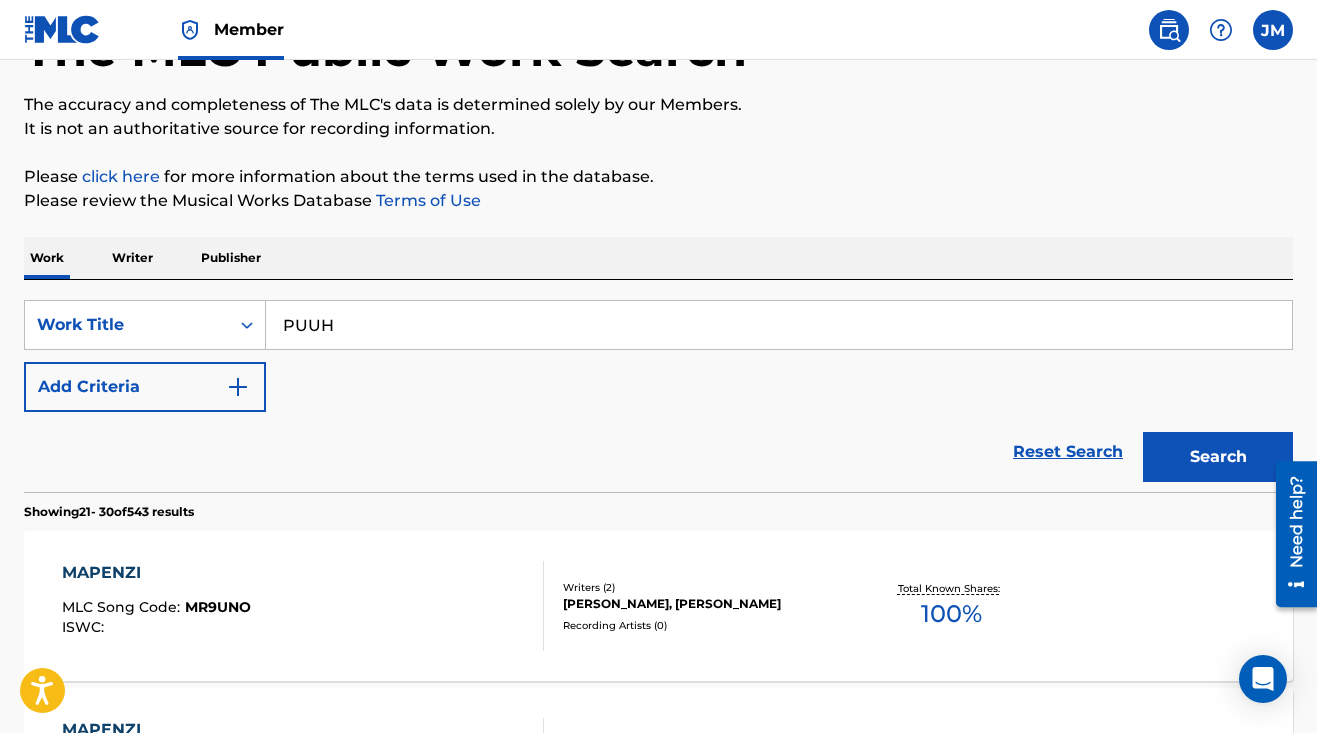 click on "Search" at bounding box center [1218, 457] 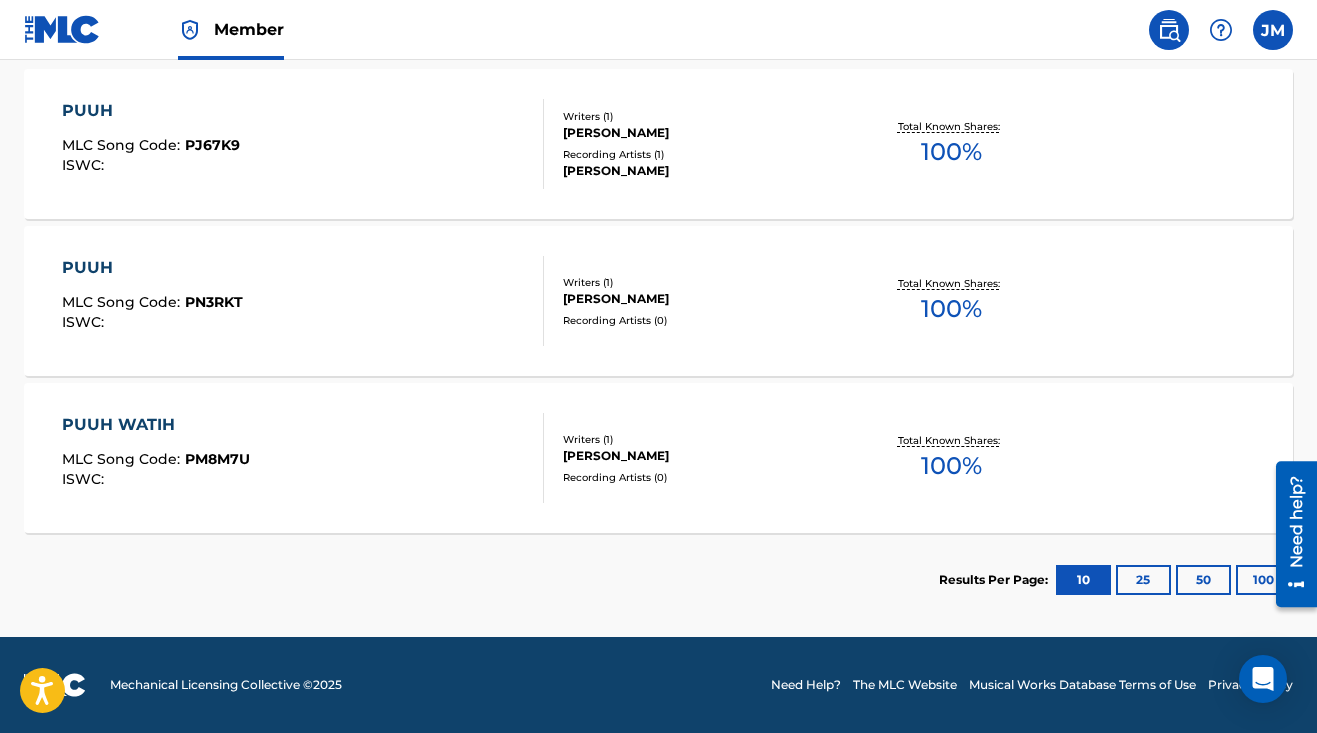 scroll, scrollTop: 607, scrollLeft: 0, axis: vertical 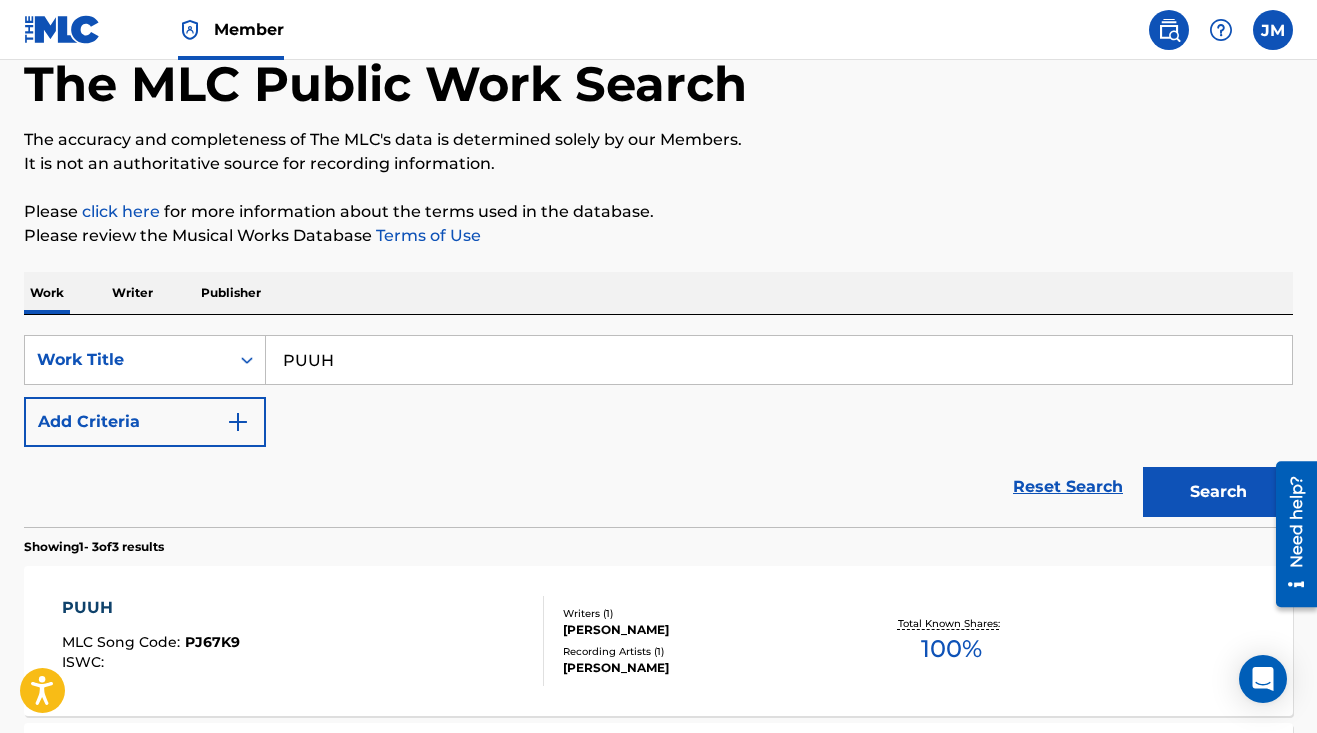 click on "PUUH" at bounding box center (779, 360) 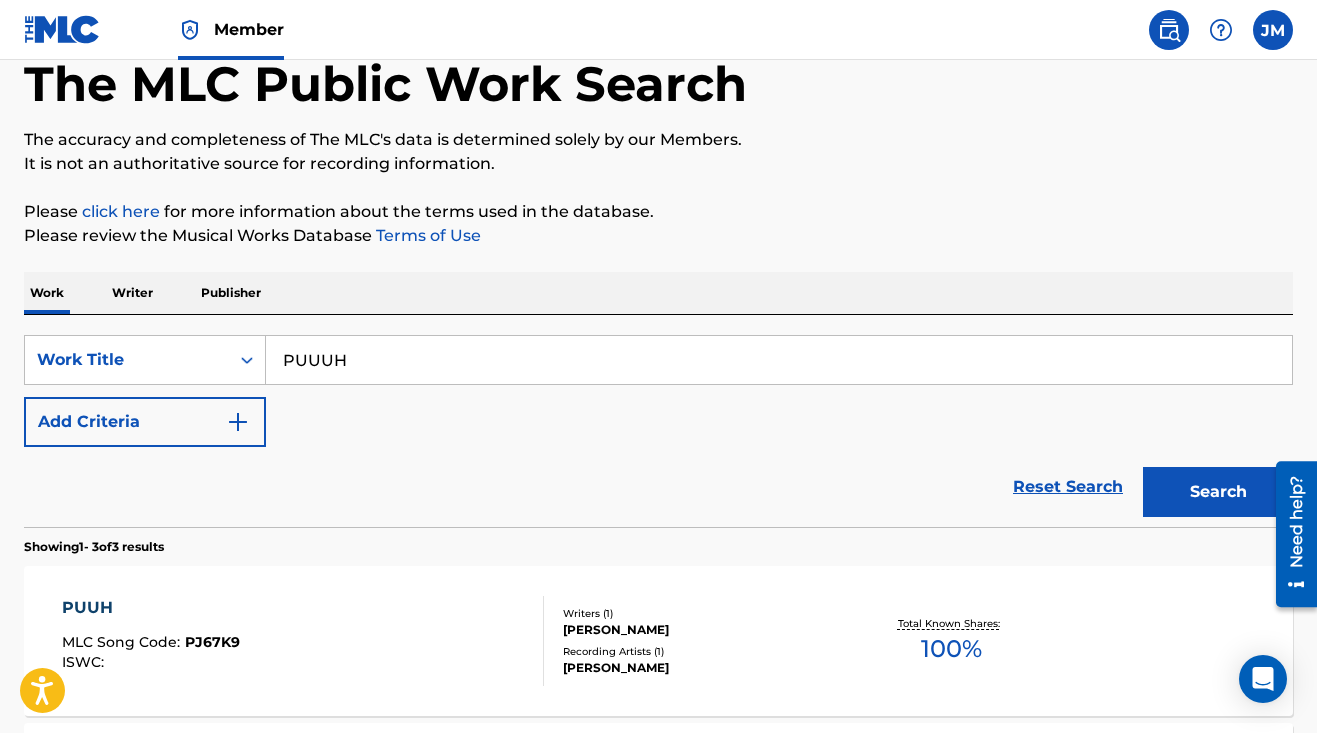 click on "Search" at bounding box center (1218, 492) 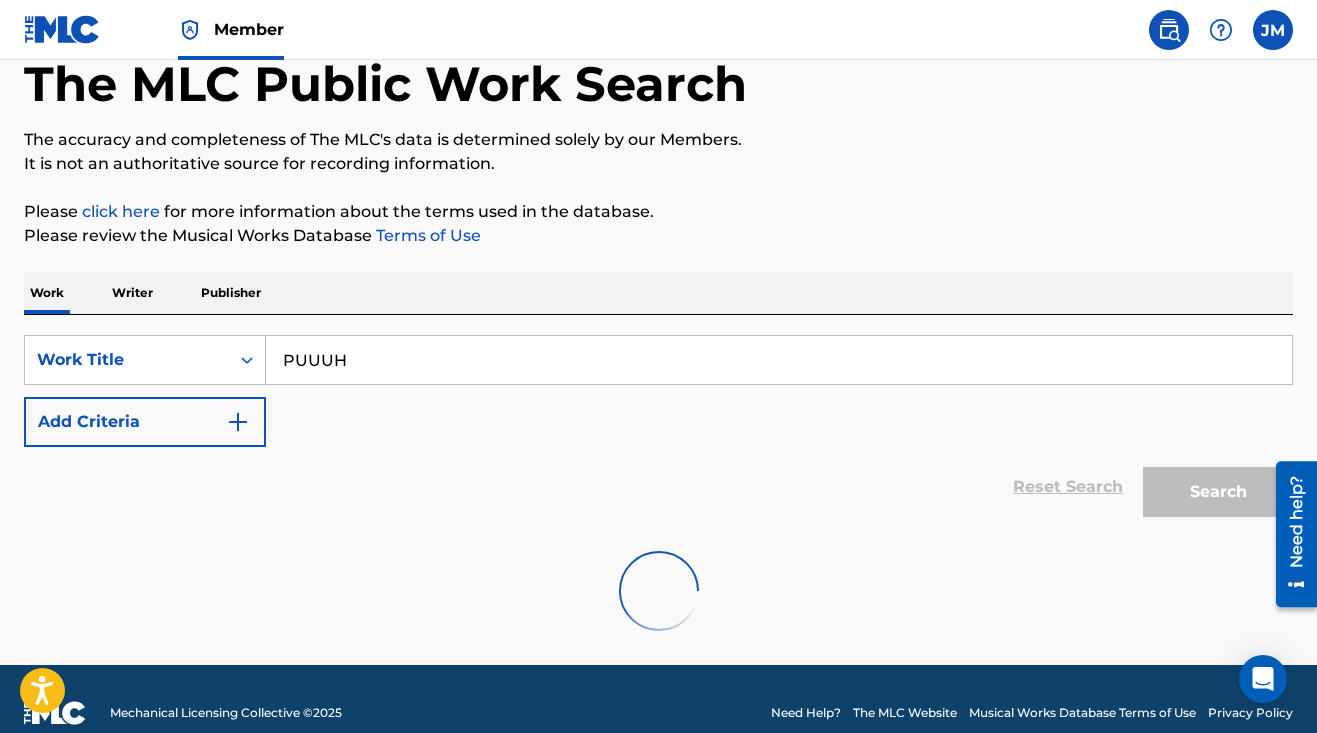 scroll, scrollTop: 73, scrollLeft: 0, axis: vertical 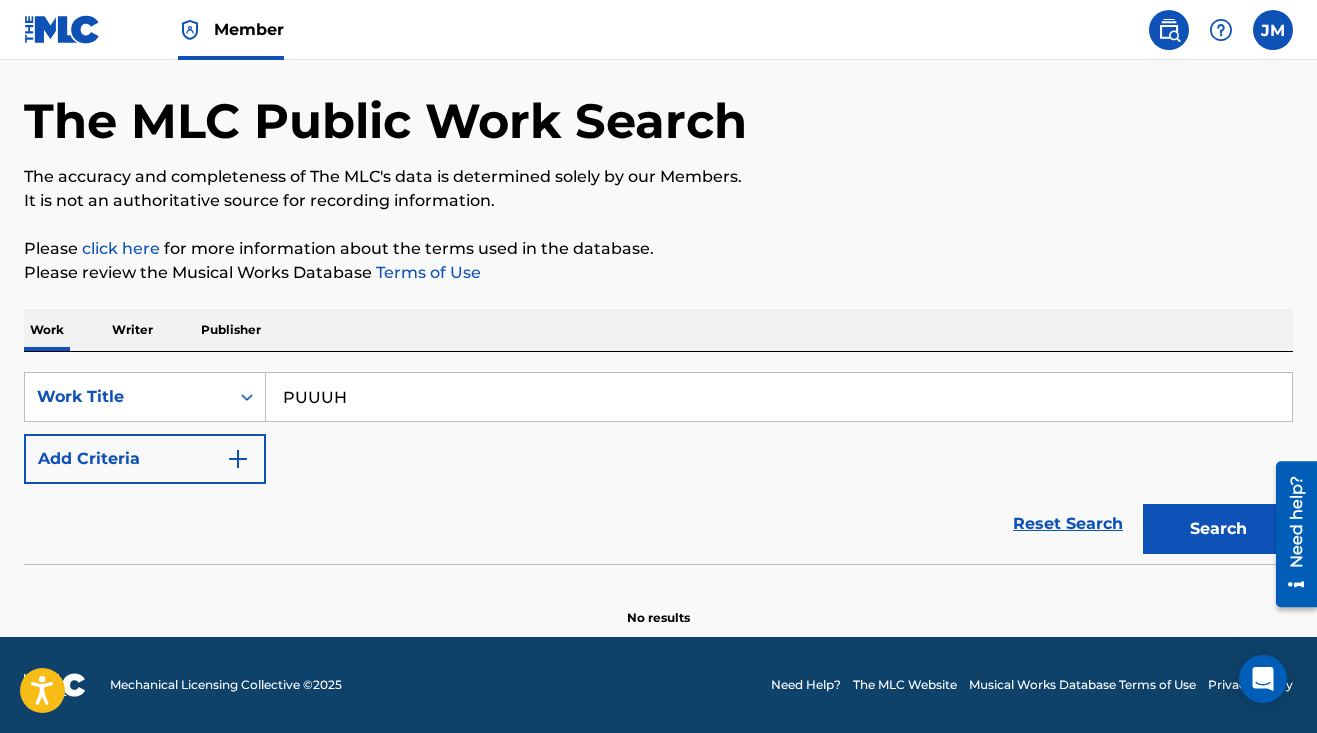 click on "PUUUH" at bounding box center [779, 397] 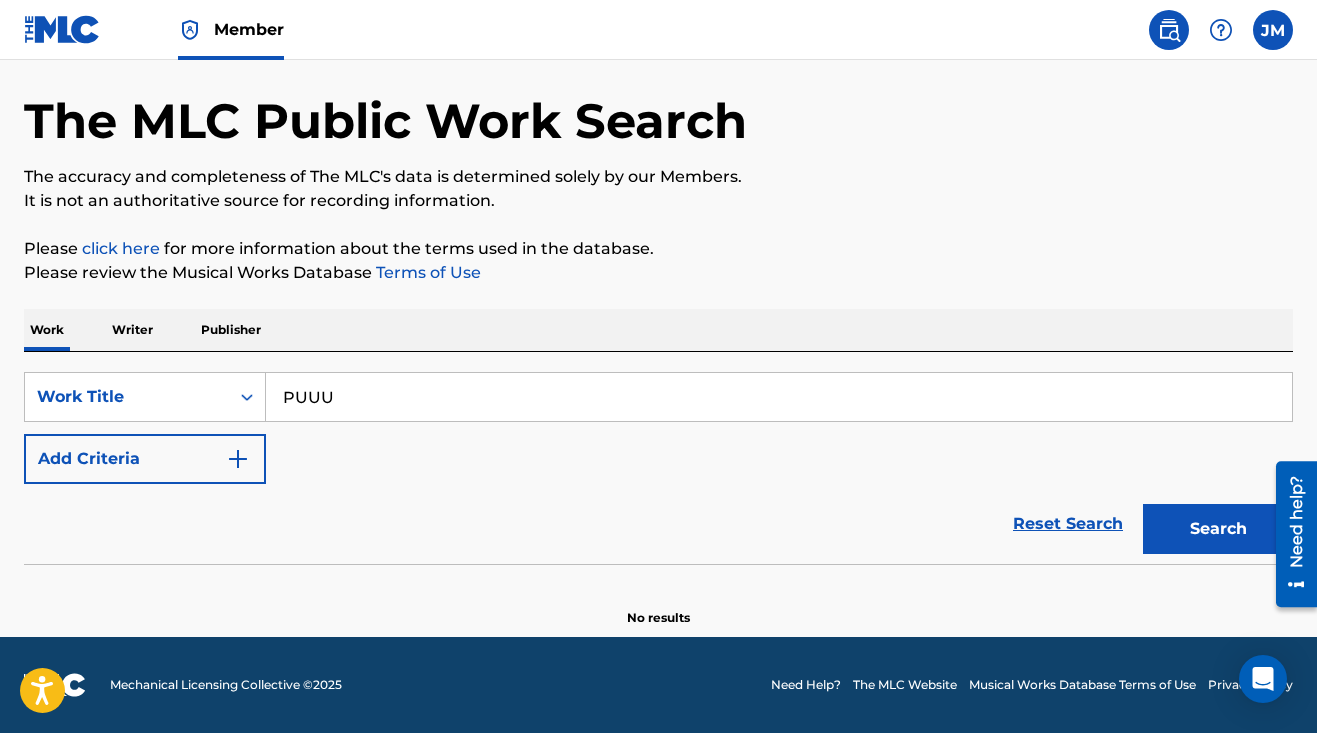 type on "PUUU" 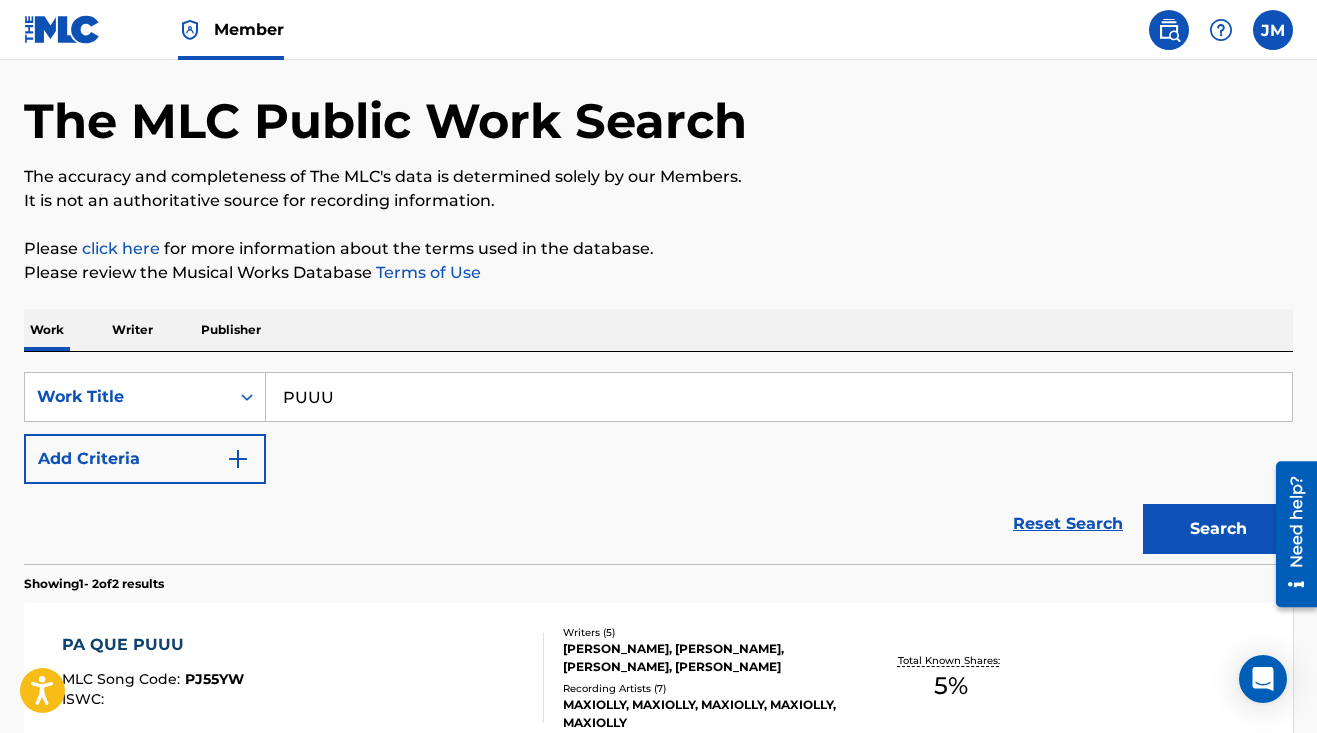click on "The MLC Public Work Search The accuracy and completeness of The MLC's data is determined solely by our Members. It is not an authoritative source for recording information. Please   click here   for more information about the terms used in the database. Please review the Musical Works Database   Terms of Use Work Writer Publisher SearchWithCriteriaaea062e9-77bb-41cb-a858-012ed65c1e79 Work Title PUUU Add Criteria Reset Search Search Showing  1  -   2  of  2   results   PA QUE PUUU MLC Song Code : PJ55YW ISWC : Writers ( 5 ) MAXIOLLY TORRES, SANTIAGO MUNERA, YUBAN LOPEZ, ANDRES ACOSTA, CARLOS PATINO GOMEZ Recording Artists ( 7 ) MAXIOLLY, MAXIOLLY, MAXIOLLY, MAXIOLLY, MAXIOLLY Total Known Shares: 5 % PUUU ESO ES ASI MLC Song Code : PM5TAF ISWC : T0446767390 Writers ( 1 ) EDUARDO LEON ZAPATA Recording Artists ( 0 ) Total Known Shares: 50 % Results Per Page: 10 25 50 100" at bounding box center [658, 520] 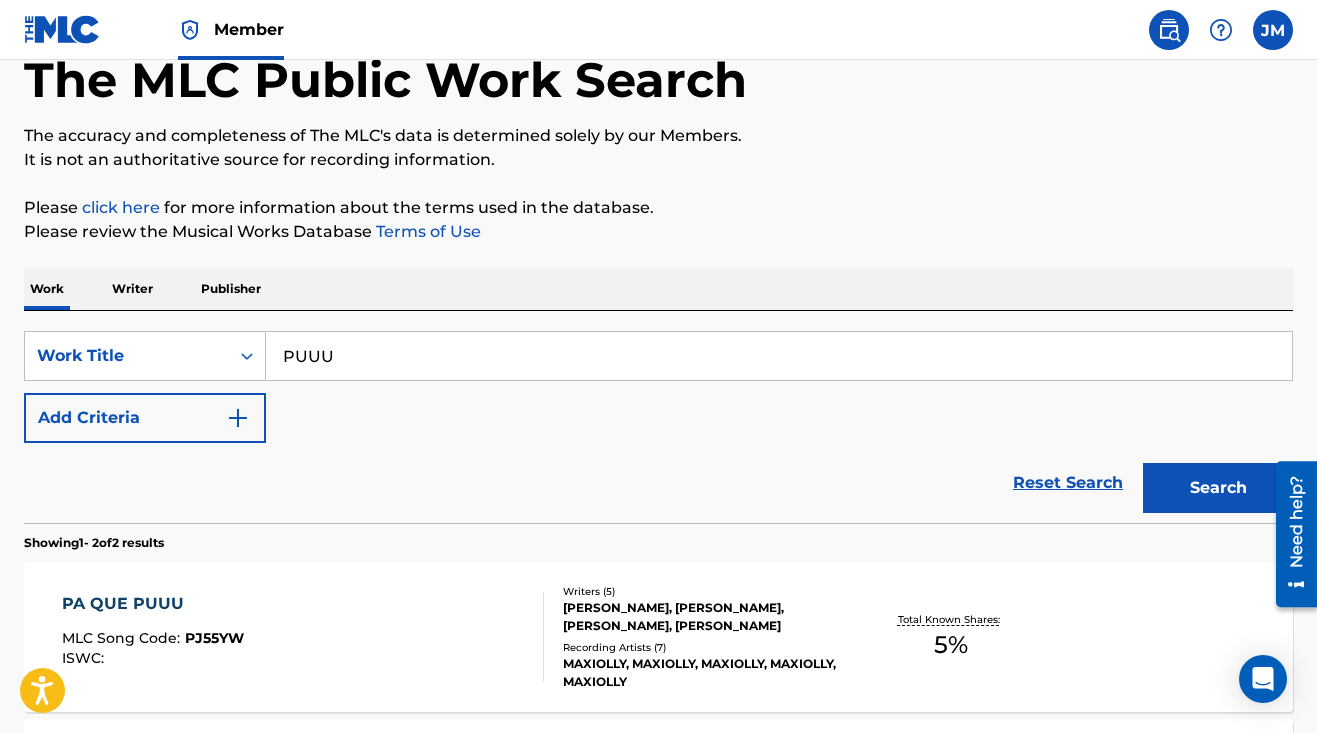 scroll, scrollTop: 109, scrollLeft: 0, axis: vertical 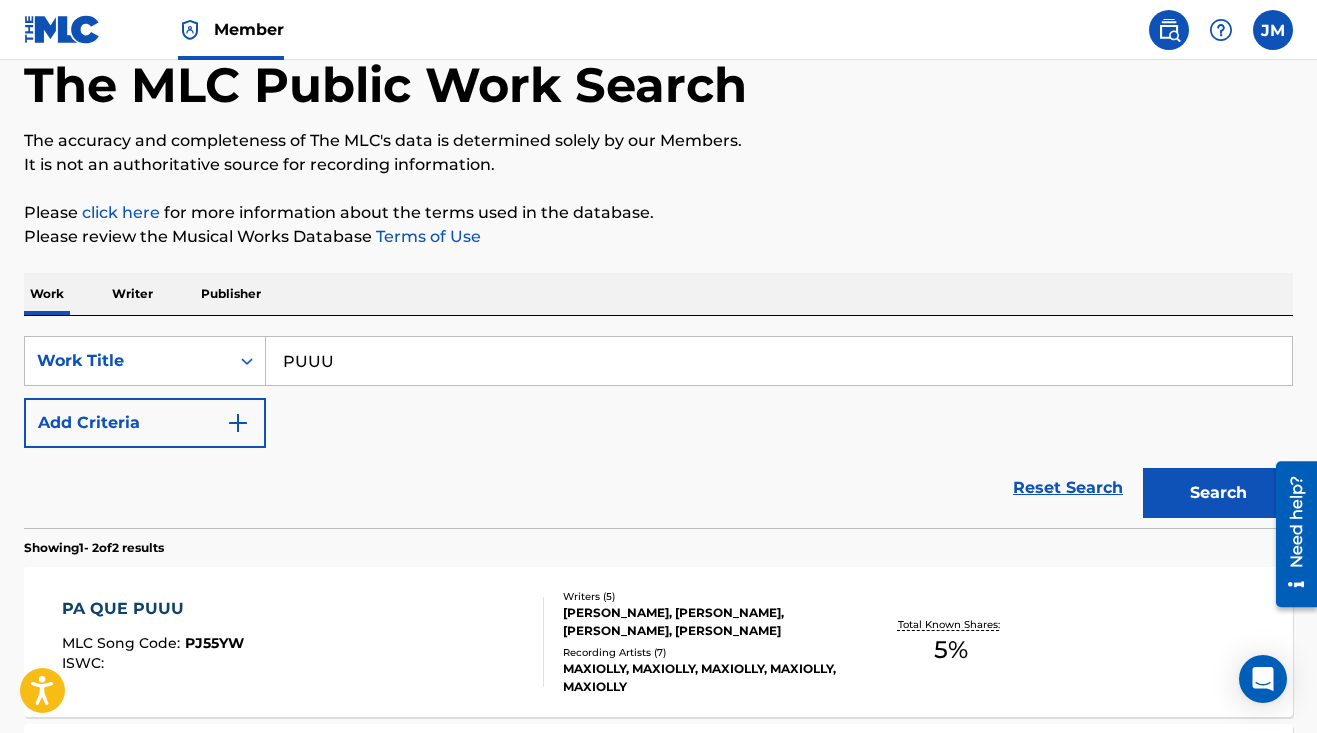 click on "Publisher" at bounding box center [231, 294] 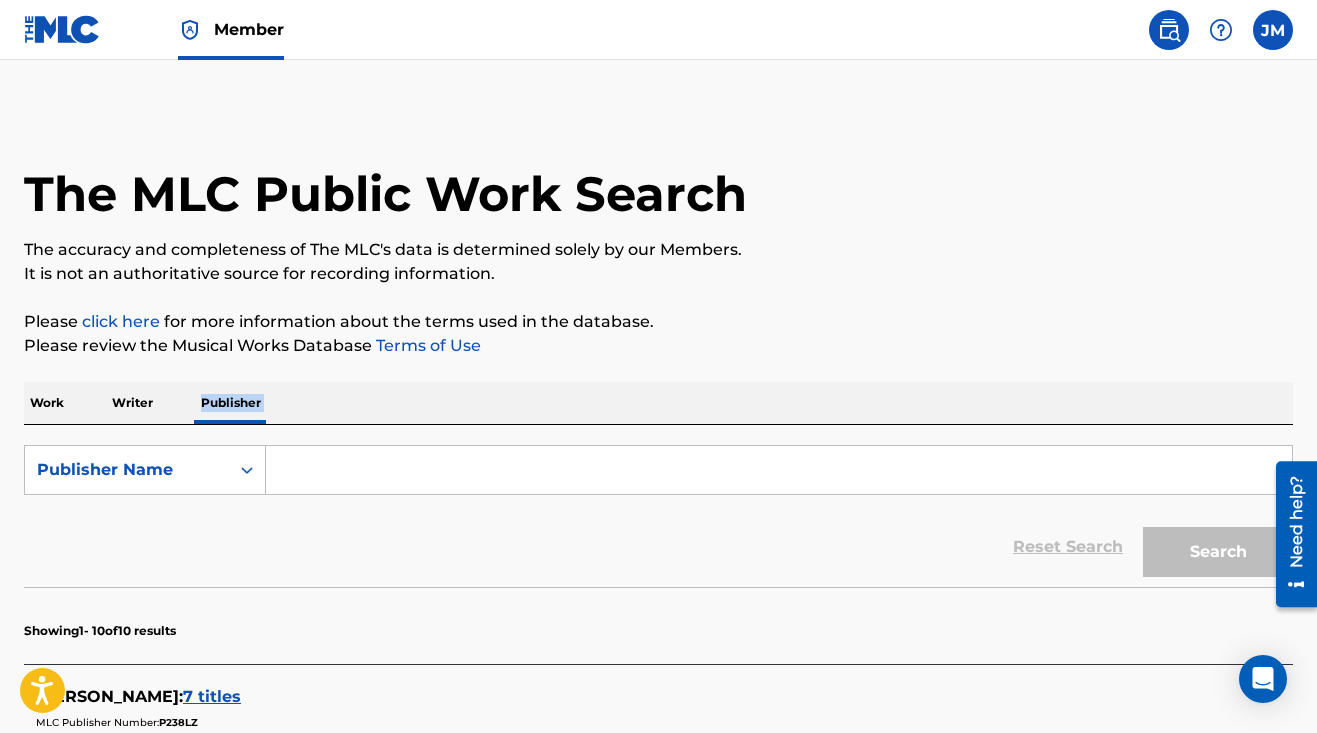 click on "Work Writer Publisher SearchWithCriteria2de85696-35c3-409d-85eb-04790fb1e674 Publisher Name Reset Search Search Showing  1  -   10  of  10   results   FRED OMARY :  7 titles MLC Publisher Number:  P238LZ IPI:  01100071445 MIRAH Ally :  2 titles MLC Publisher Number:  P510JR ALLY COLE :  2 titles MLC Publisher Number:  P344PY DM ALLY :  1 title MLC Publisher Number:  P124UW IPI:  01058446252 OMARY MWANGA PUB :  20 titles MLC Publisher Number:  P233FE NAKED ALLY RECORDS :  10 titles MLC Publisher Number:  P344MP ALLY PLANE MUSIC :  0 titles MLC Publisher Number:  P110XV IPI:  00457018261 ALLY AHERN MUSIC :  35 titles MLC Publisher Number:  P082LG IPI:  00845245137 ALLY BARRON PUBLISHING :  0 titles MLC Publisher Number:  P065BE IPI:  00375511263 ALLY SONGS MUSIC EDITION :  0 titles MLC Publisher Number:  P279QQ IPI:  00436318462 Results Per Page: 10 25 50 100" at bounding box center (658, 1052) 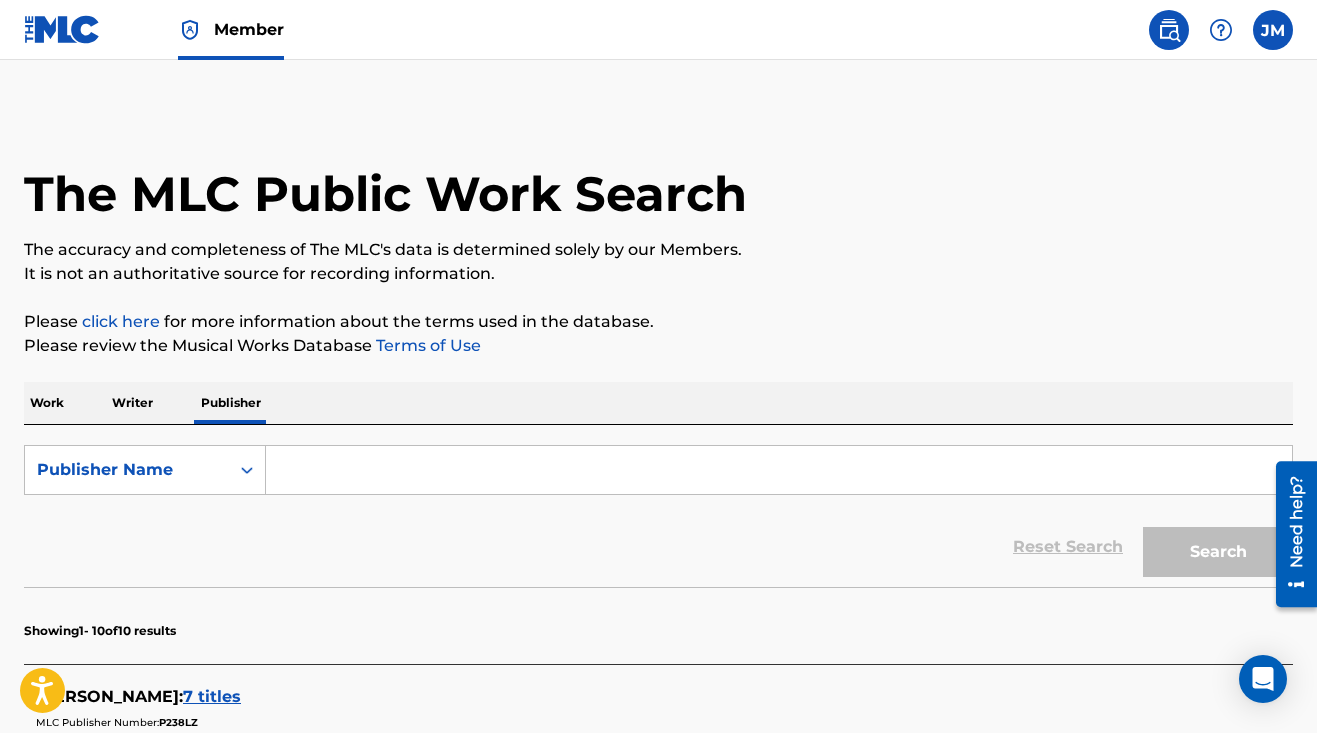click on "Writer" at bounding box center (132, 403) 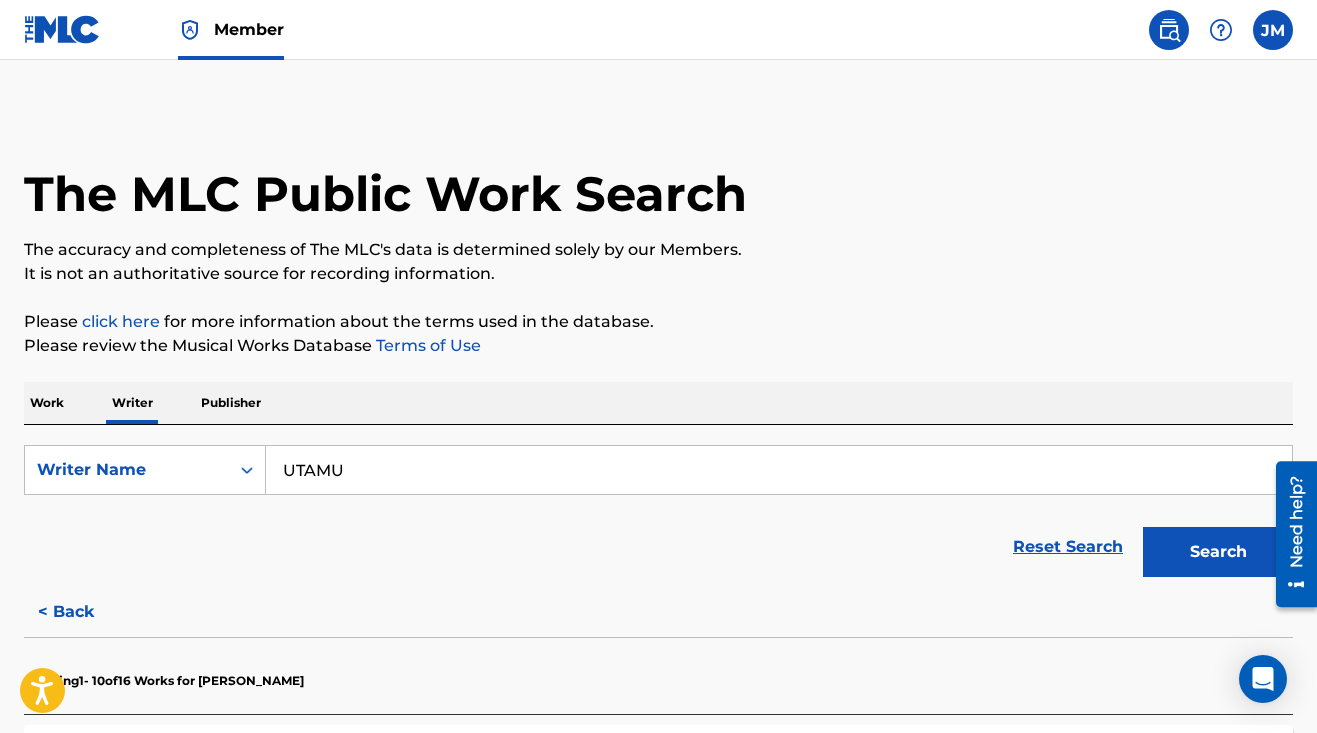 click on "UTAMU" at bounding box center (779, 470) 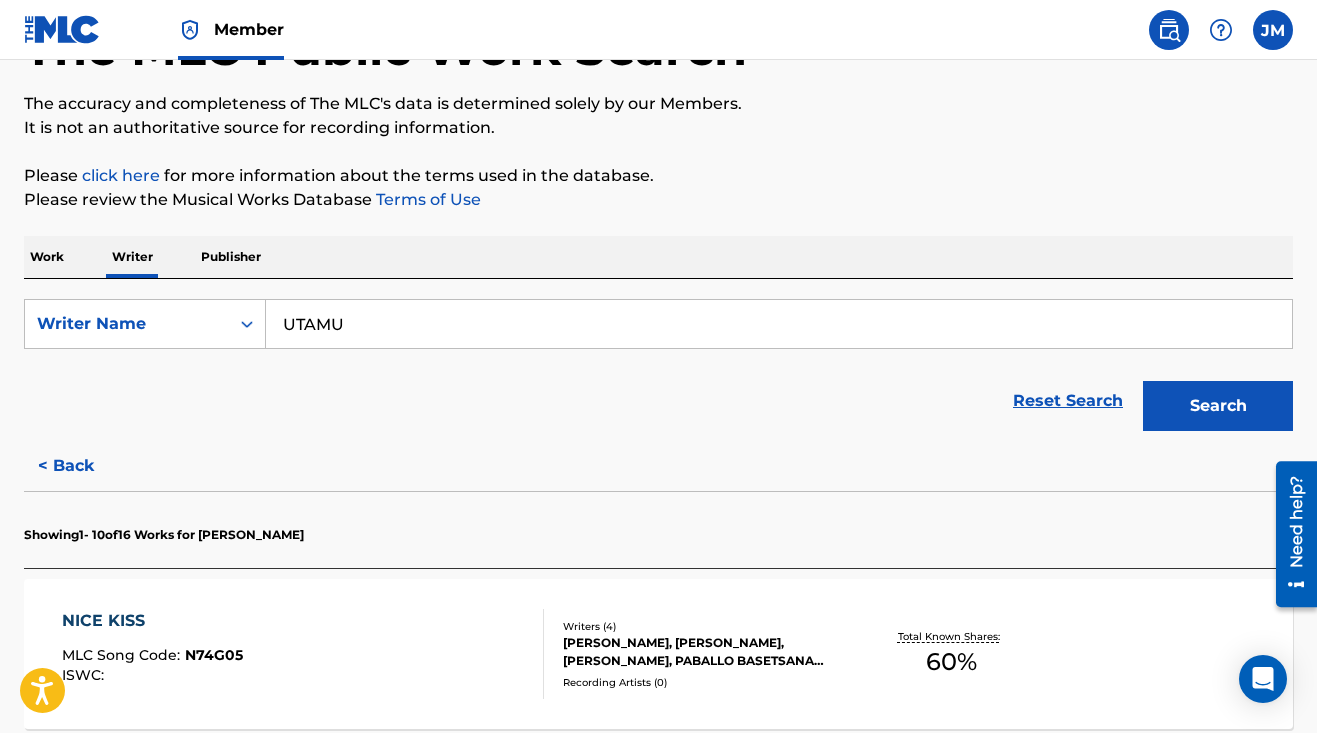 scroll, scrollTop: 147, scrollLeft: 0, axis: vertical 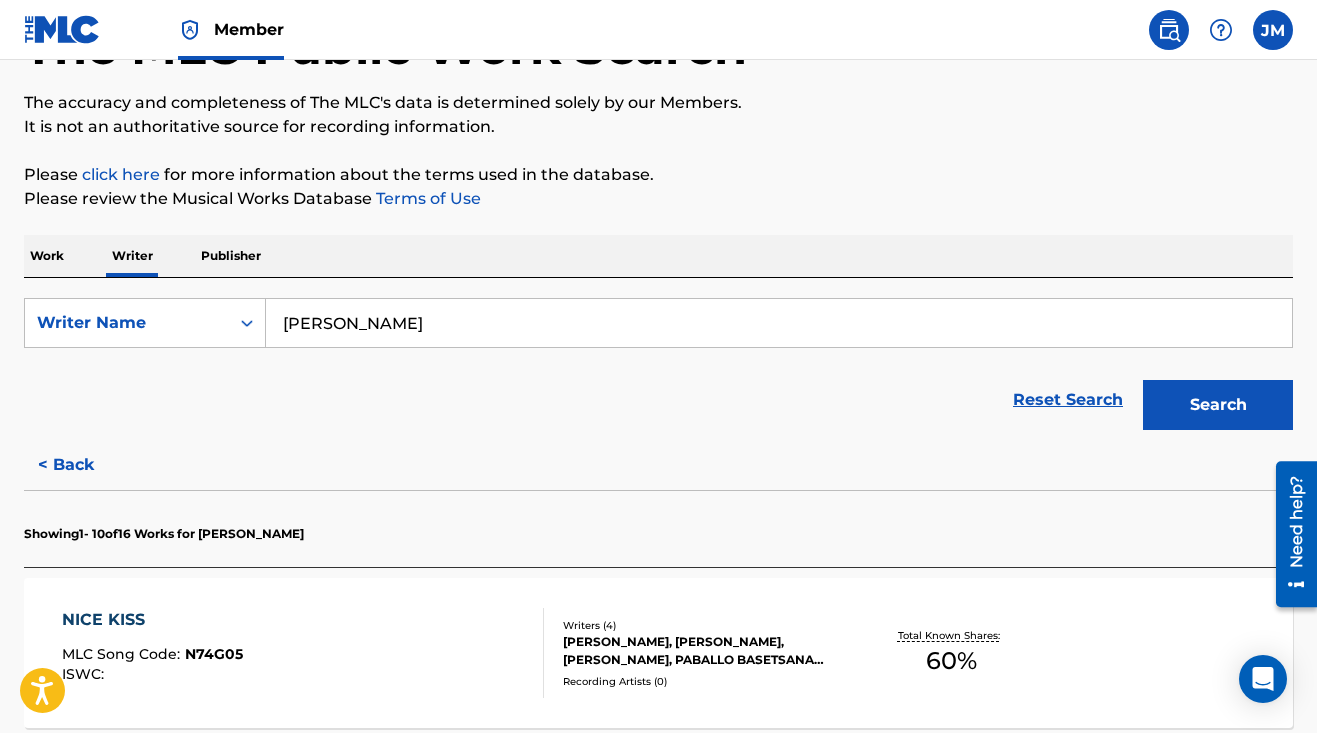 click on "WILLIAM LYMO" at bounding box center [779, 323] 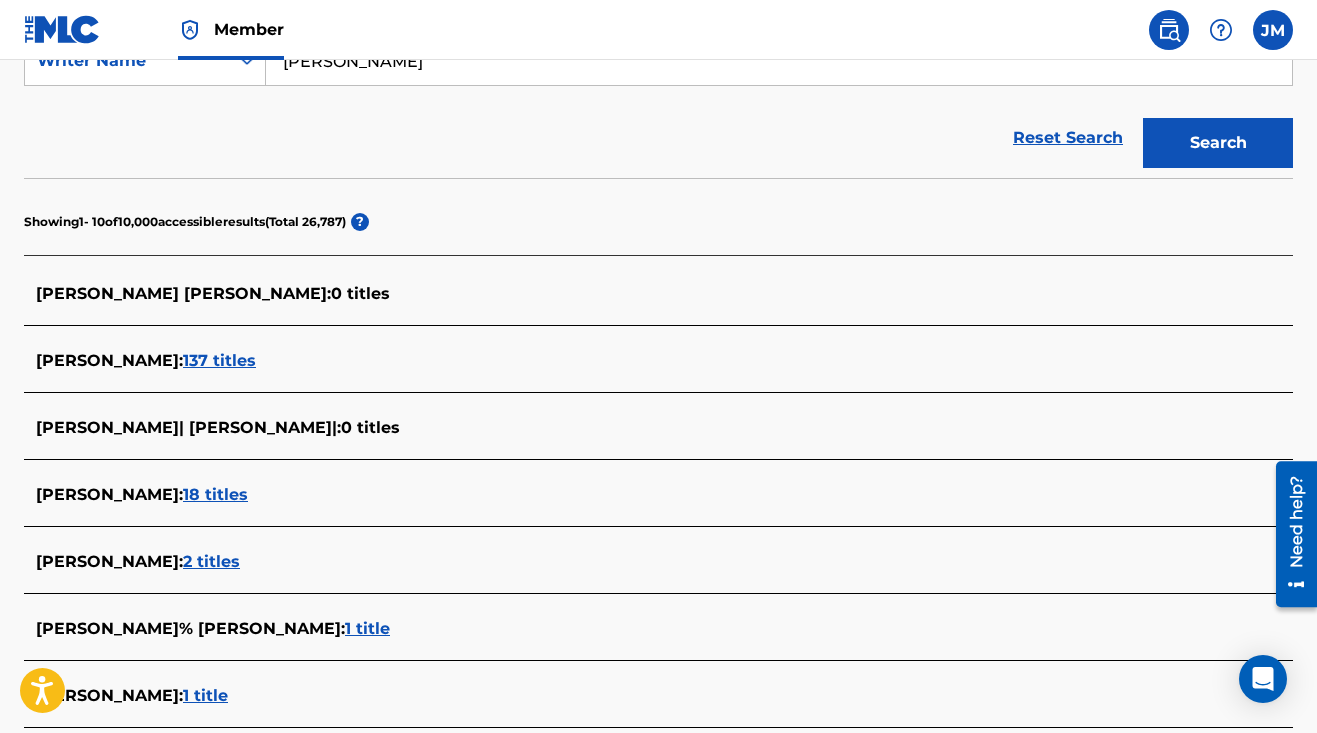 scroll, scrollTop: 412, scrollLeft: 0, axis: vertical 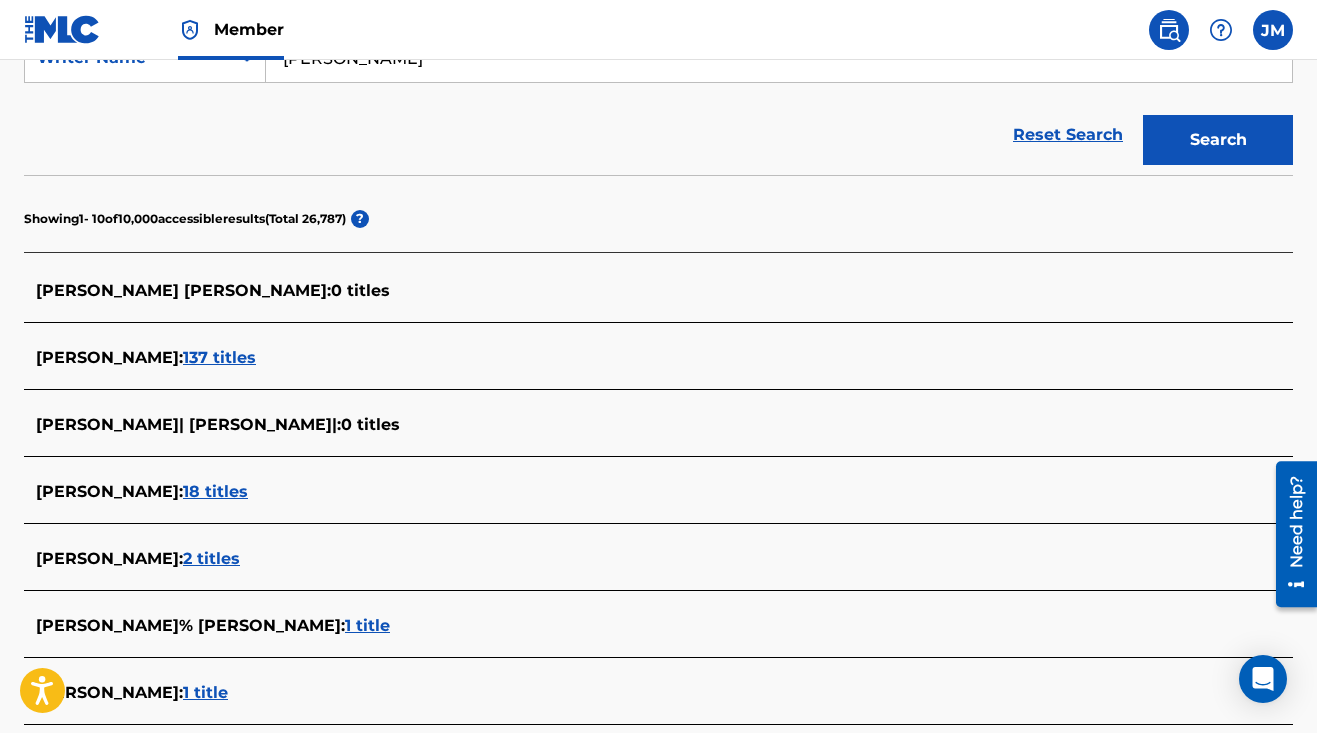 click on "WILLIAM NICHOLAUS LYIMO :" at bounding box center [109, 491] 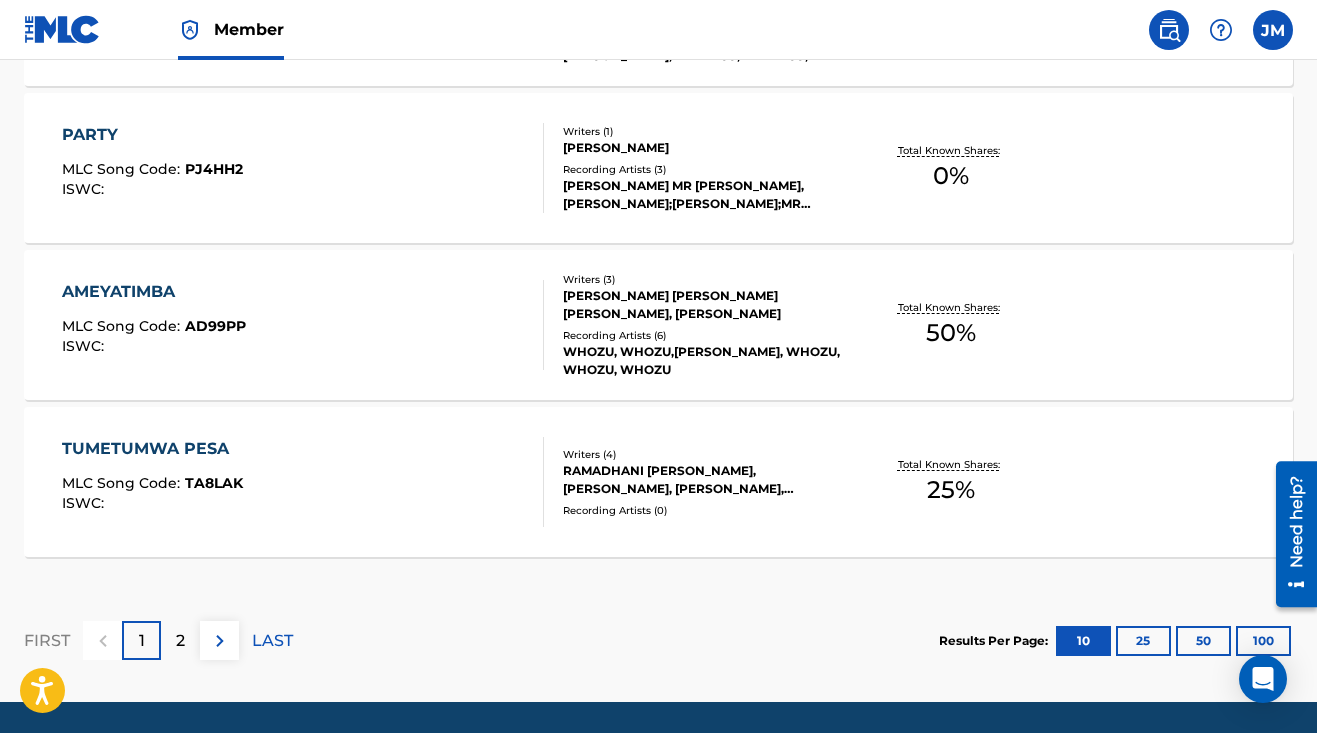scroll, scrollTop: 1738, scrollLeft: 0, axis: vertical 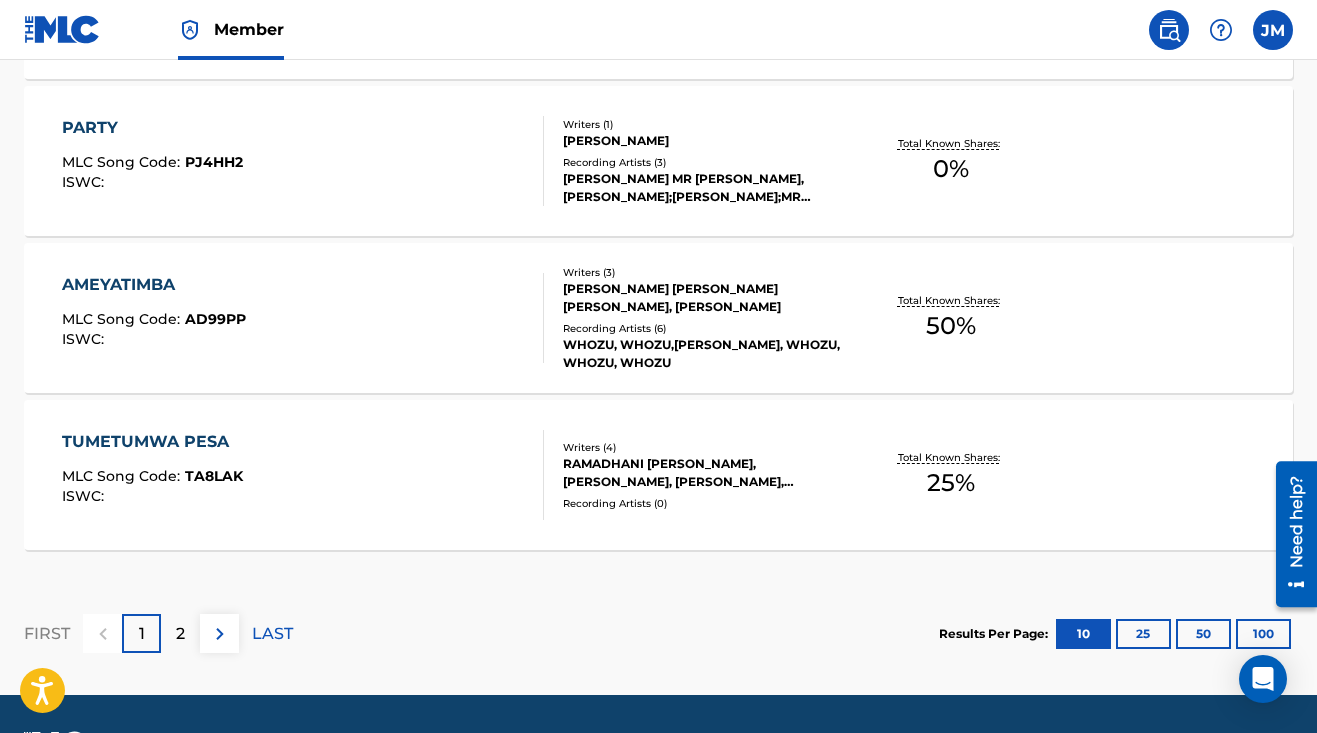 click on "2" at bounding box center [180, 634] 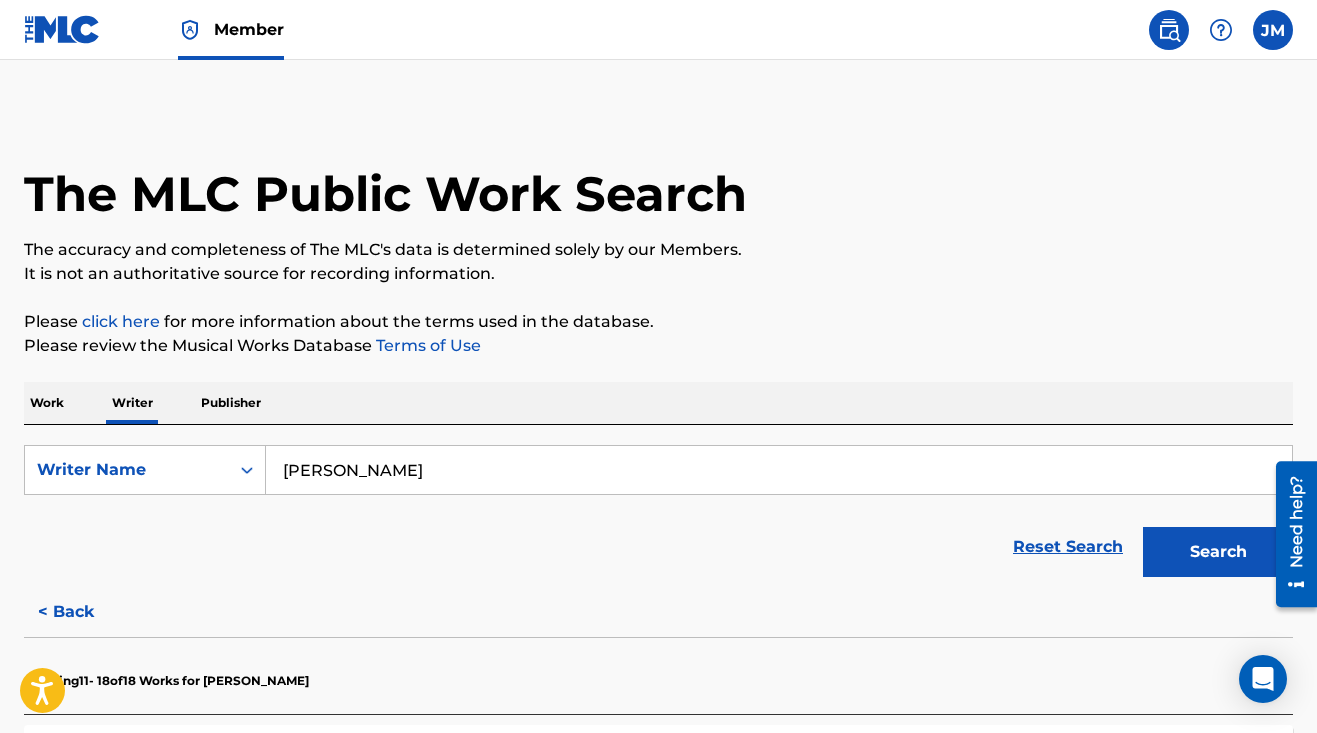 scroll, scrollTop: 0, scrollLeft: 0, axis: both 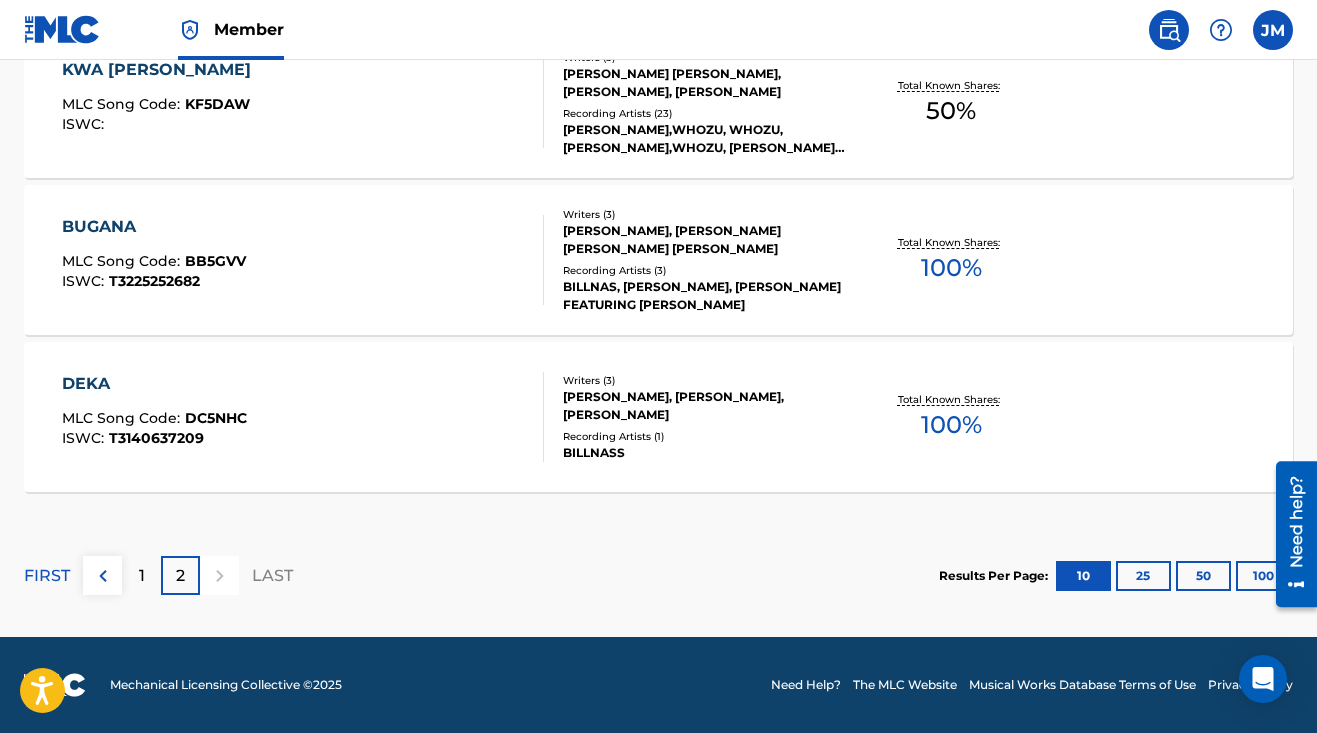click on "1" at bounding box center (142, 576) 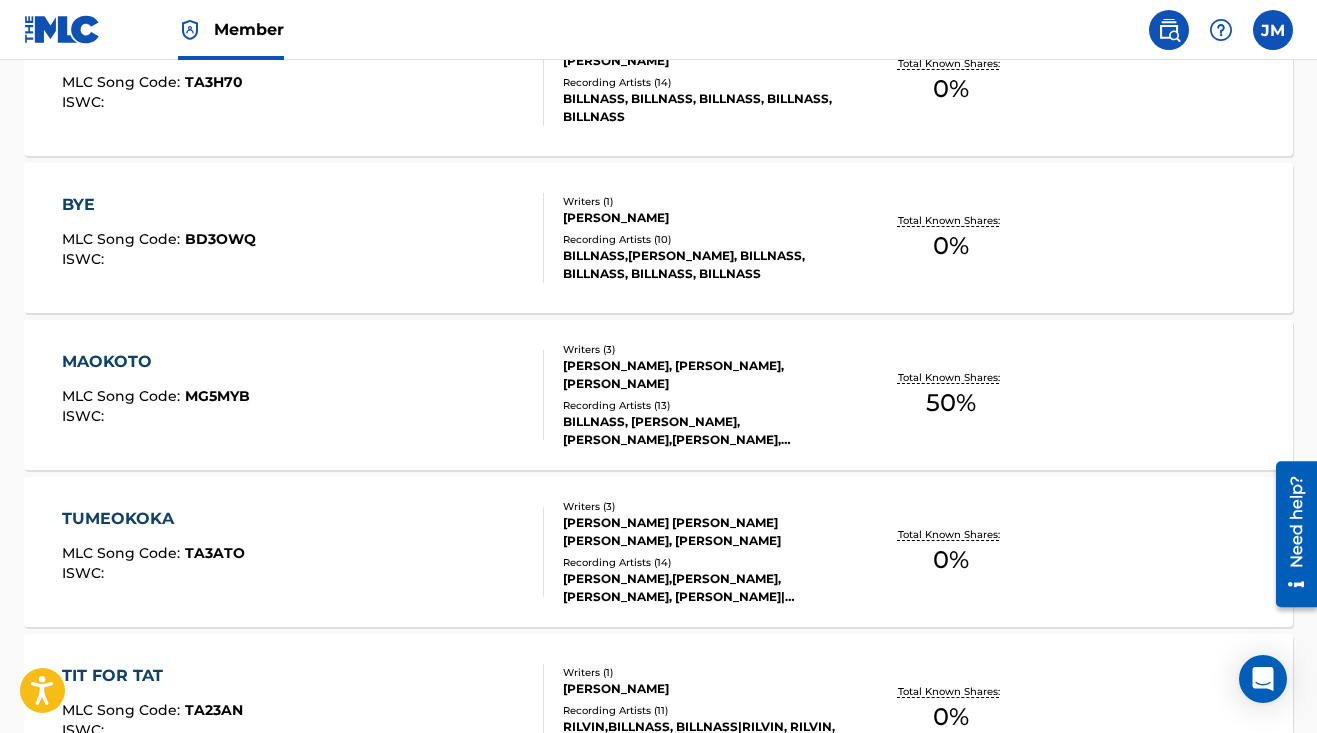 scroll, scrollTop: 909, scrollLeft: 0, axis: vertical 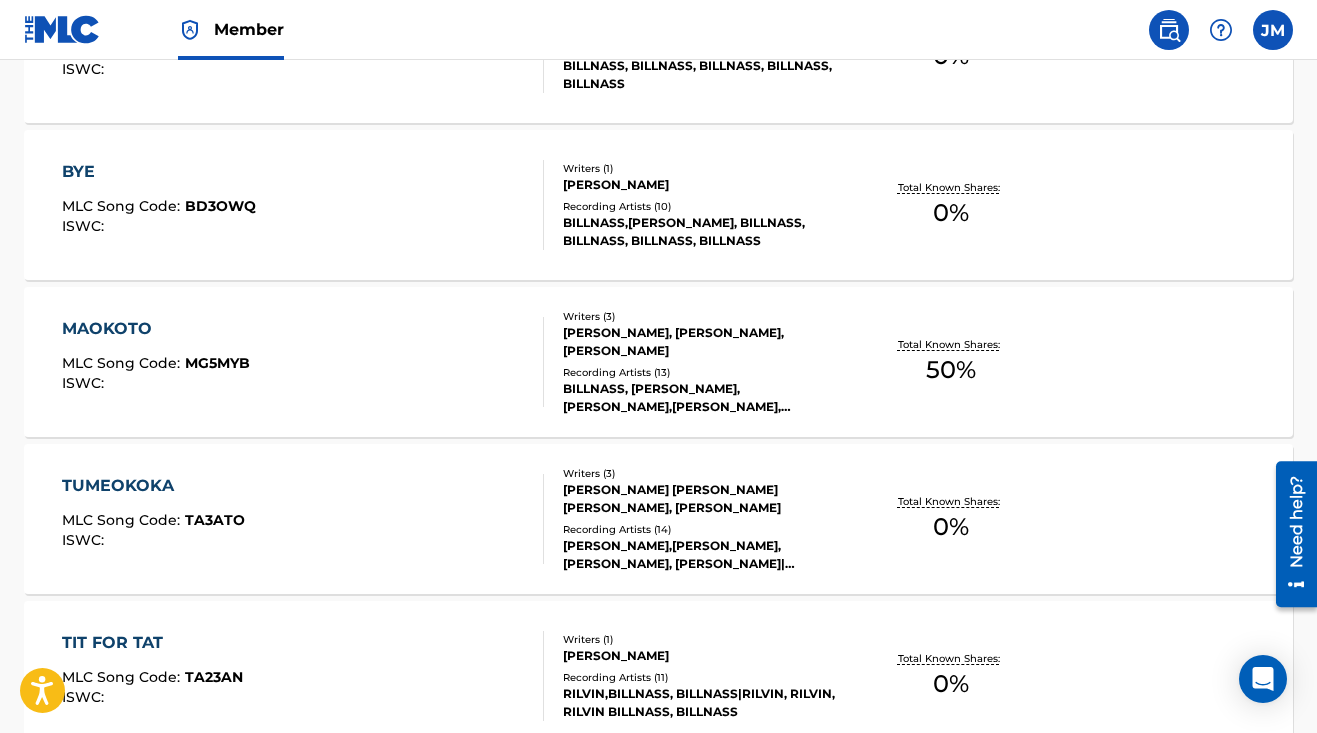 click on "Recording Artists ( 13 )" at bounding box center (704, 372) 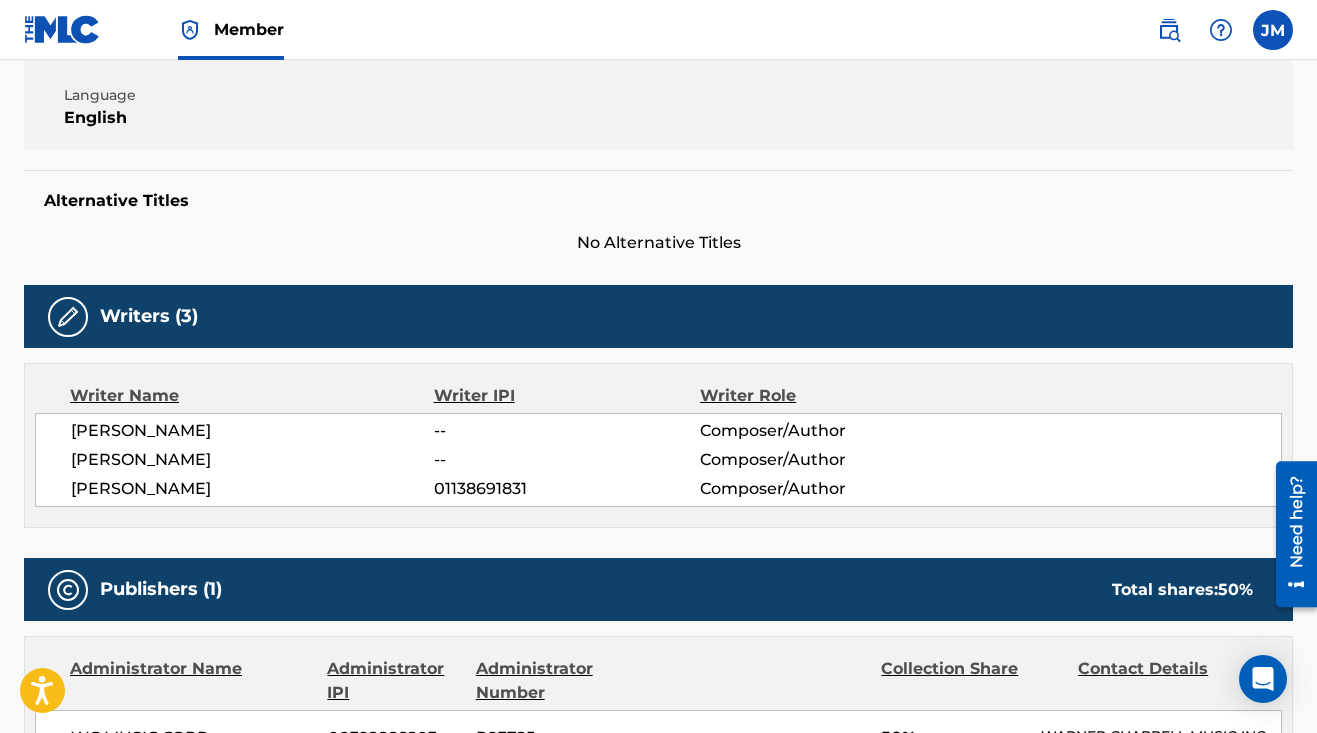 scroll, scrollTop: 427, scrollLeft: 0, axis: vertical 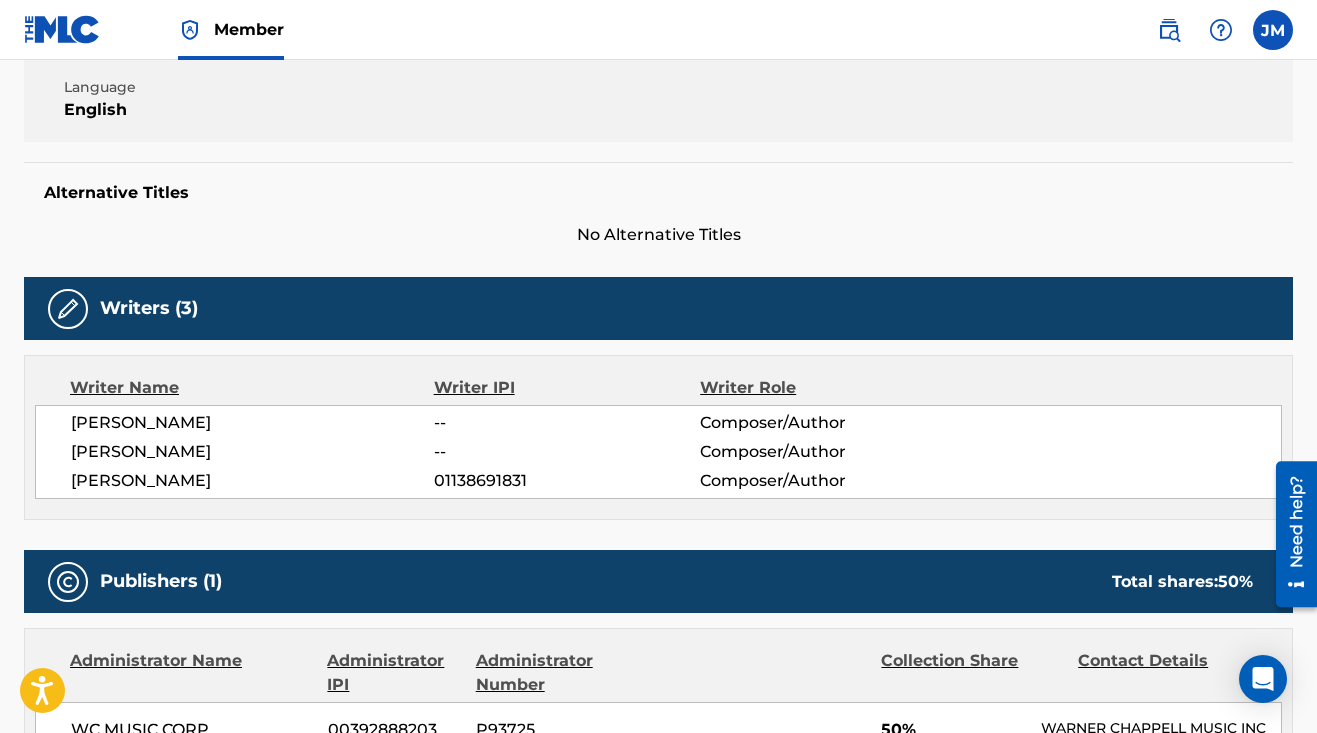 click on "01138691831" at bounding box center (567, 481) 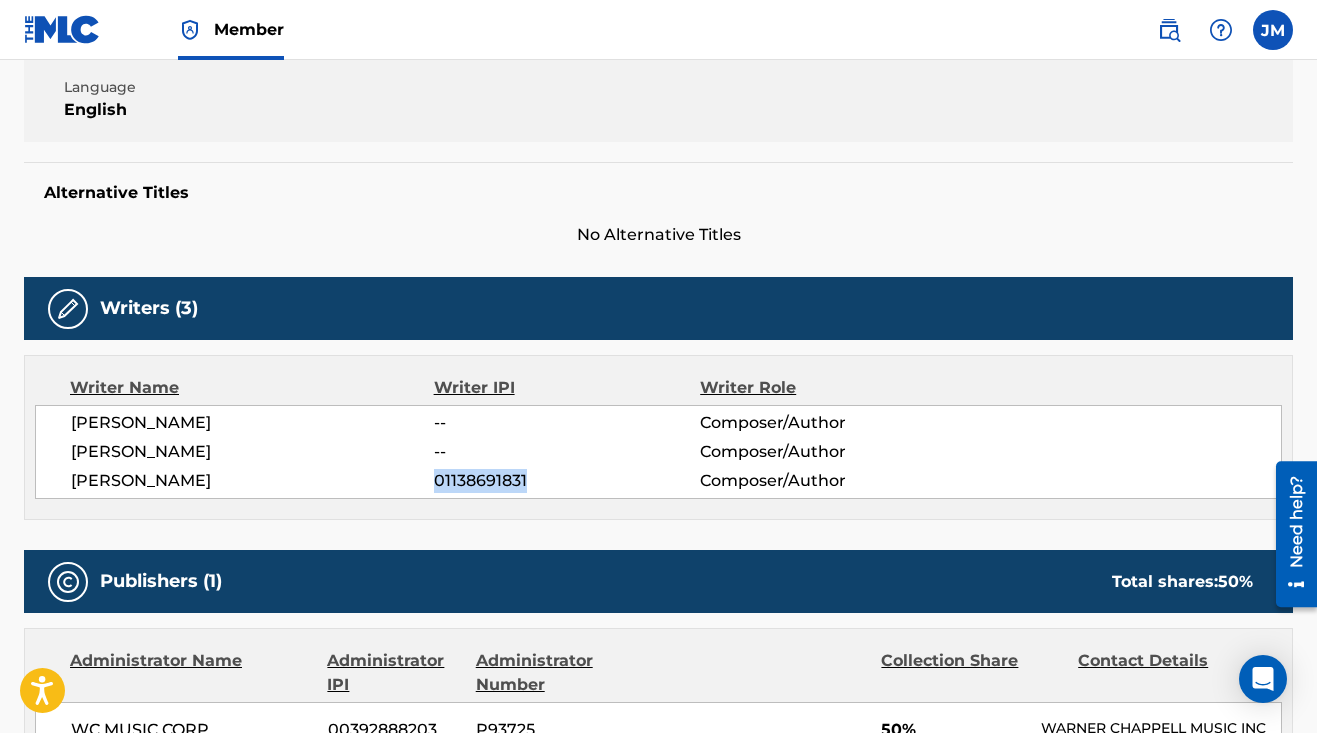 click on "01138691831" at bounding box center (567, 481) 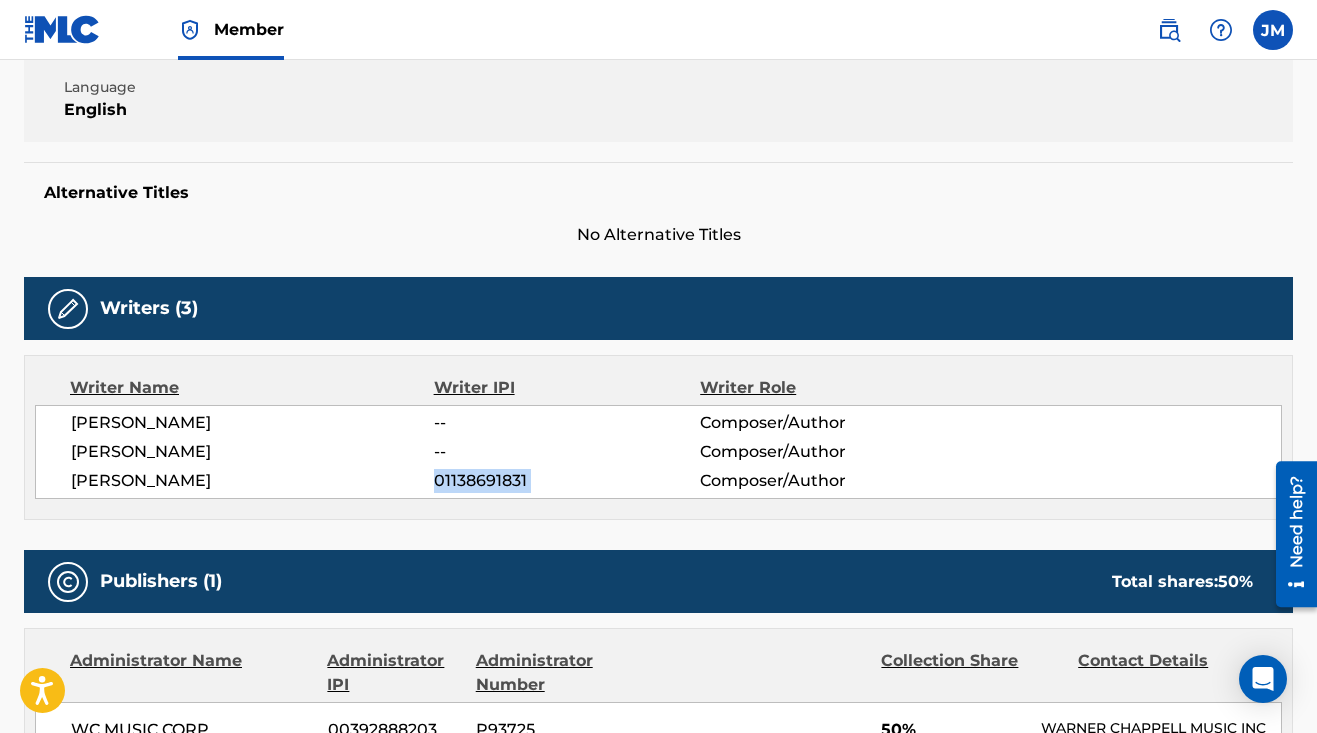 click on "01138691831" at bounding box center [567, 481] 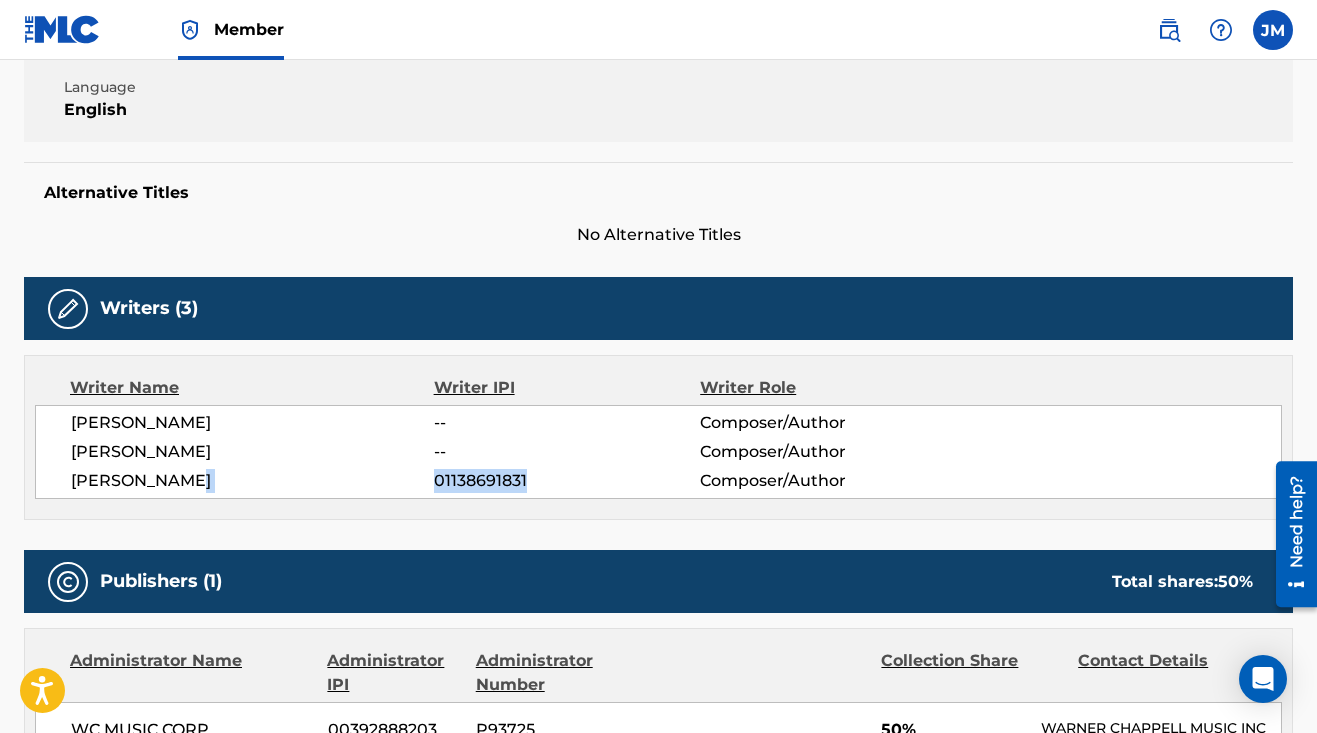 drag, startPoint x: 527, startPoint y: 479, endPoint x: 422, endPoint y: 476, distance: 105.04285 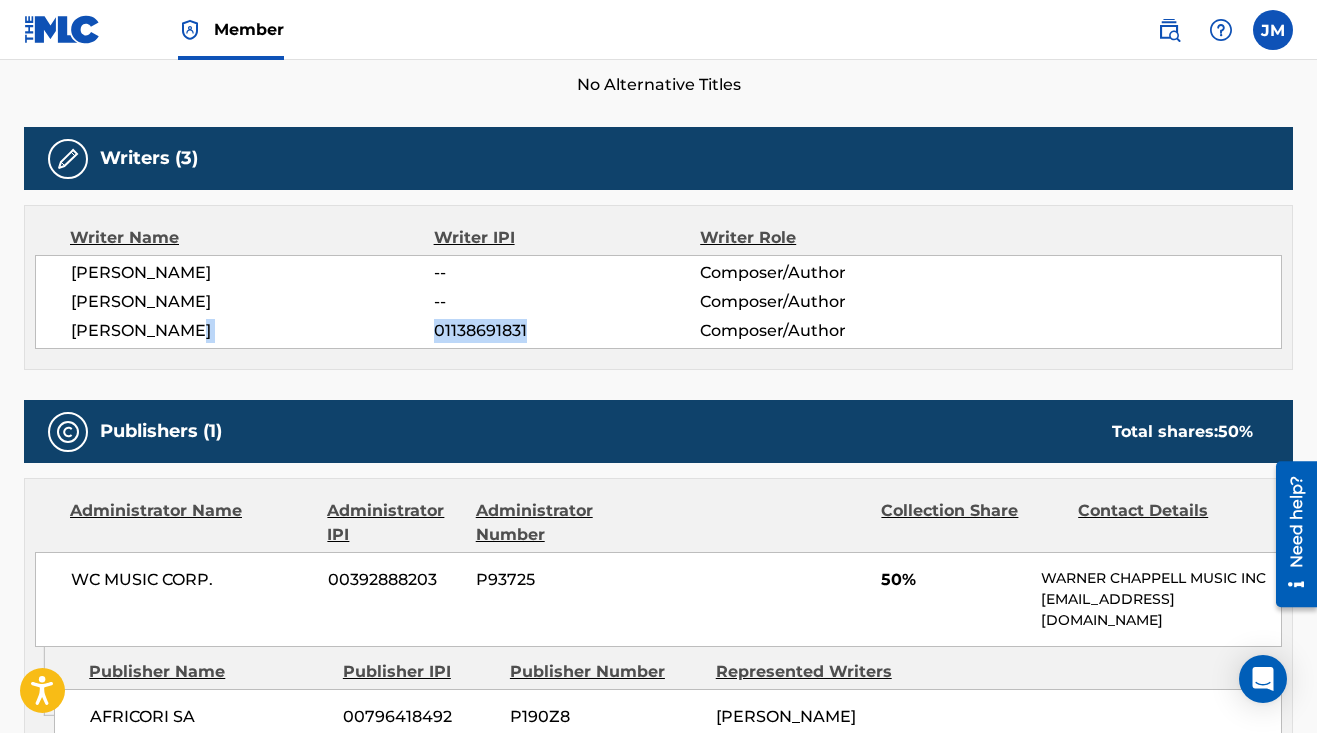 scroll, scrollTop: 577, scrollLeft: 0, axis: vertical 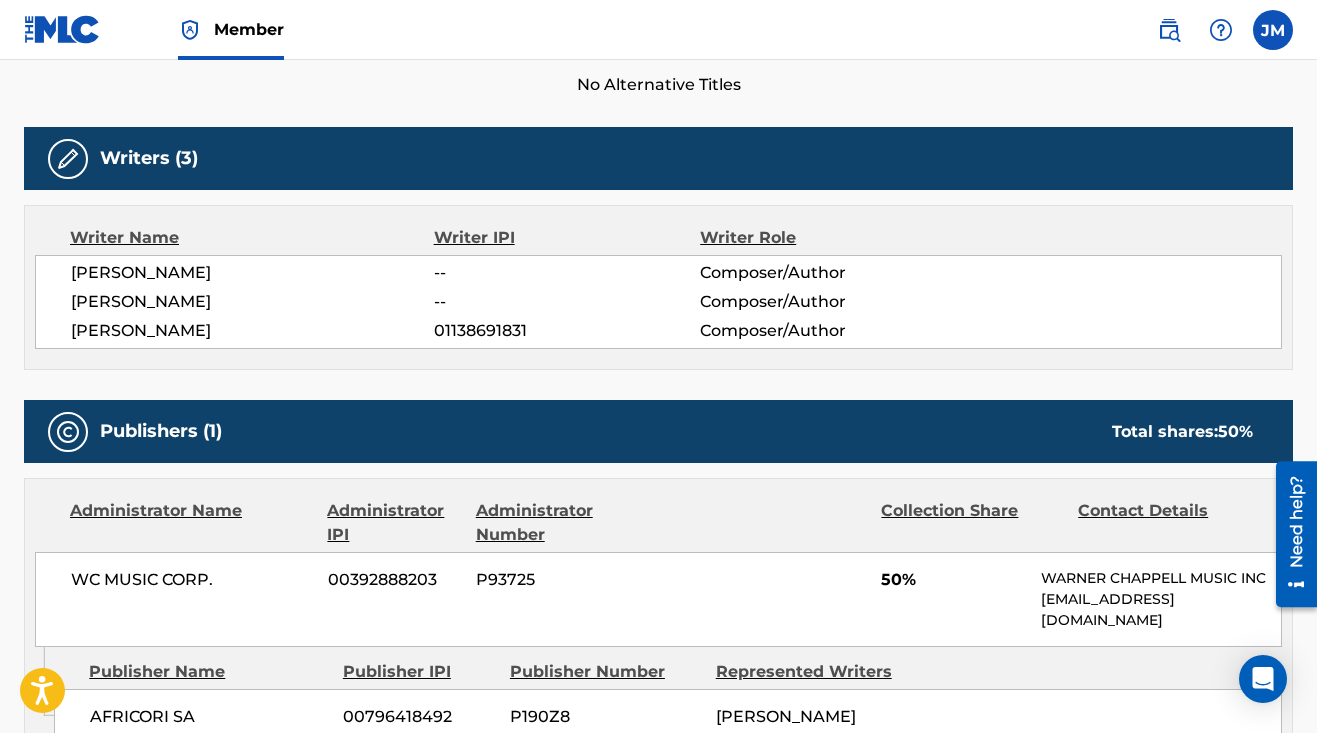 click on "50%" at bounding box center [953, 580] 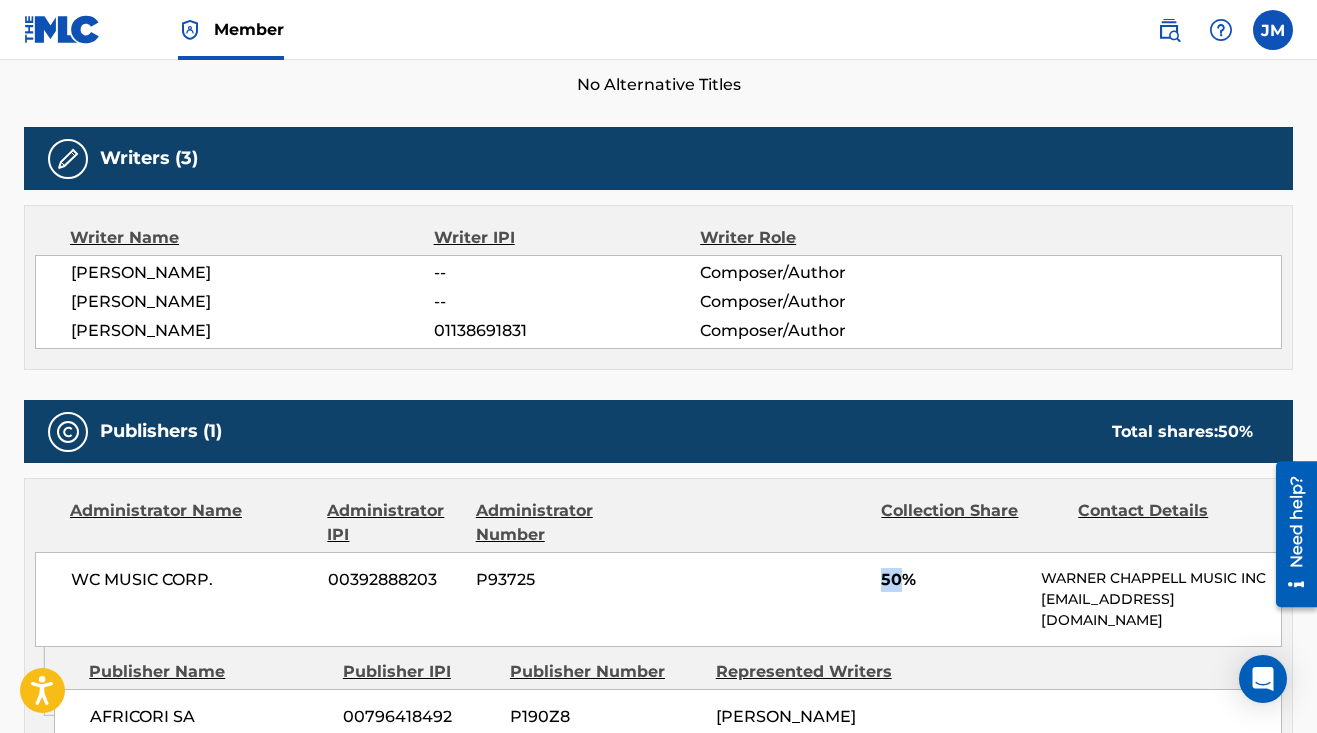 click on "50%" at bounding box center (953, 580) 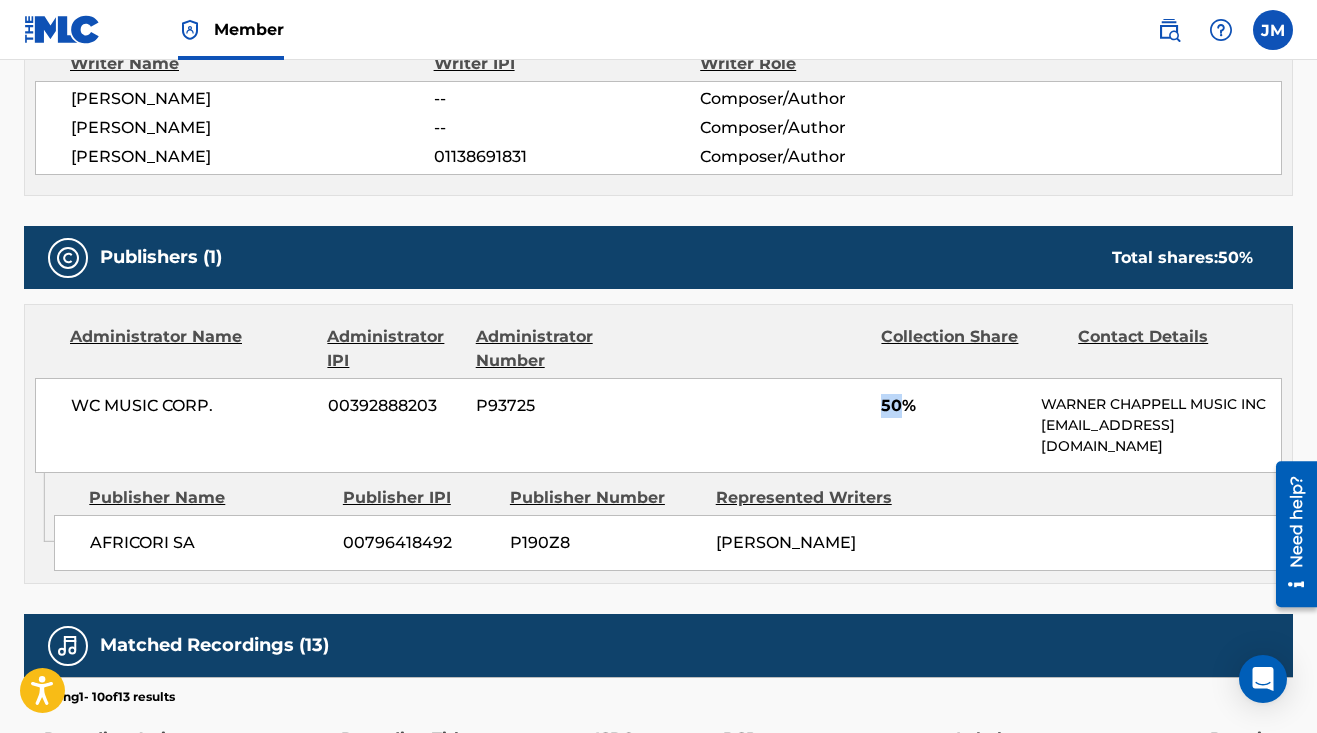 scroll, scrollTop: 760, scrollLeft: 0, axis: vertical 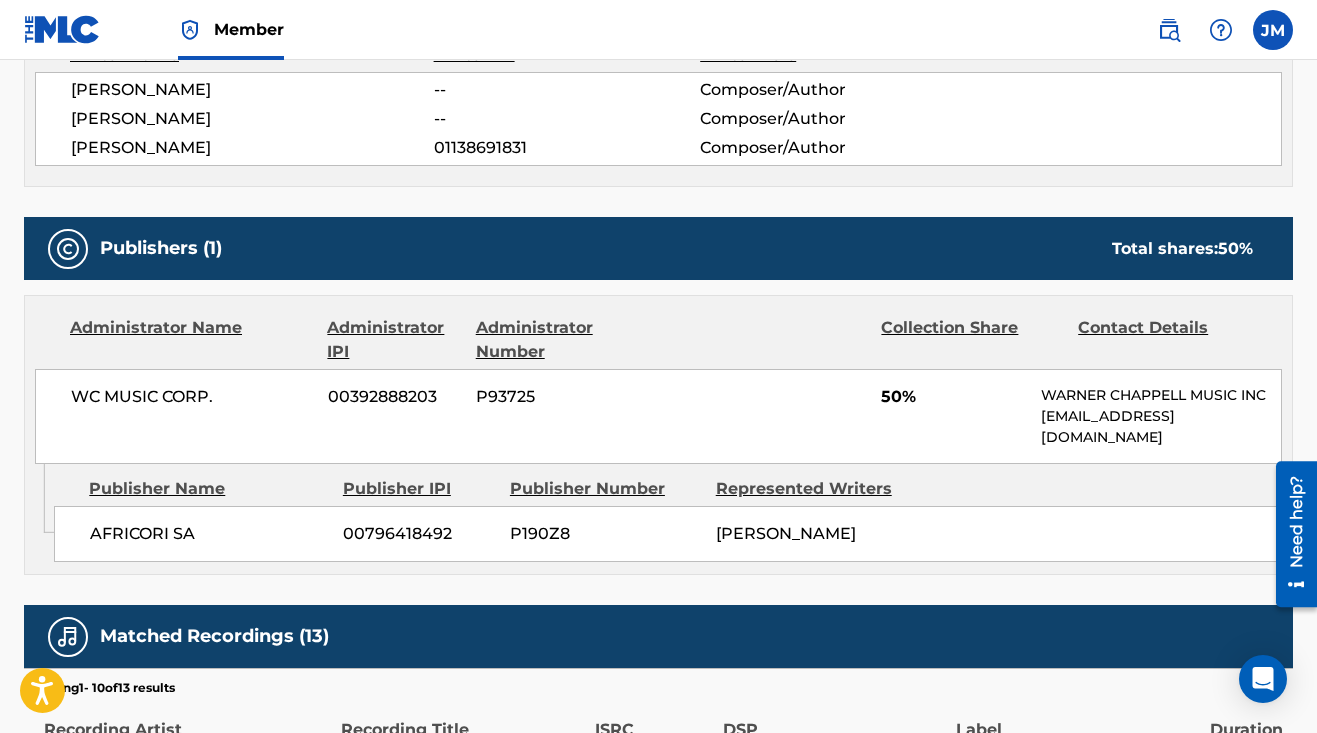 click on "AFRICORI SA" at bounding box center [209, 534] 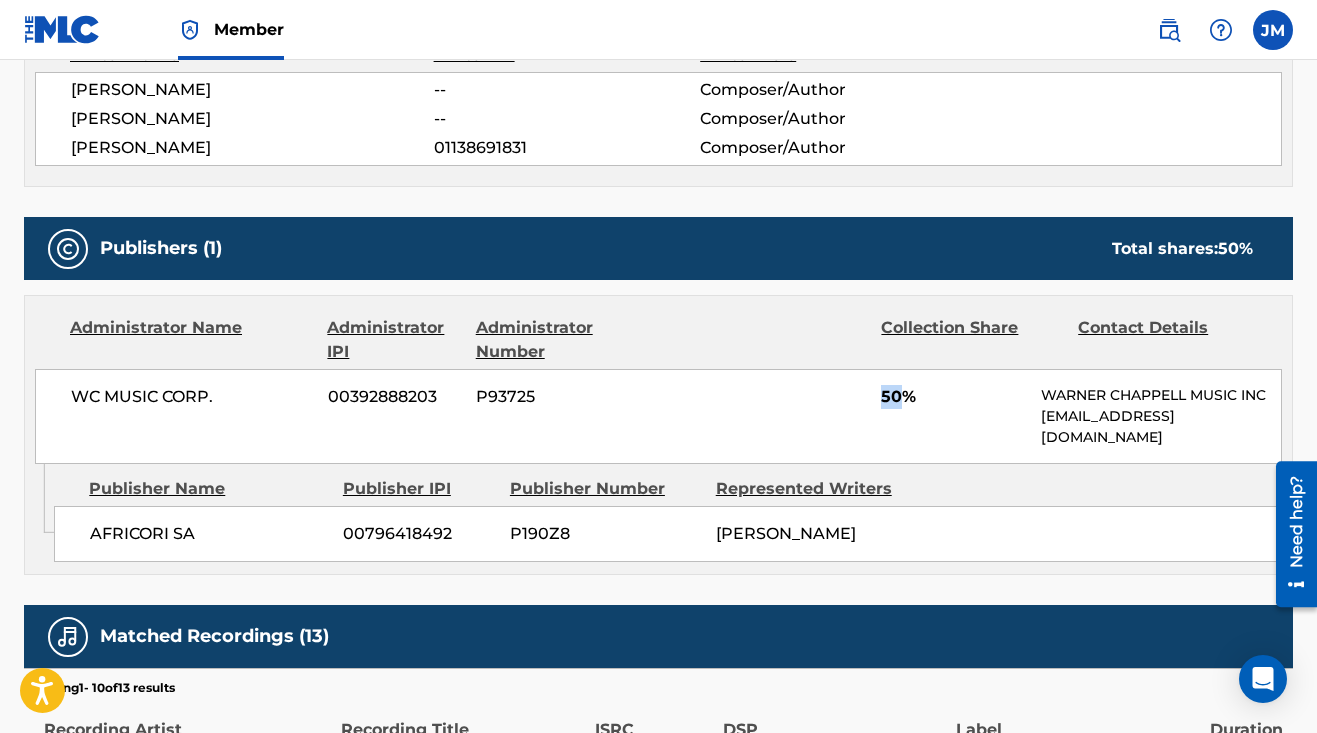 click on "50%" at bounding box center [953, 397] 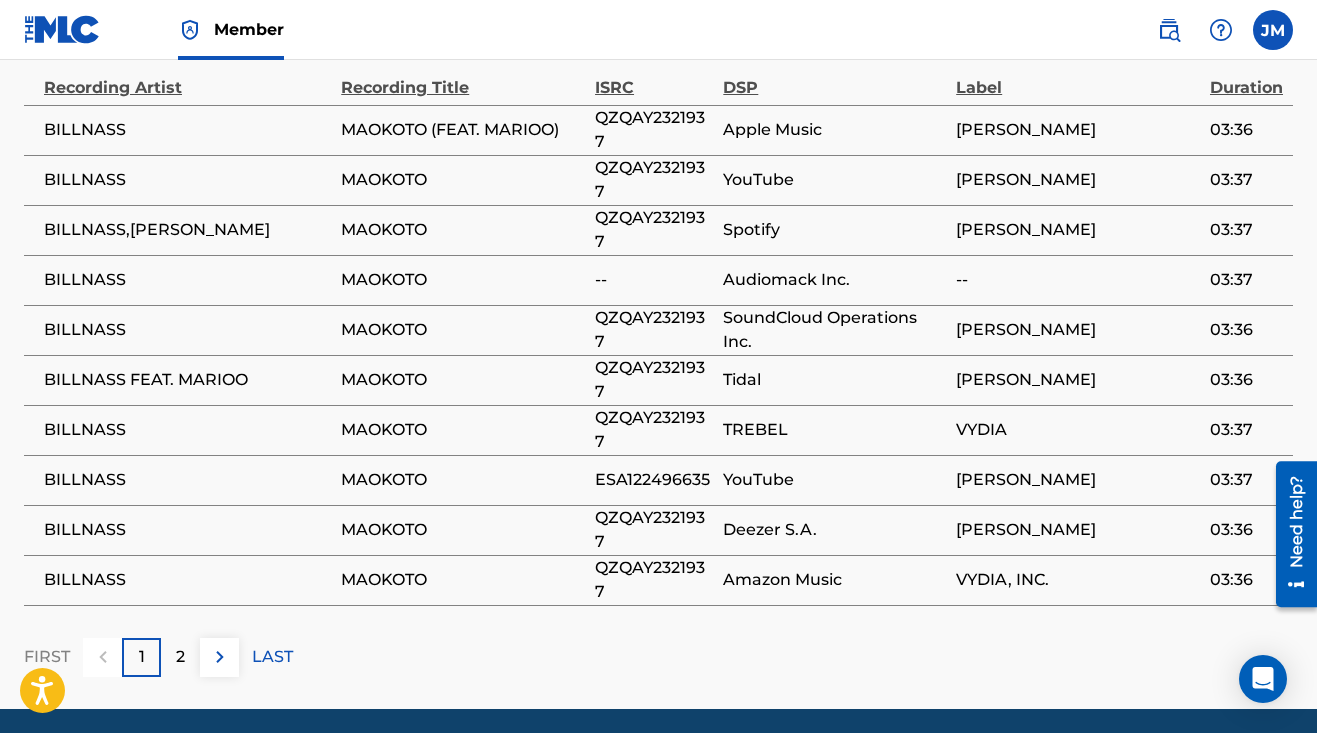 scroll, scrollTop: 1404, scrollLeft: 0, axis: vertical 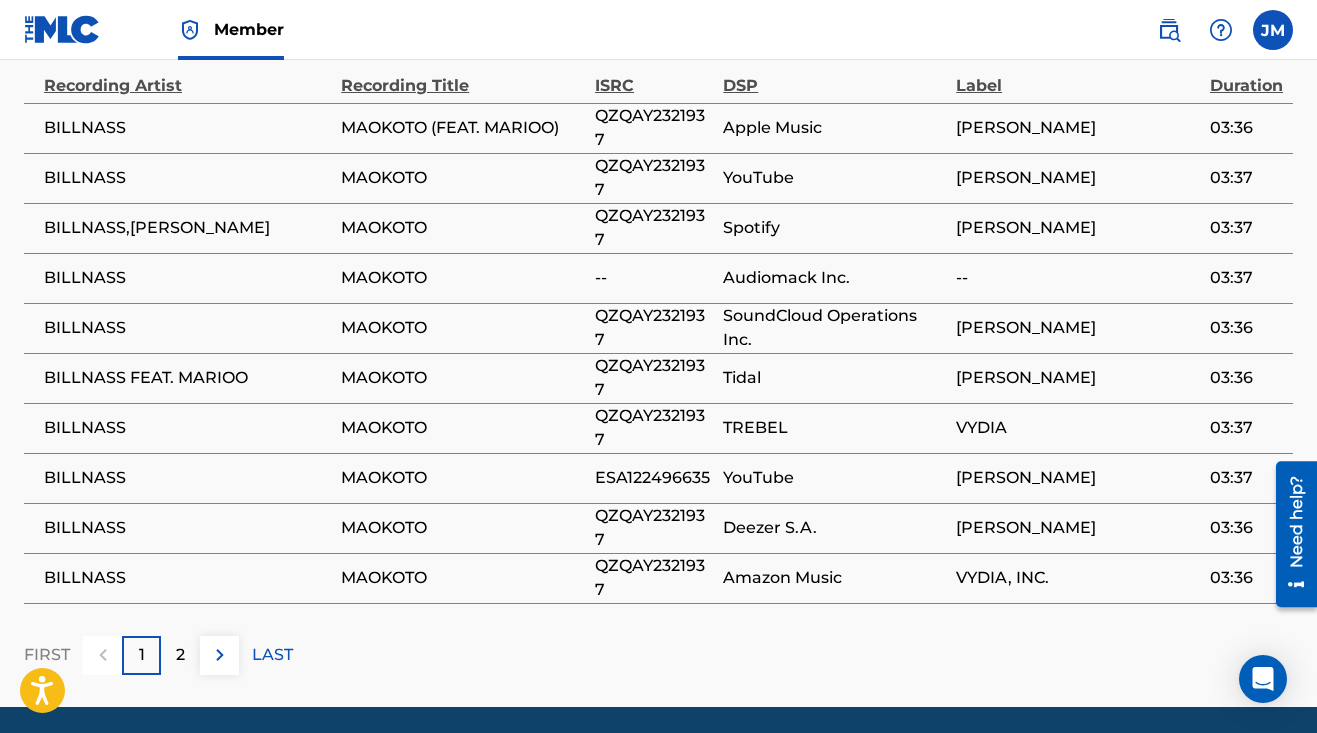 click on "VYDIA, INC." at bounding box center [1078, 578] 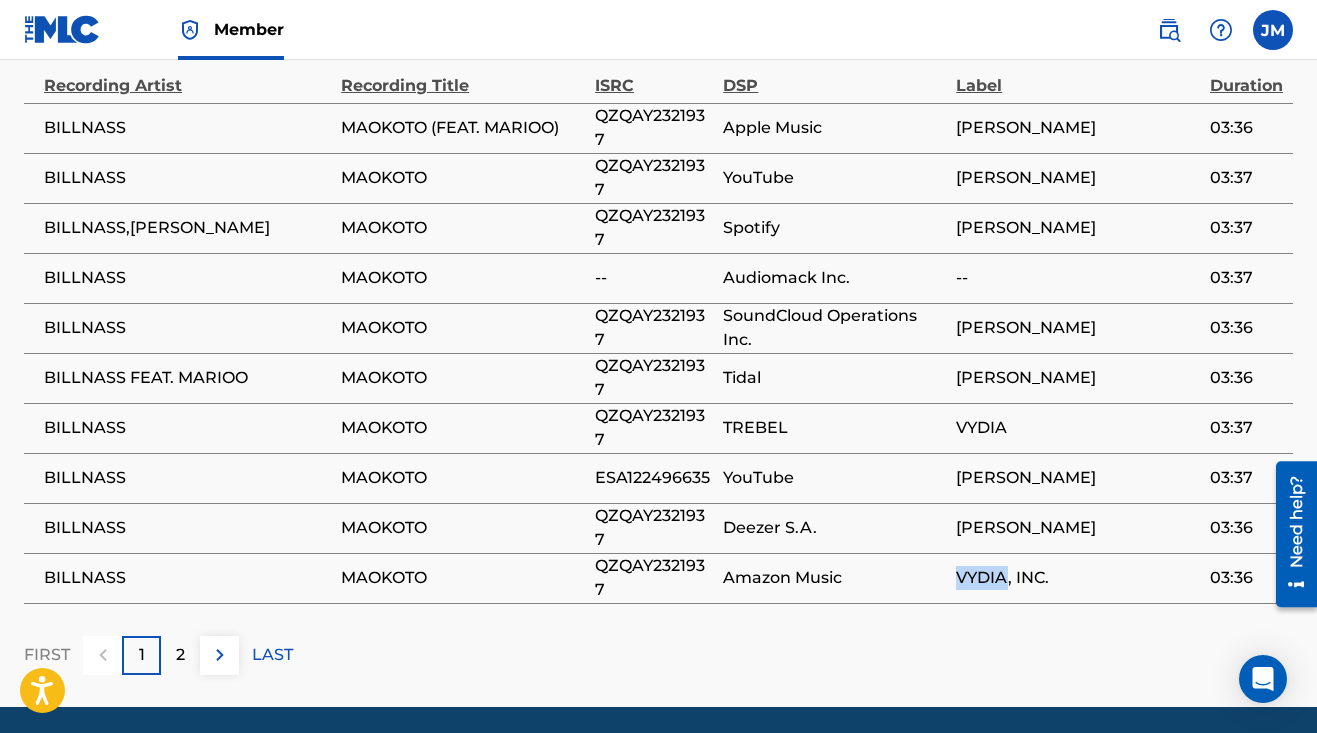 click on "VYDIA, INC." at bounding box center [1078, 578] 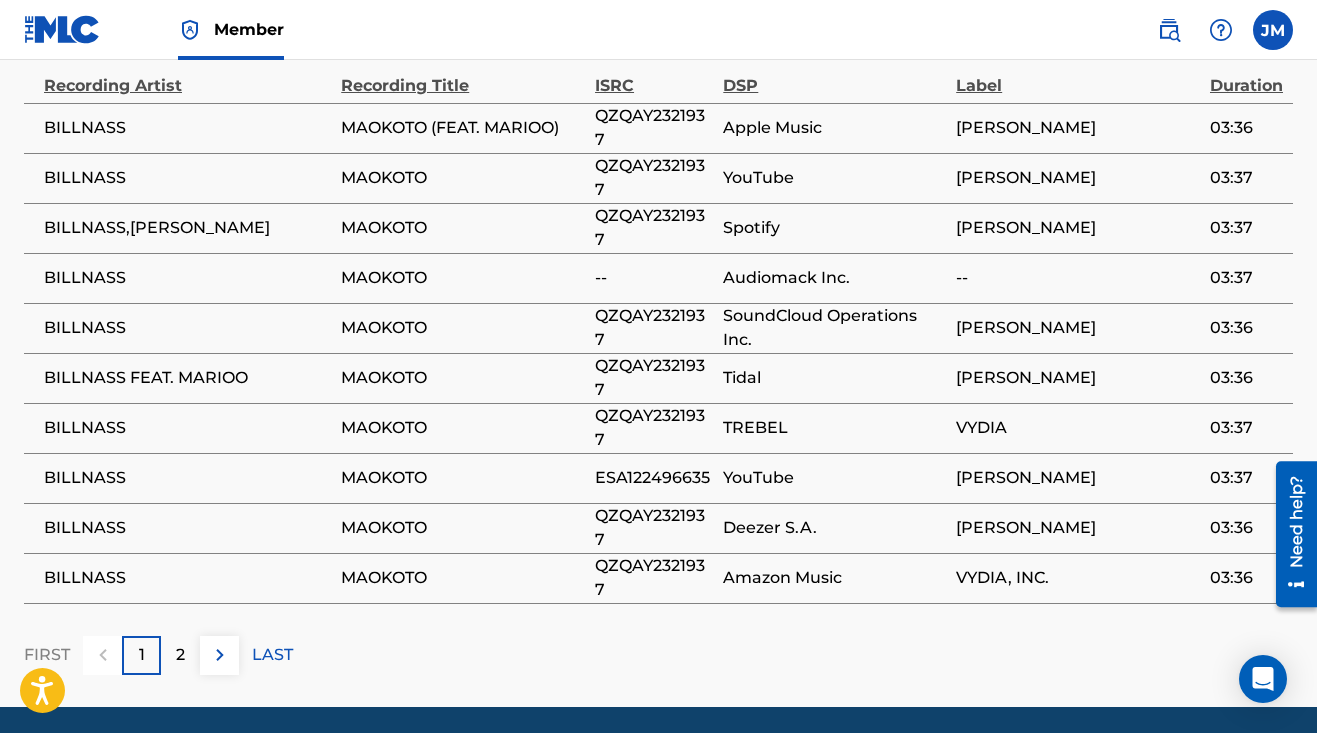 click on "VYDIA, INC." at bounding box center [1078, 578] 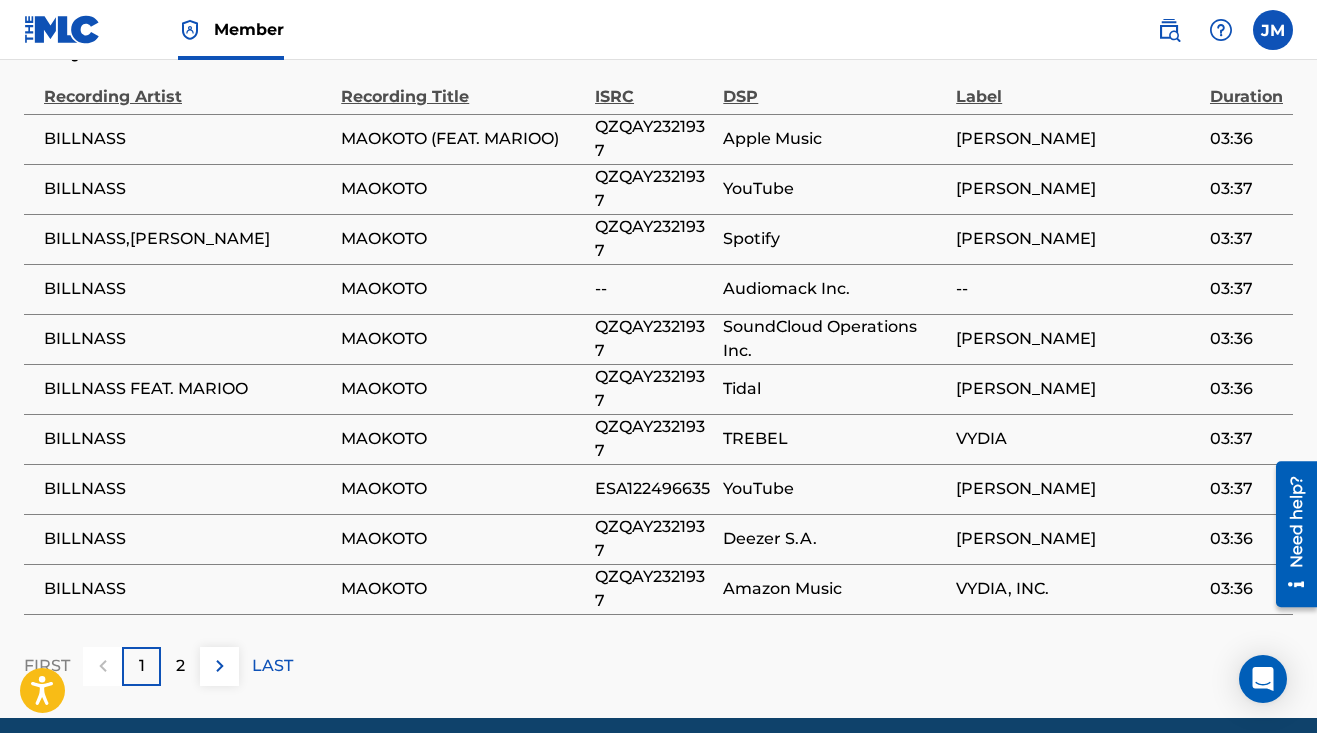 scroll, scrollTop: 1395, scrollLeft: 0, axis: vertical 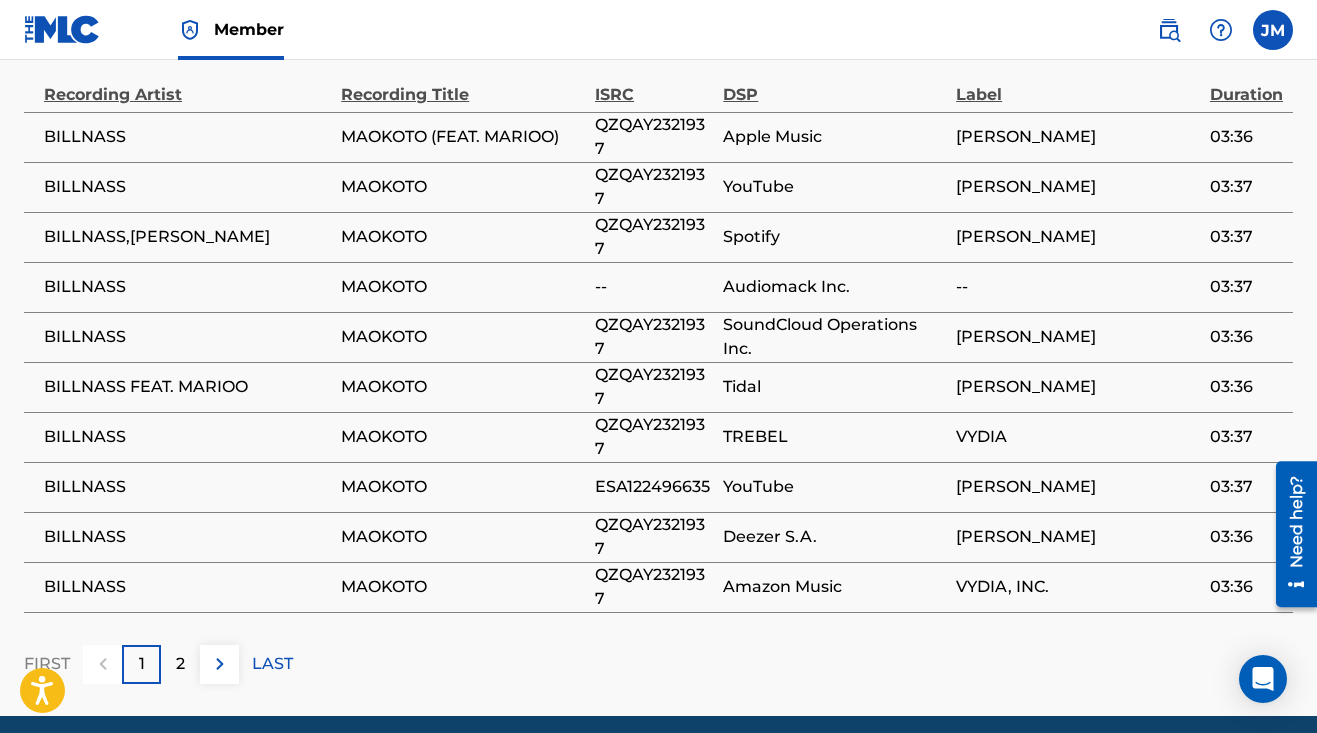 click on "VYDIA, INC." at bounding box center [1078, 587] 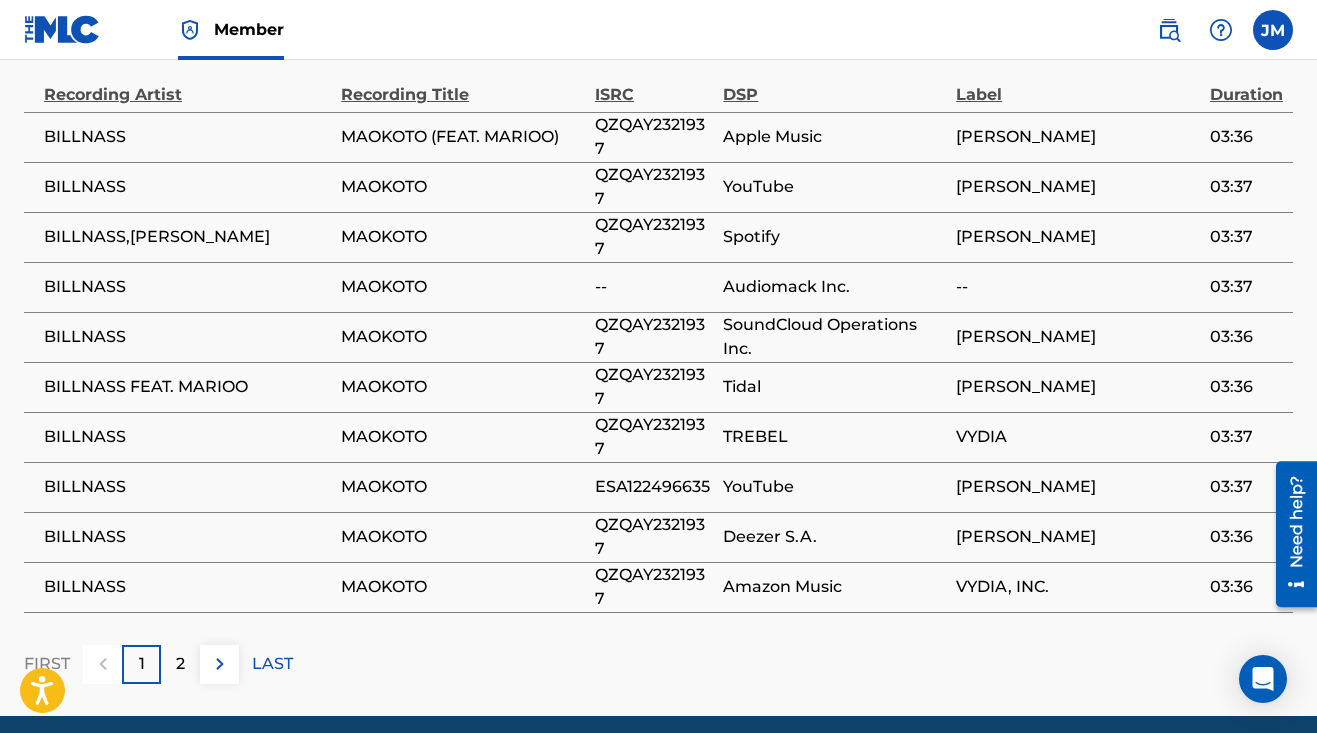 click on "VYDIA, INC." at bounding box center (1078, 587) 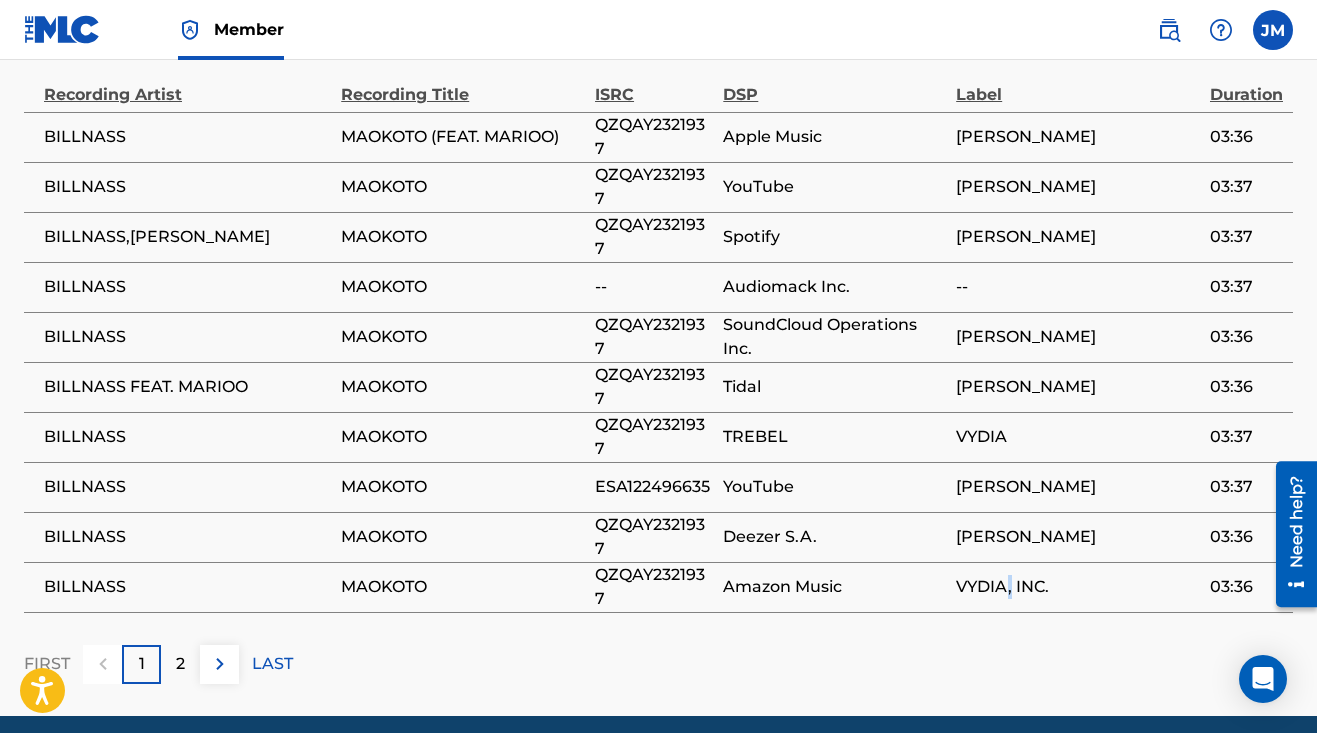 click on "VYDIA, INC." at bounding box center [1078, 587] 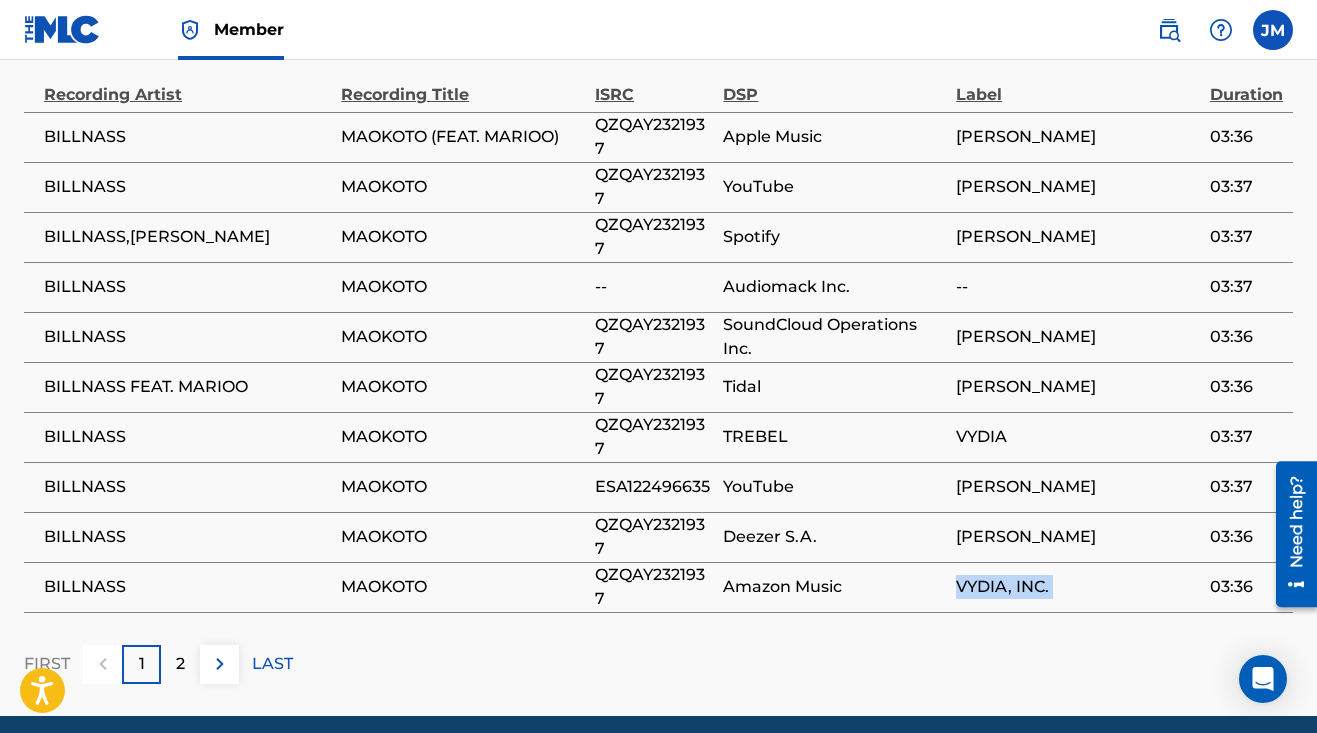 click on "VYDIA, INC." at bounding box center (1078, 587) 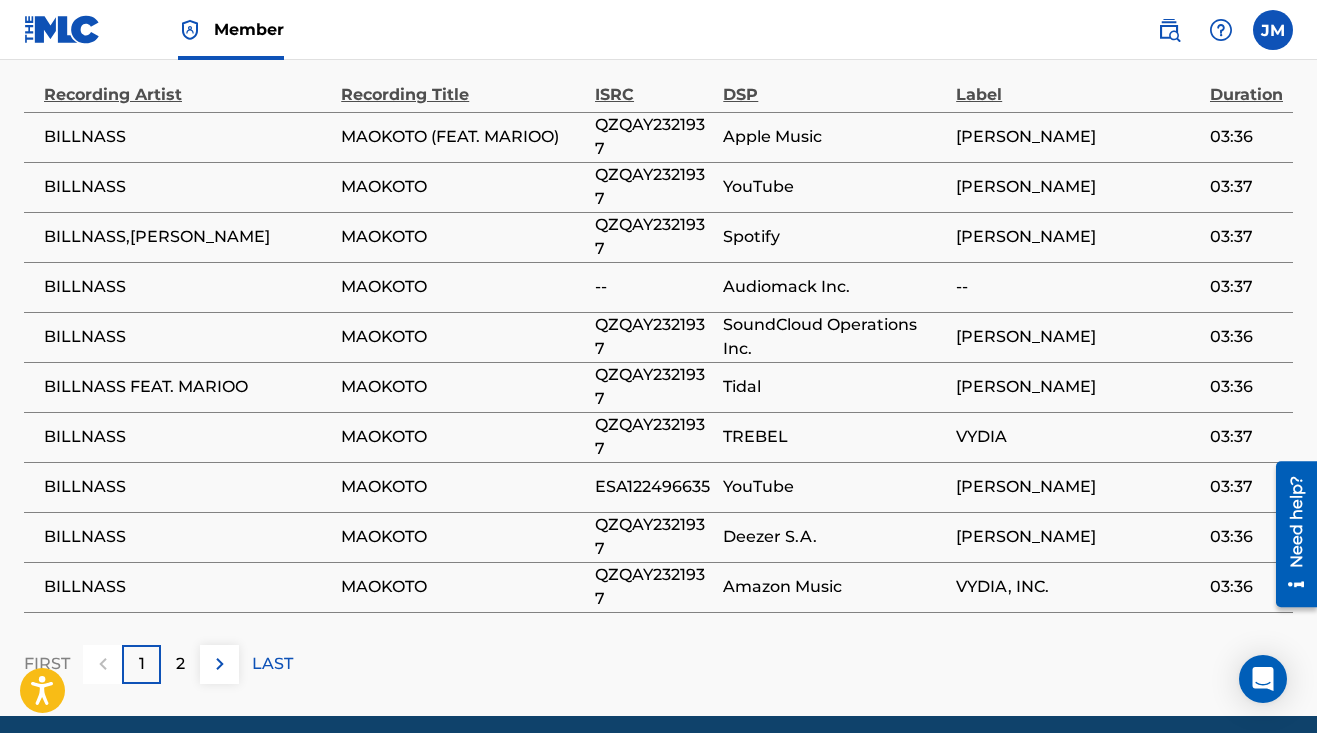 click on "WILLIAM LYMO" at bounding box center [1078, 487] 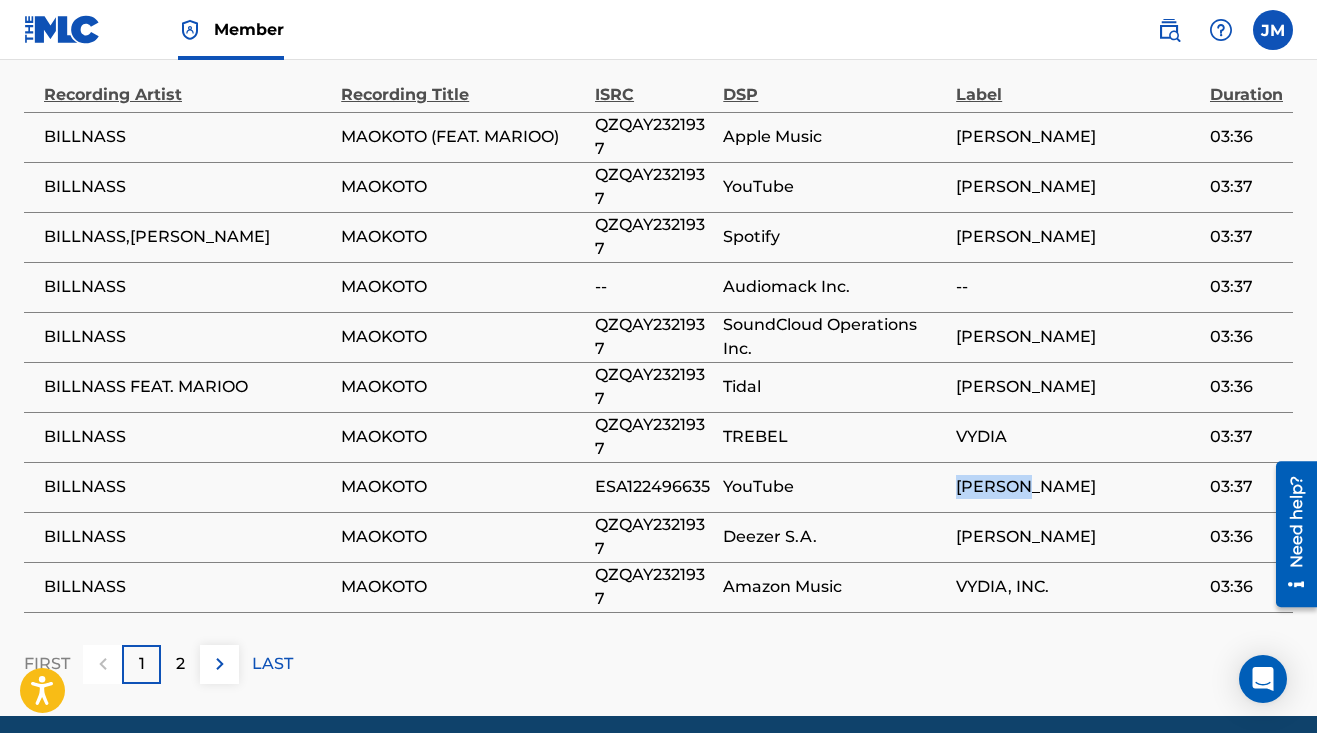 click on "WILLIAM LYMO" at bounding box center [1078, 487] 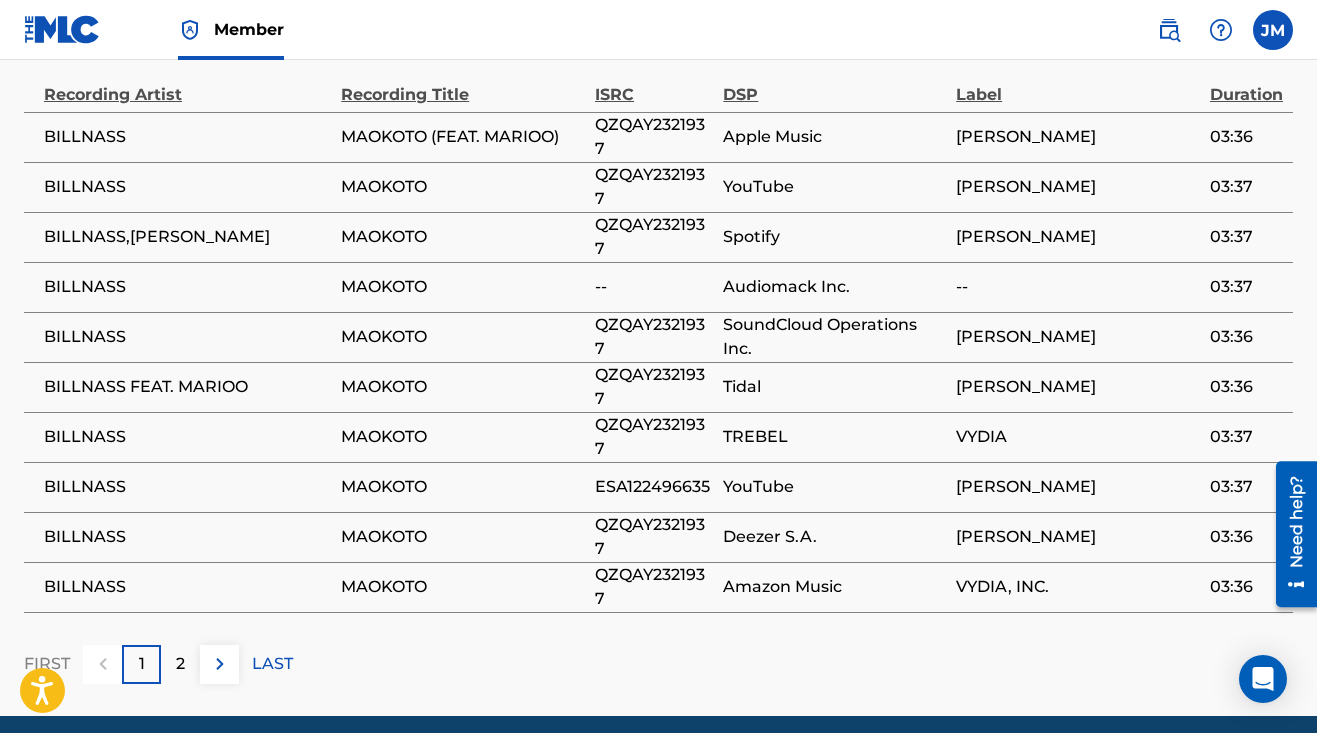 click on "VYDIA" at bounding box center [1078, 437] 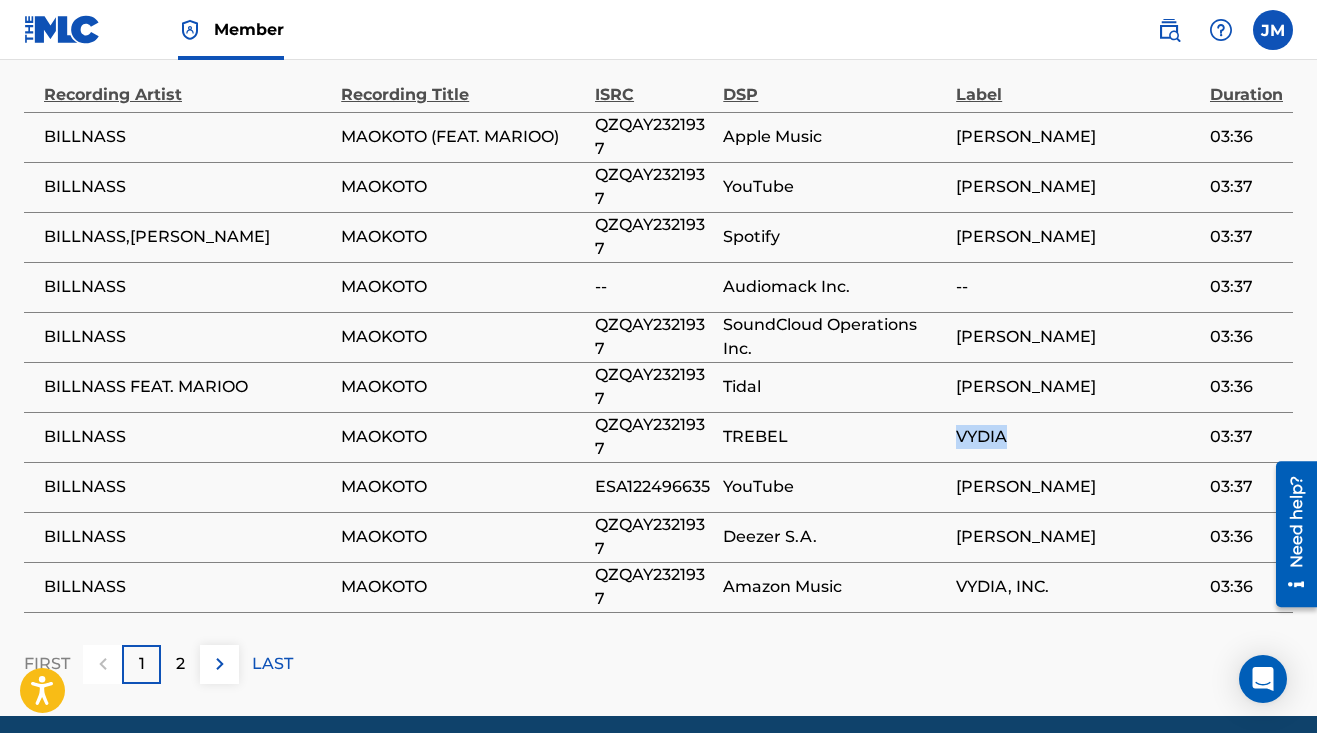 click on "VYDIA" at bounding box center [1078, 437] 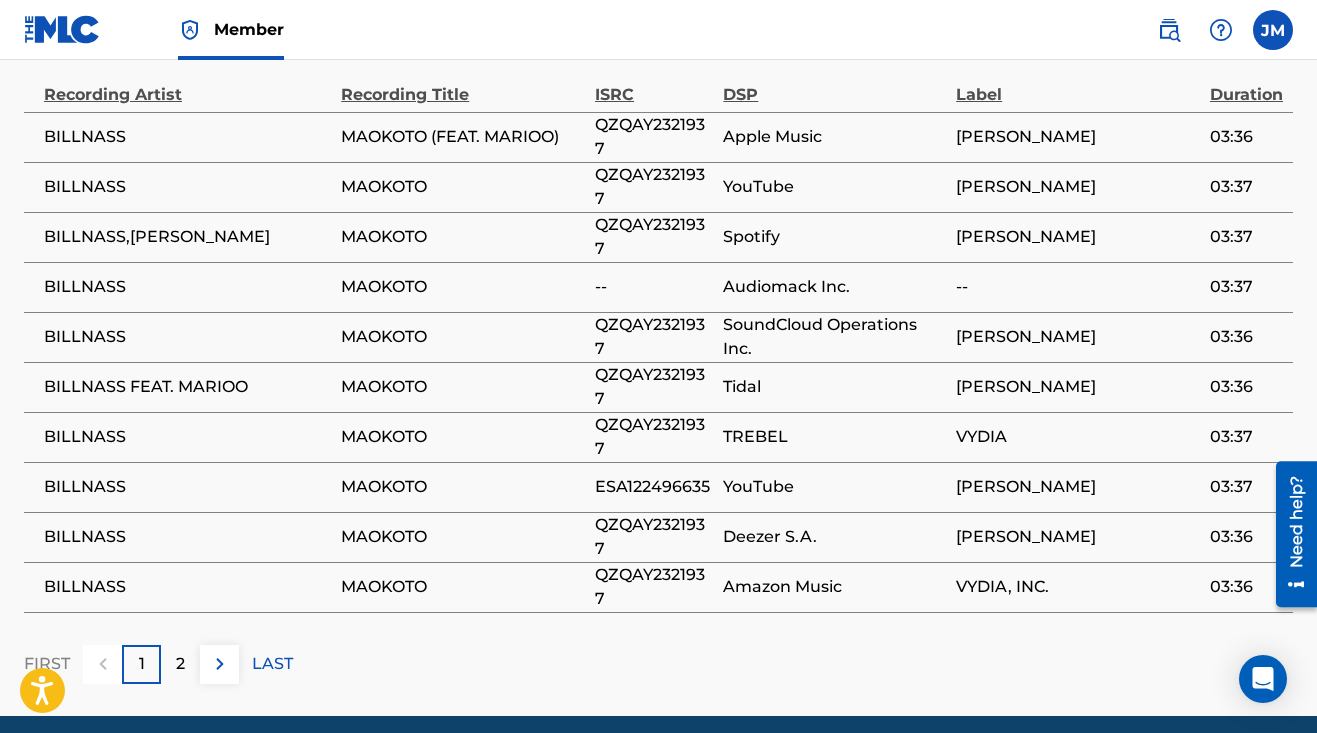 click on "VYDIA, INC." at bounding box center [1078, 587] 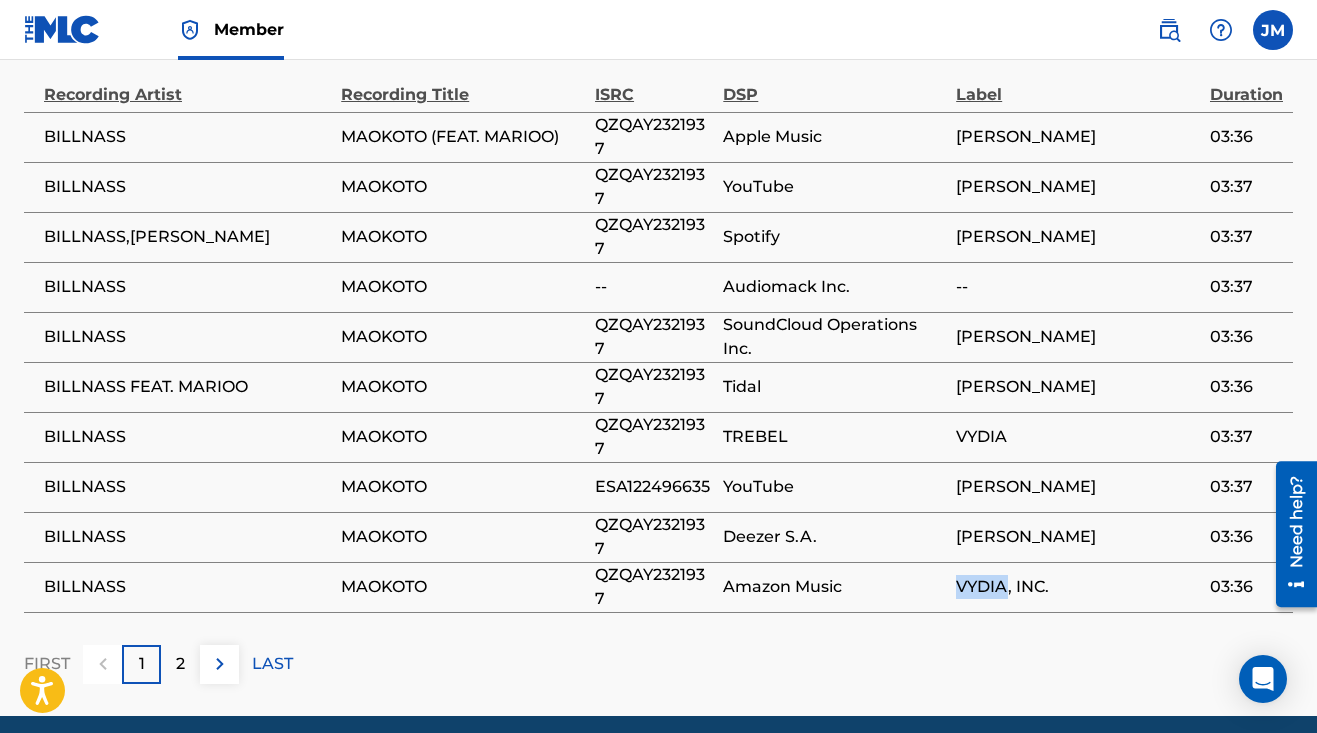 click on "VYDIA, INC." at bounding box center [1078, 587] 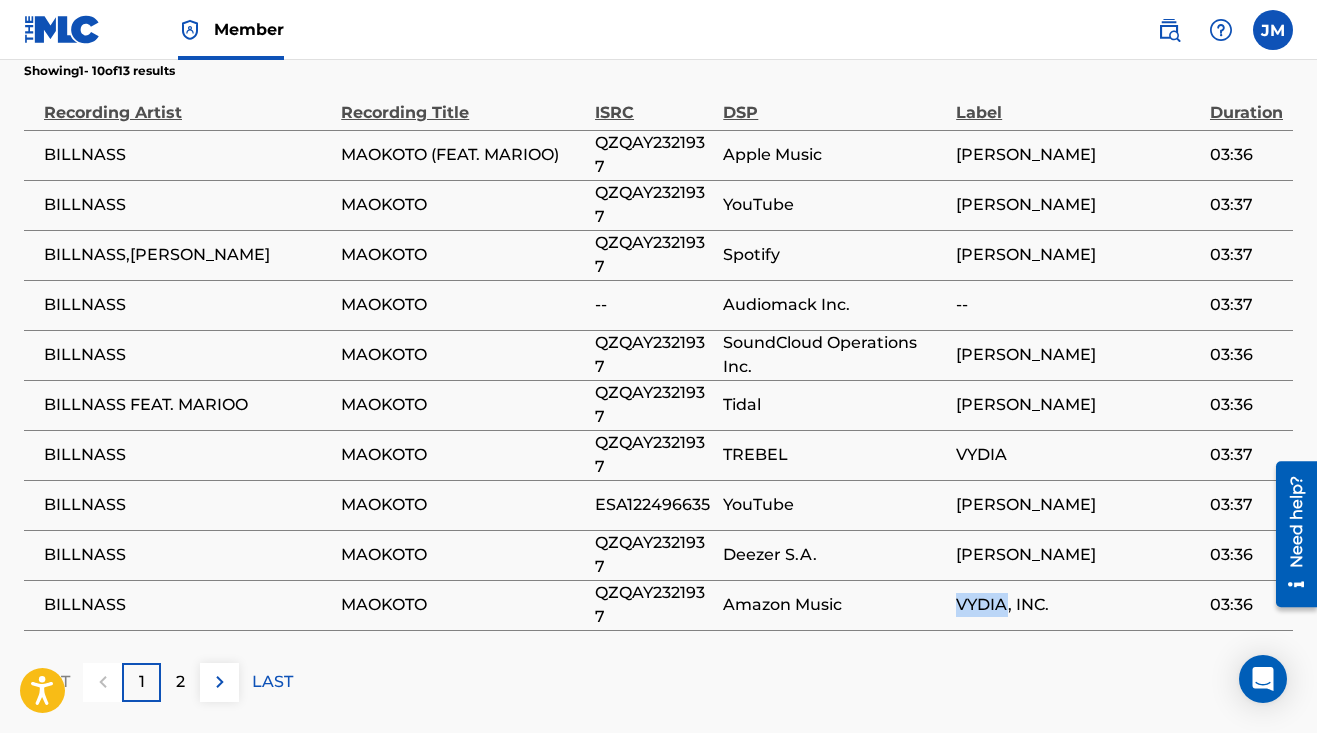 scroll, scrollTop: 1379, scrollLeft: 0, axis: vertical 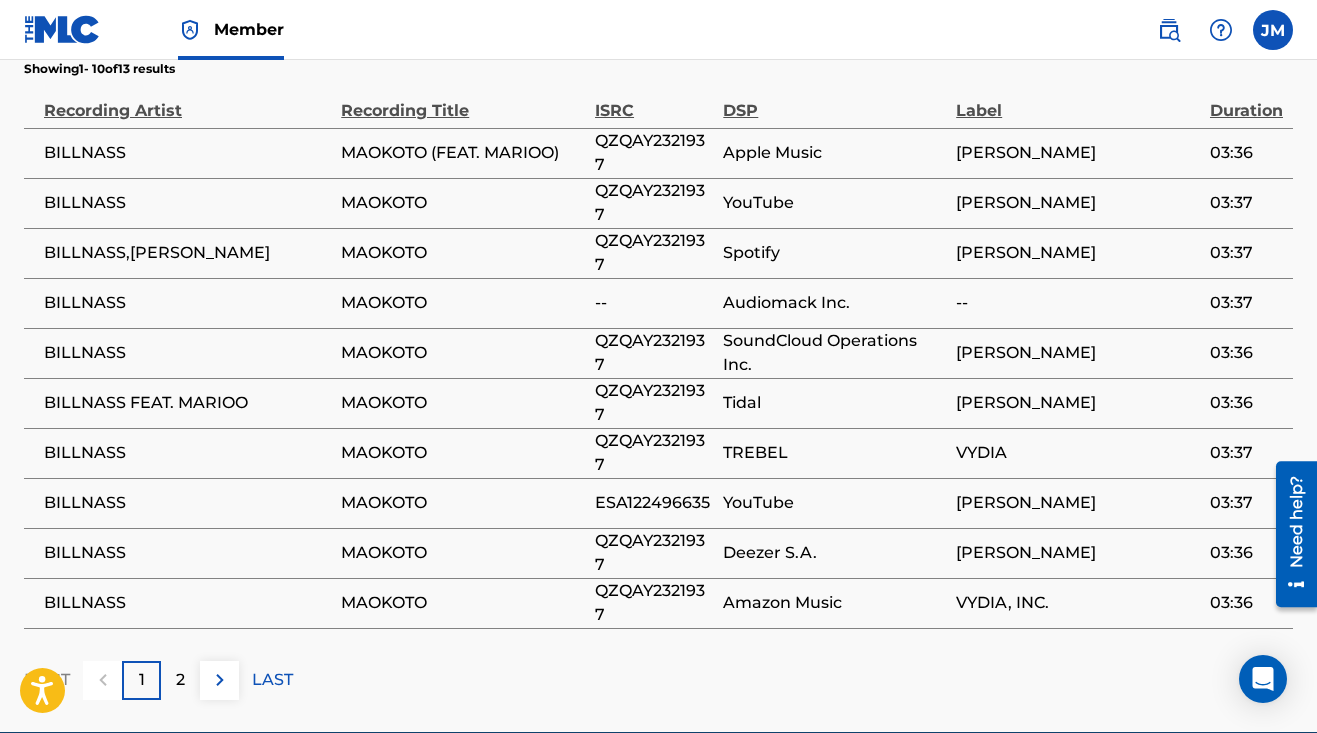click on "VYDIA, INC." at bounding box center (1078, 603) 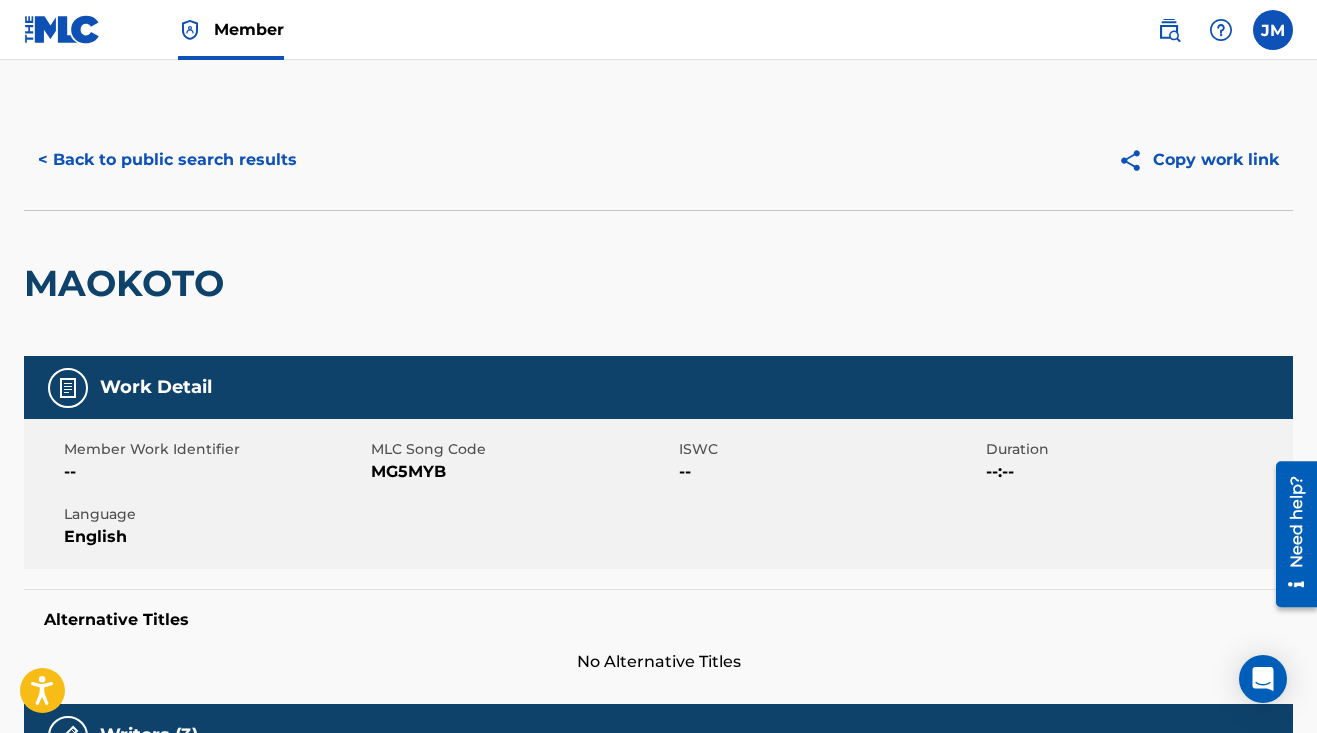 scroll, scrollTop: 0, scrollLeft: 0, axis: both 